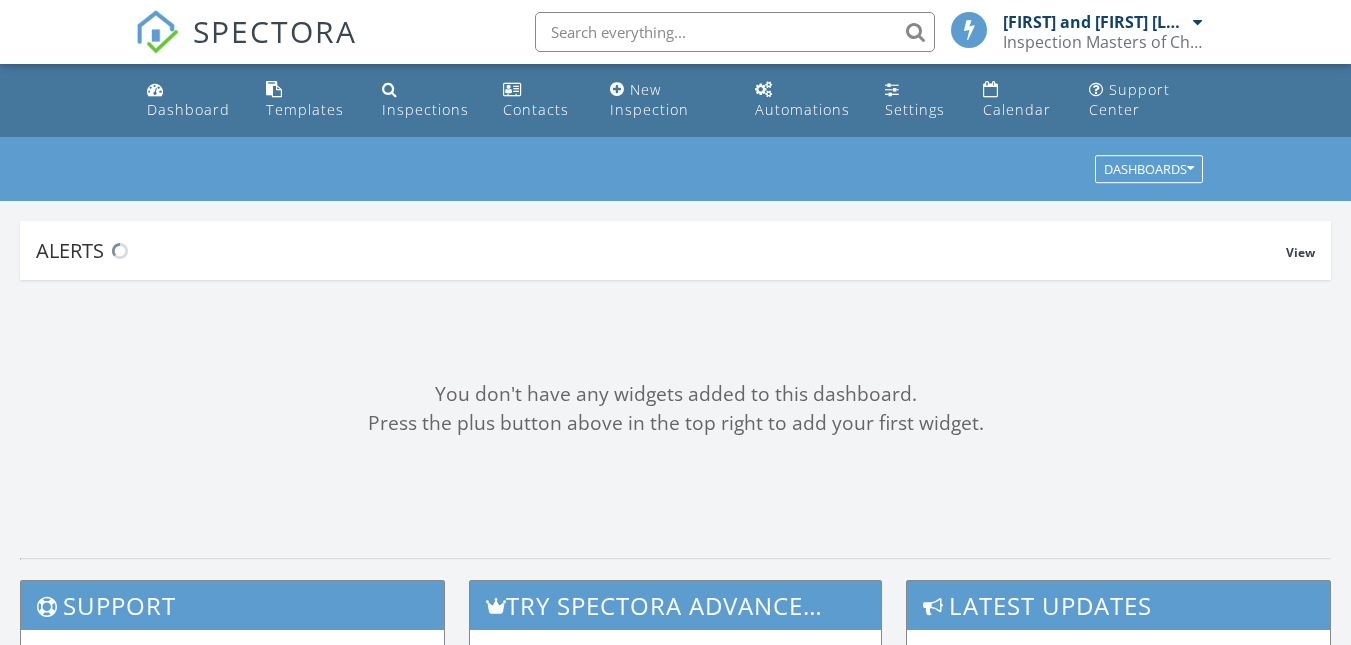 scroll, scrollTop: 0, scrollLeft: 0, axis: both 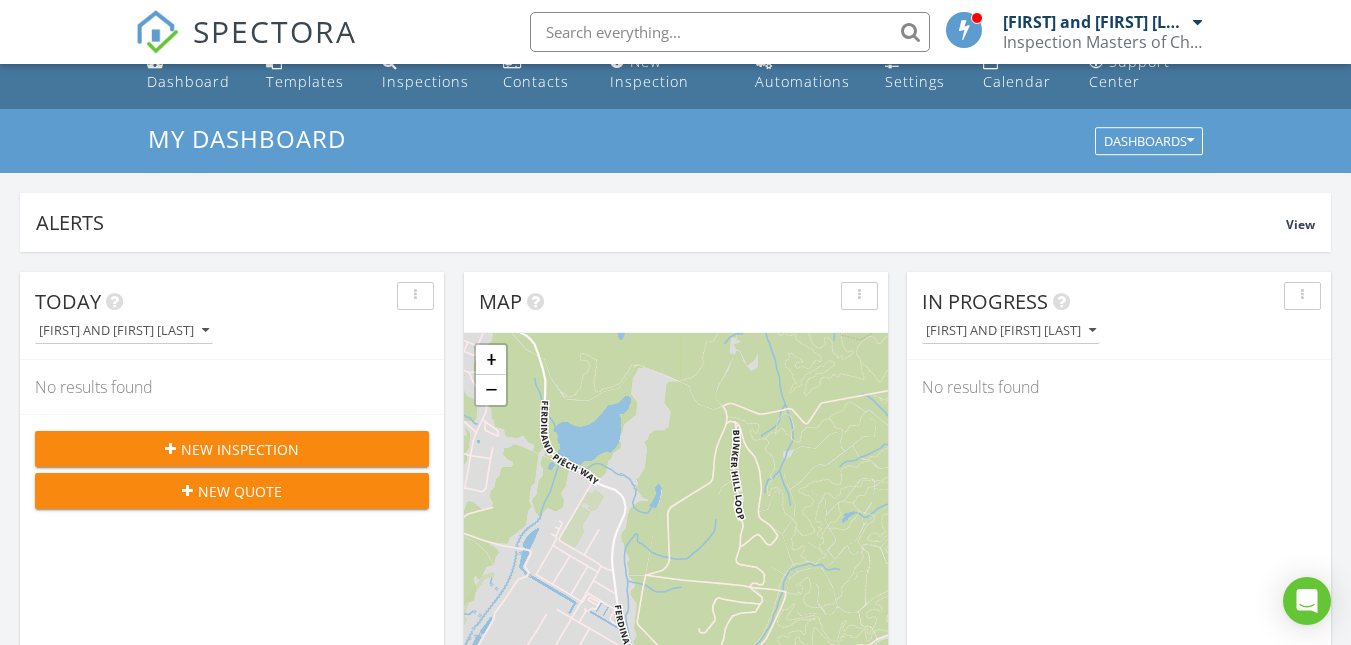 click at bounding box center (730, 32) 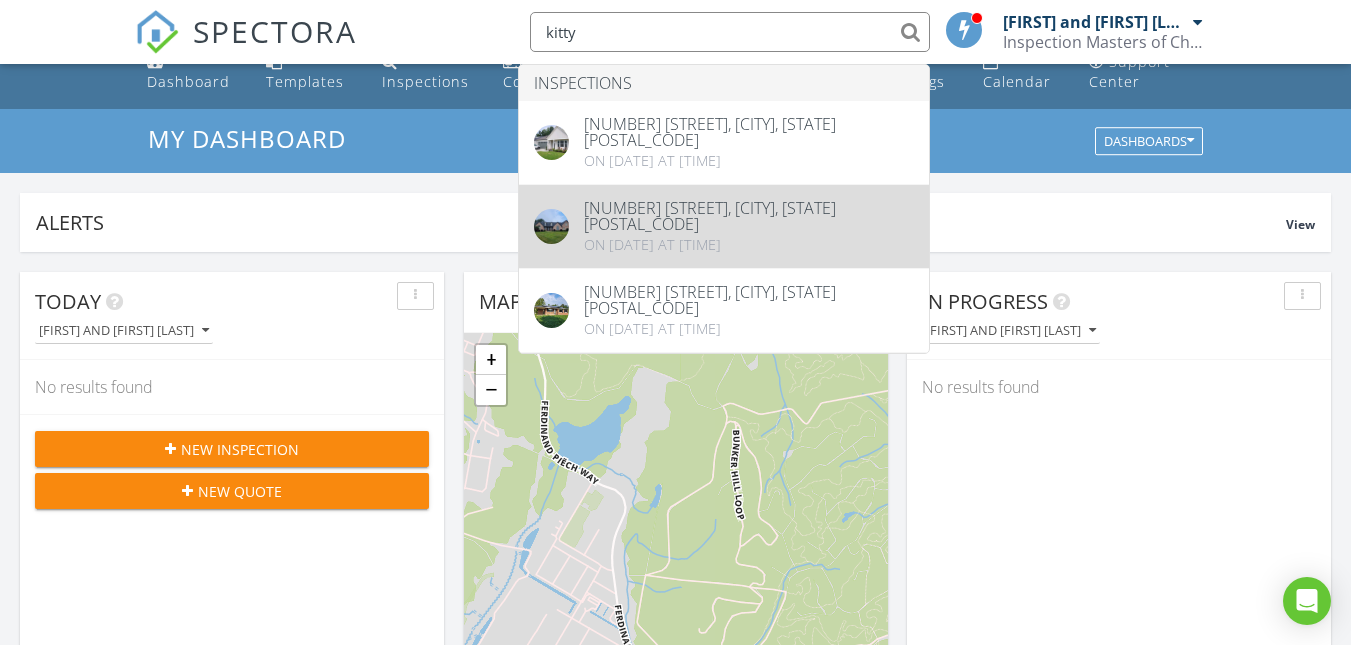 type on "kitty" 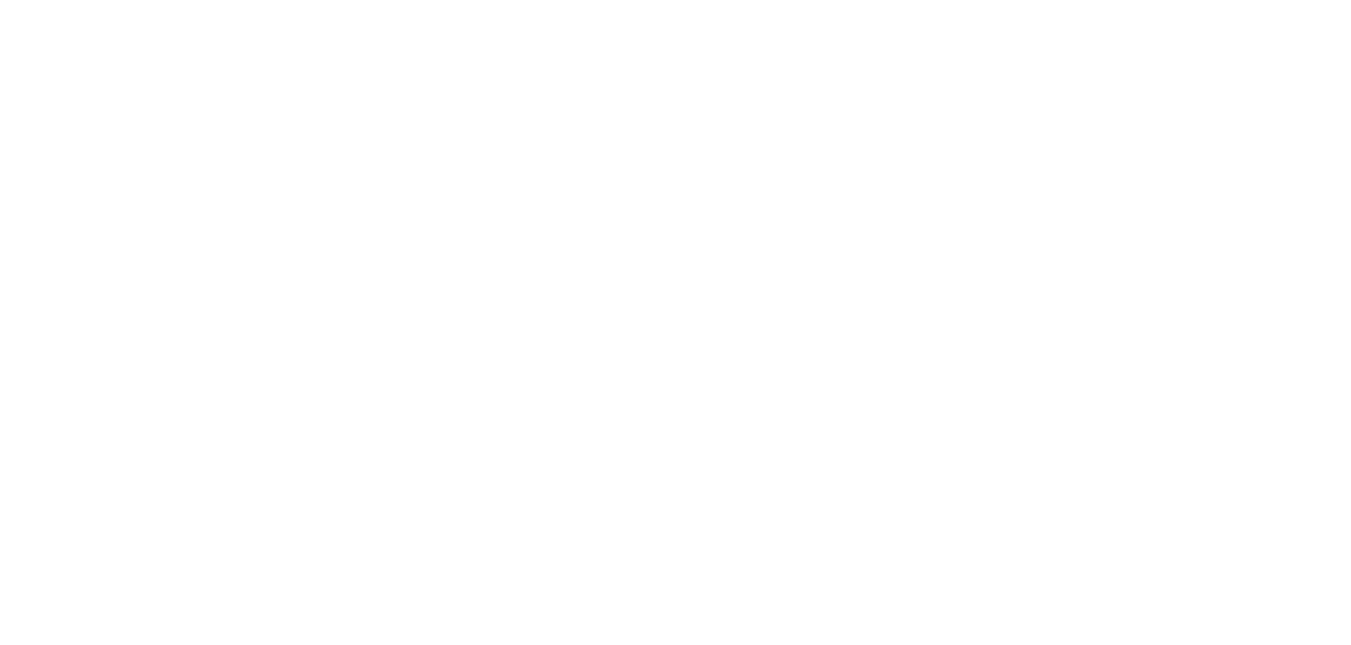 scroll, scrollTop: 0, scrollLeft: 0, axis: both 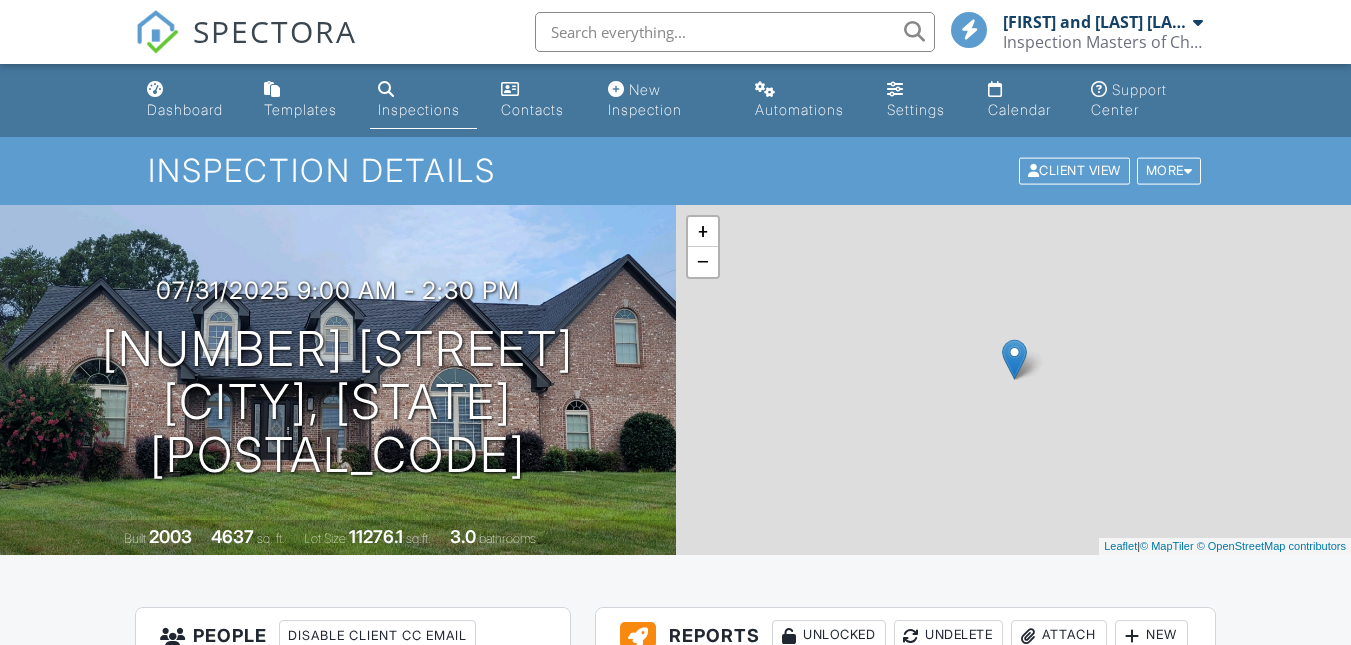 click on "Edit" at bounding box center (725, 837) 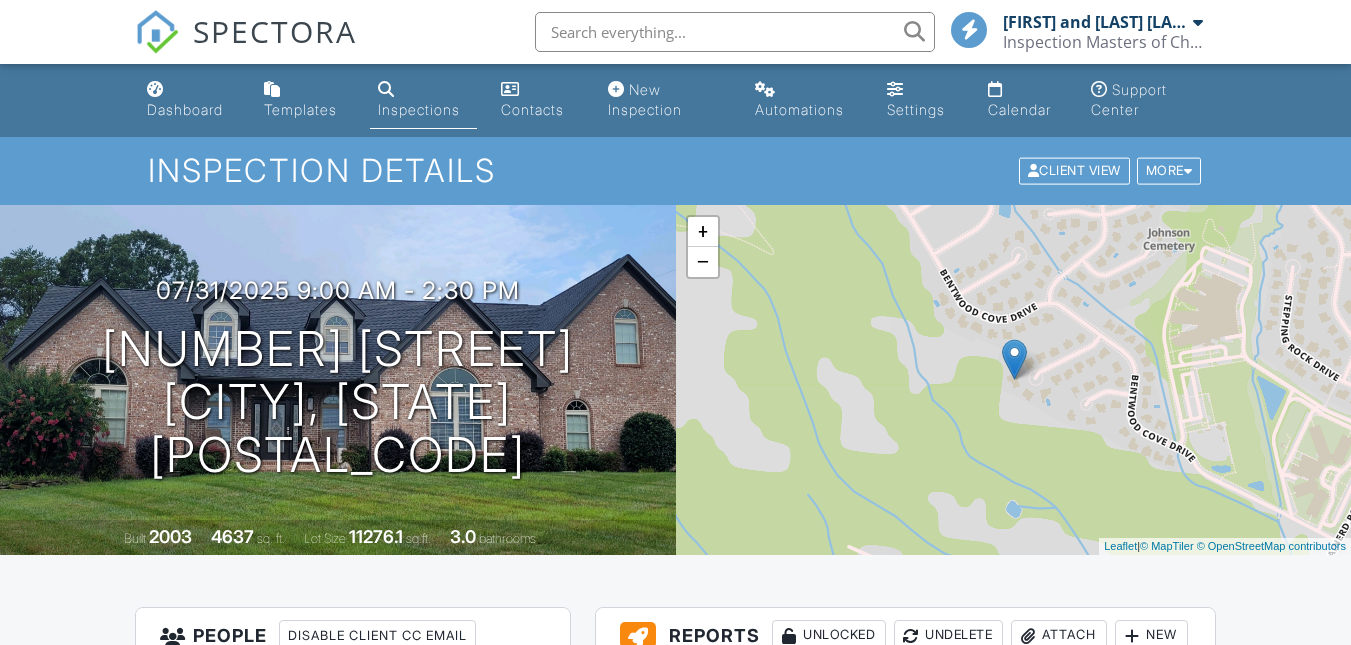 scroll, scrollTop: 630, scrollLeft: 0, axis: vertical 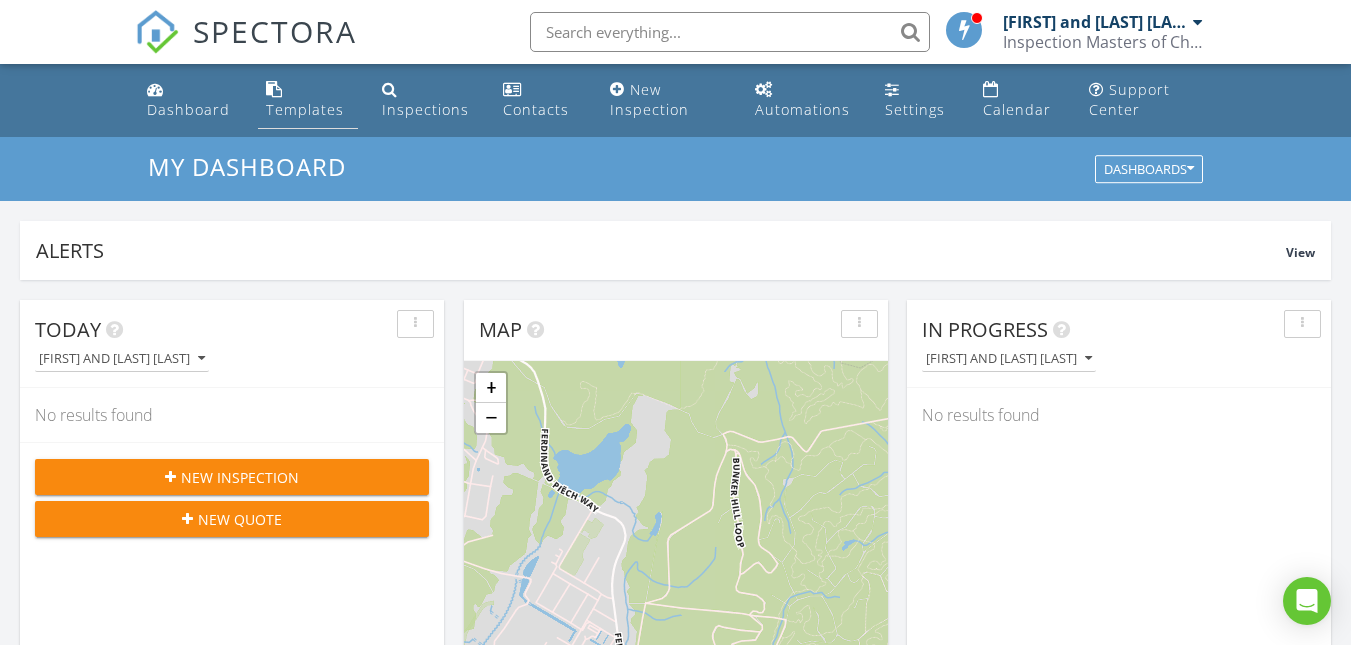 click on "Templates" at bounding box center [307, 100] 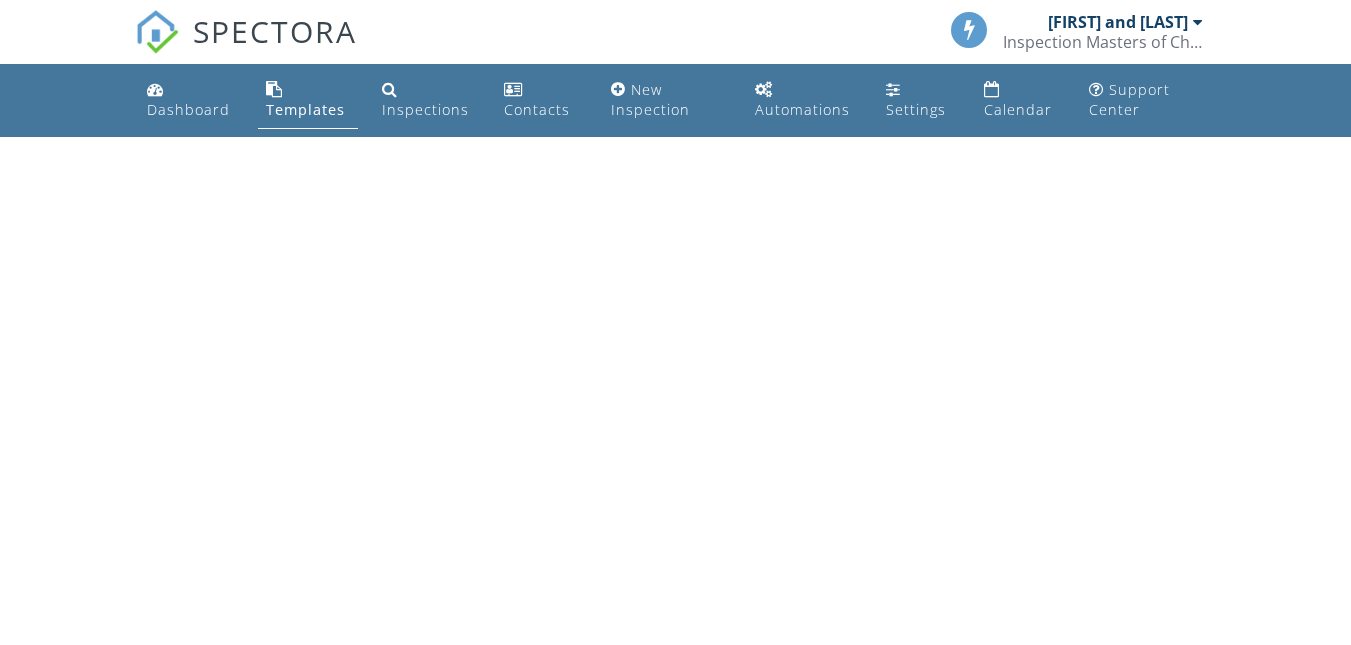 scroll, scrollTop: 0, scrollLeft: 0, axis: both 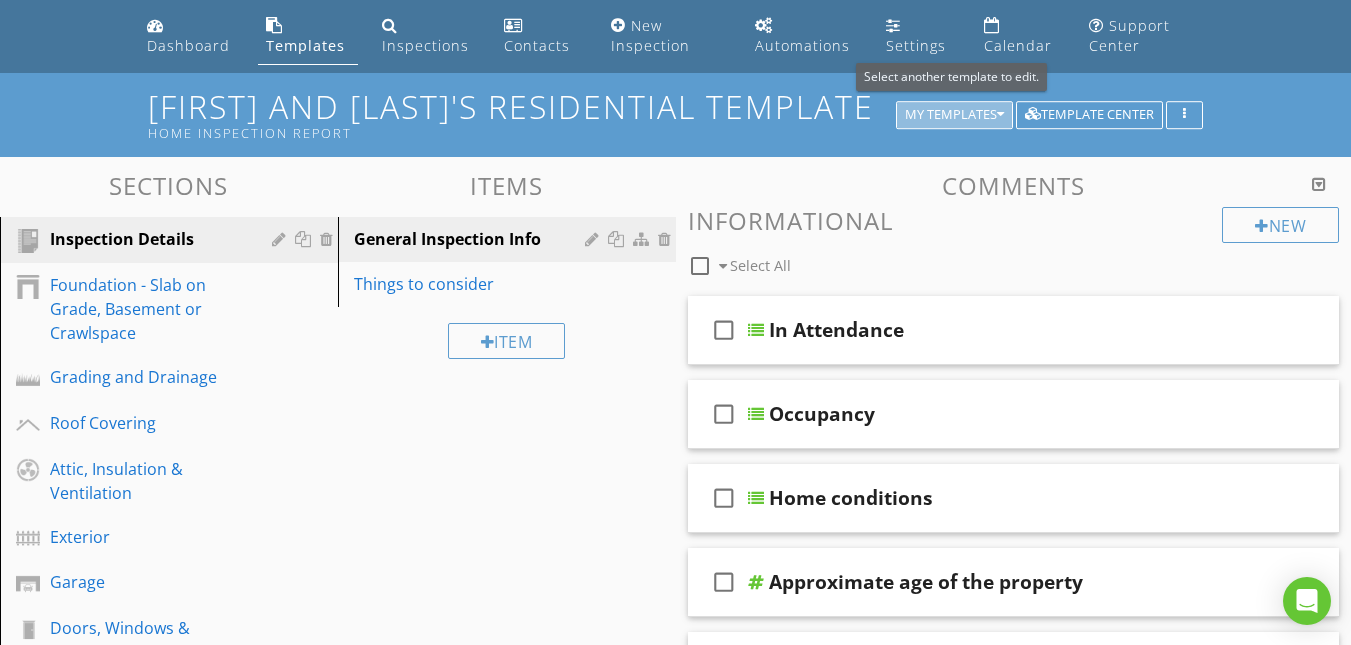 click on "My Templates" at bounding box center (954, 115) 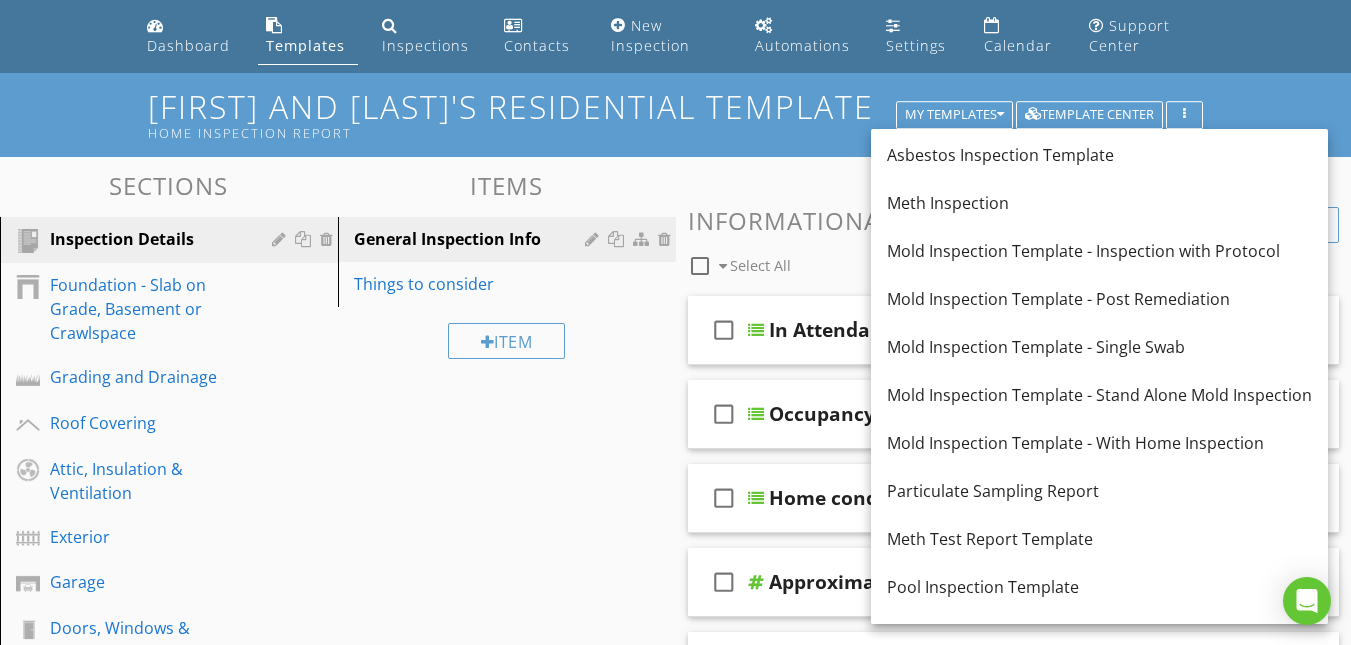scroll, scrollTop: 384, scrollLeft: 0, axis: vertical 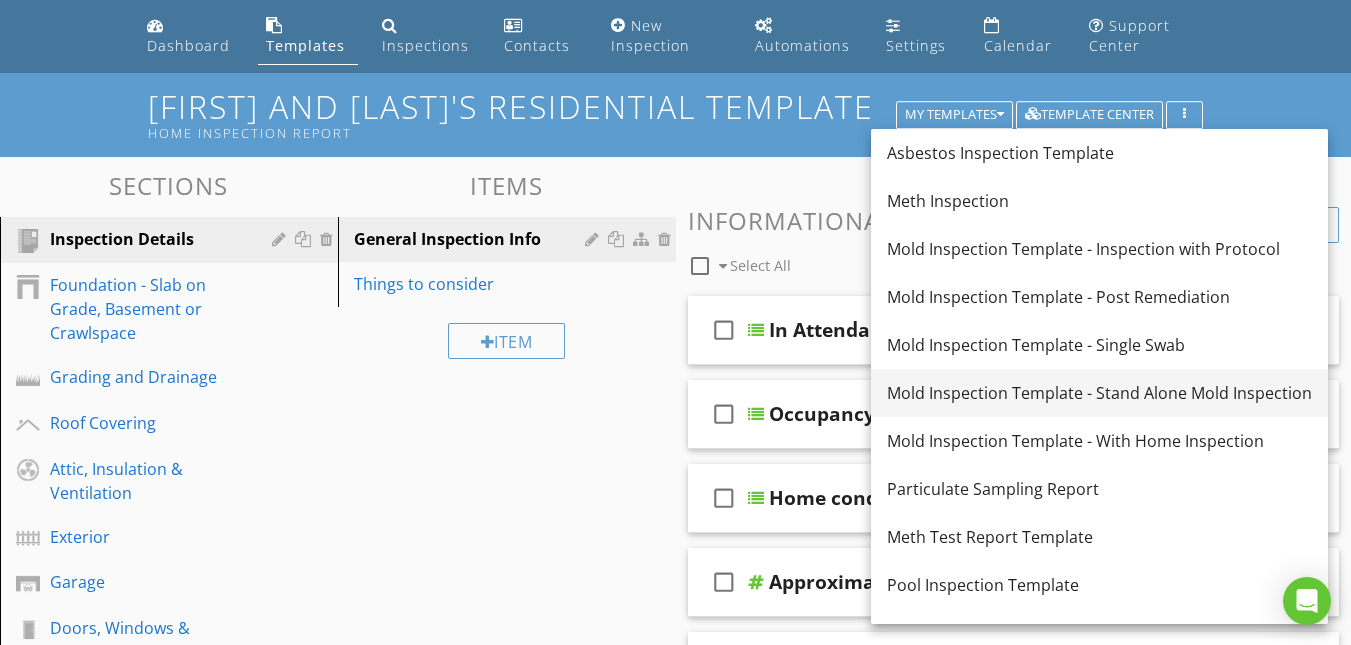 click on "Mold Inspection Template - Stand Alone Mold Inspection" at bounding box center [1099, 393] 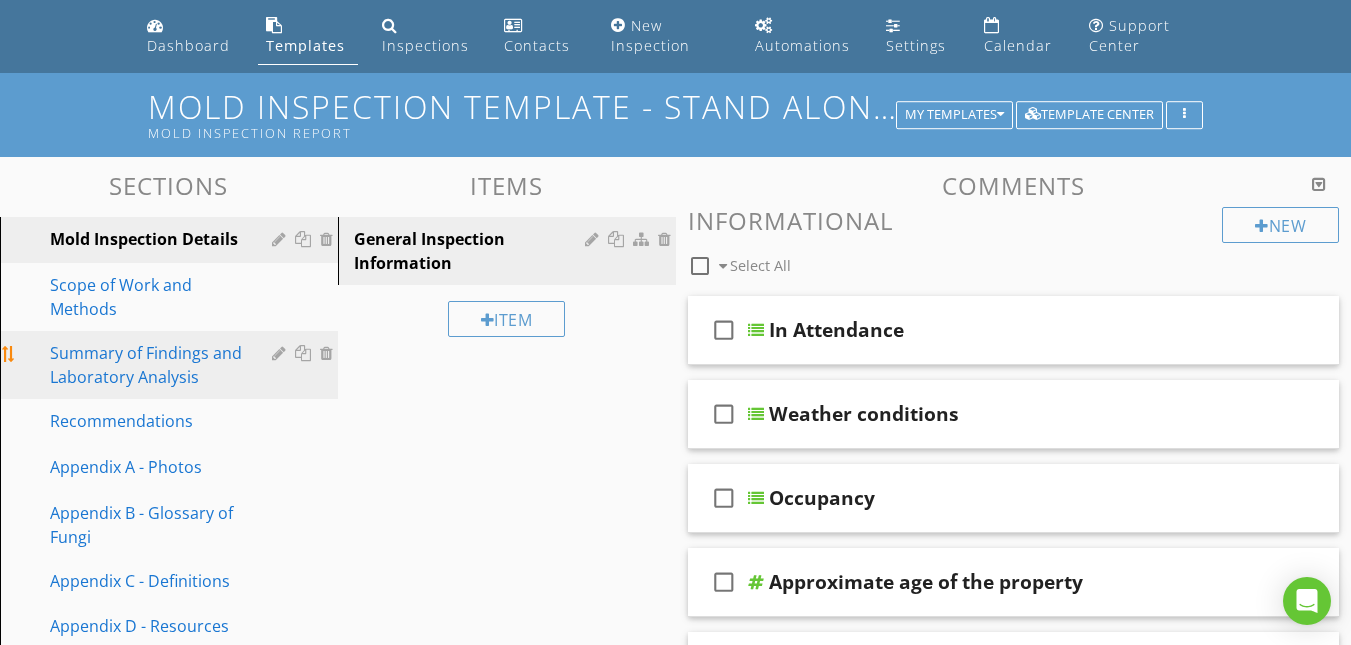 click on "Summary of Findings and Laboratory Analysis" at bounding box center [146, 365] 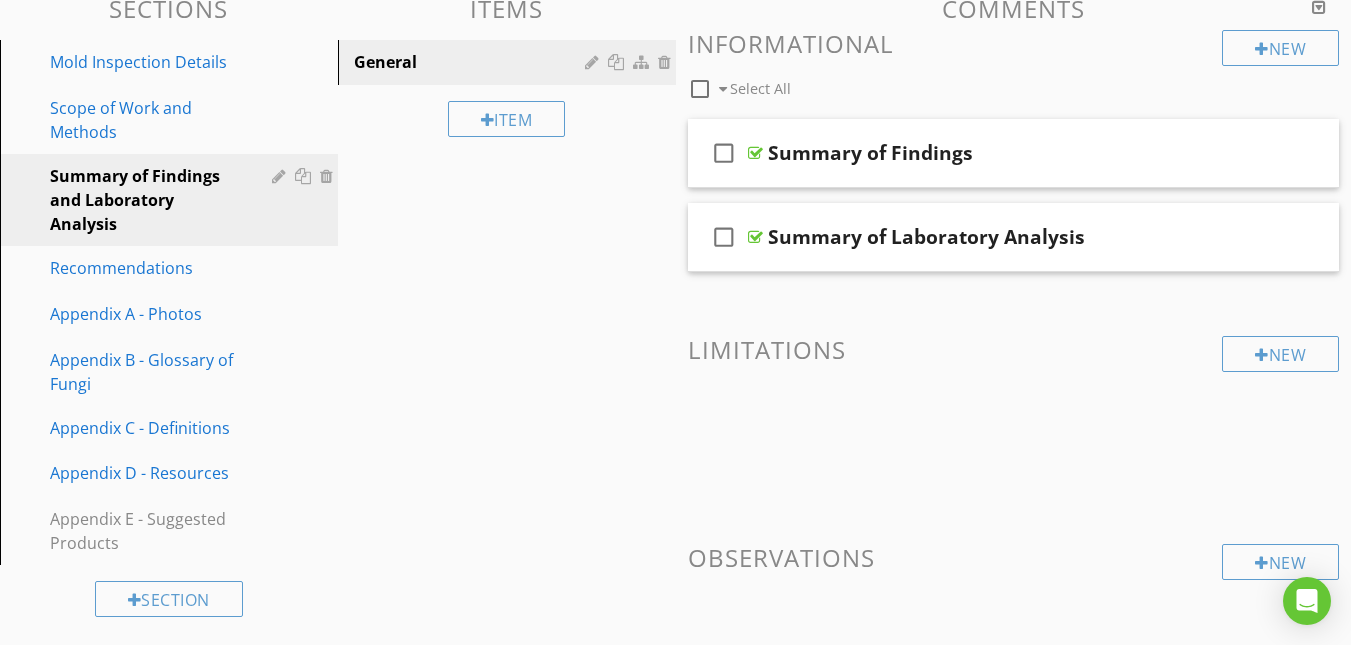 scroll, scrollTop: 250, scrollLeft: 0, axis: vertical 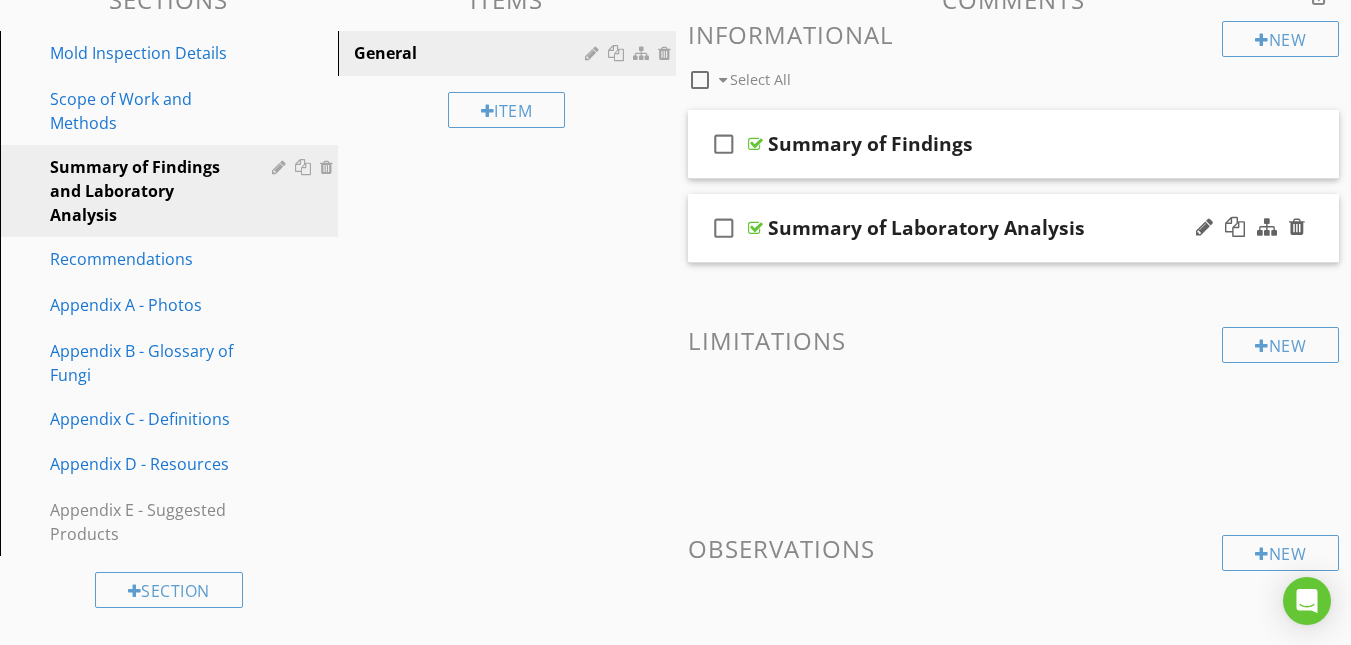 click on "check_box_outline_blank
Summary of Laboratory Analysis" at bounding box center (1014, 228) 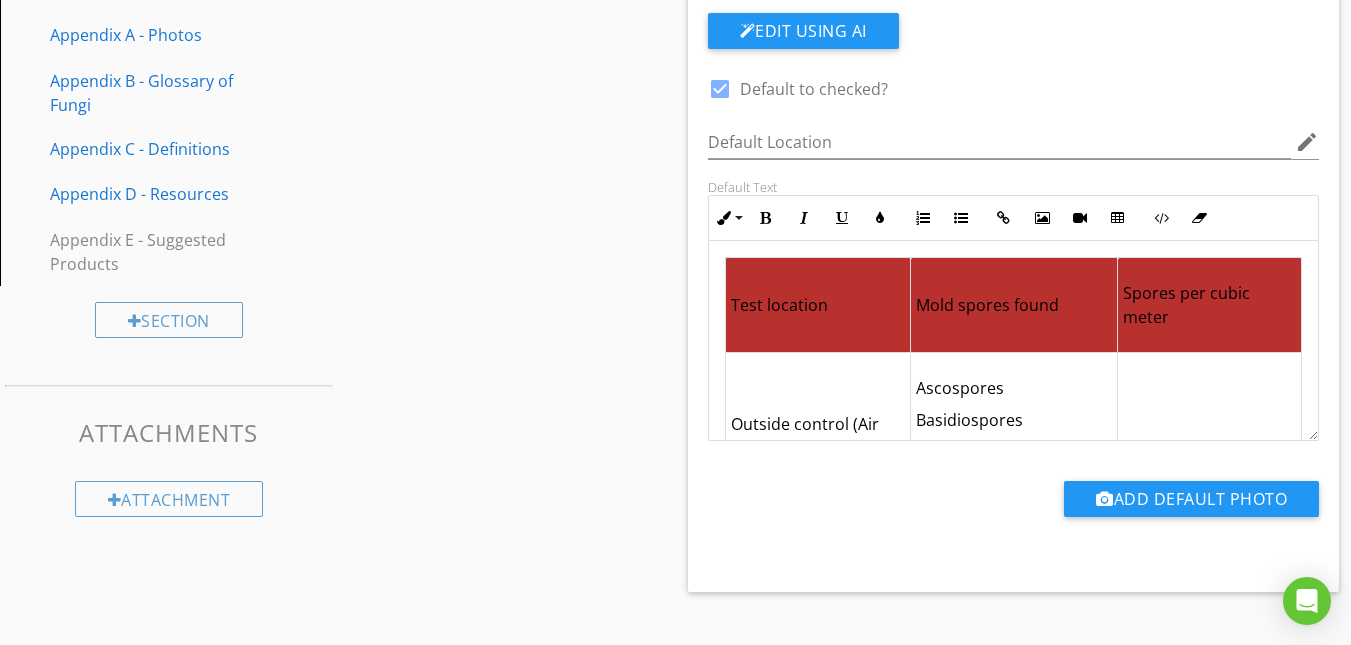 scroll, scrollTop: 528, scrollLeft: 0, axis: vertical 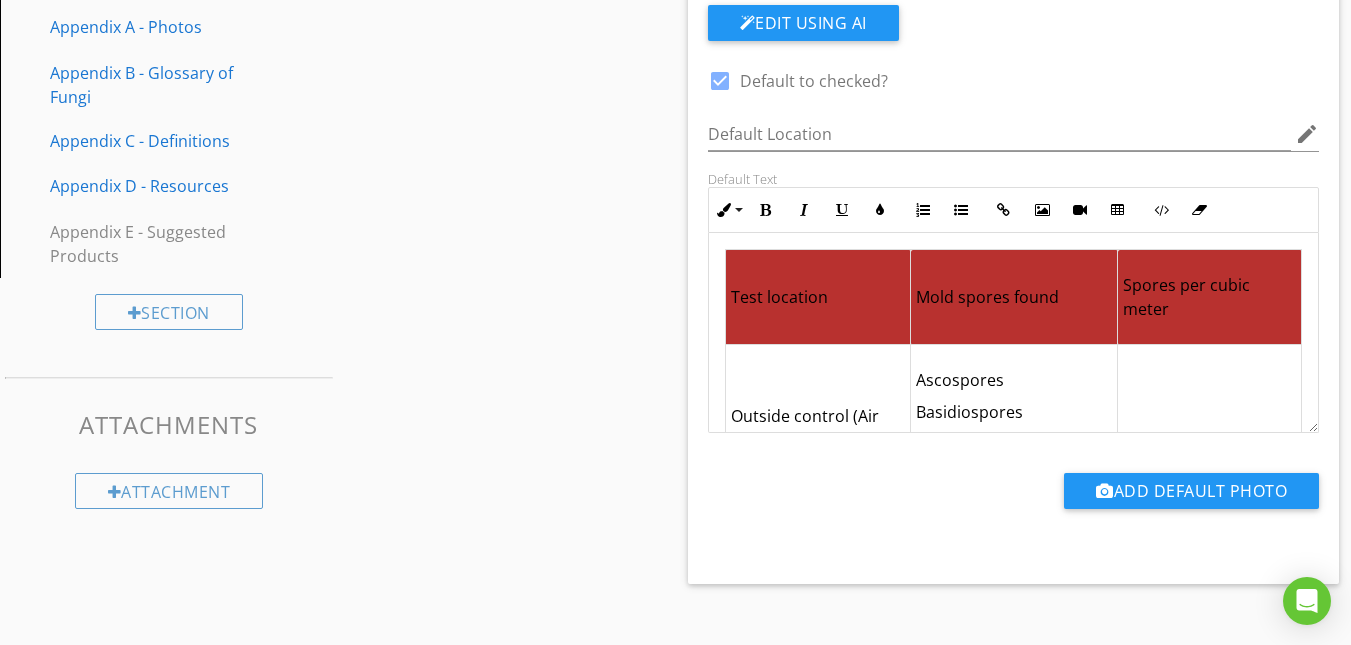 click on "Outside control (Air sample)" at bounding box center (818, 428) 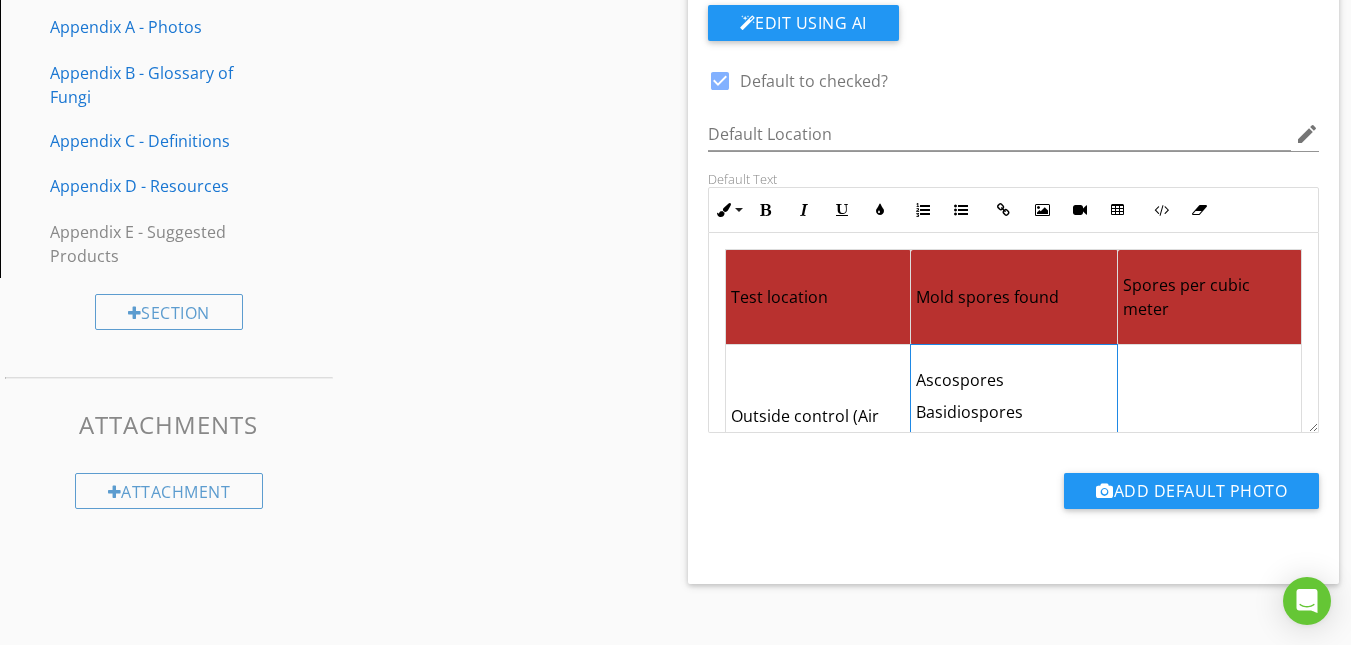 click on "Ascospores" at bounding box center (1014, 380) 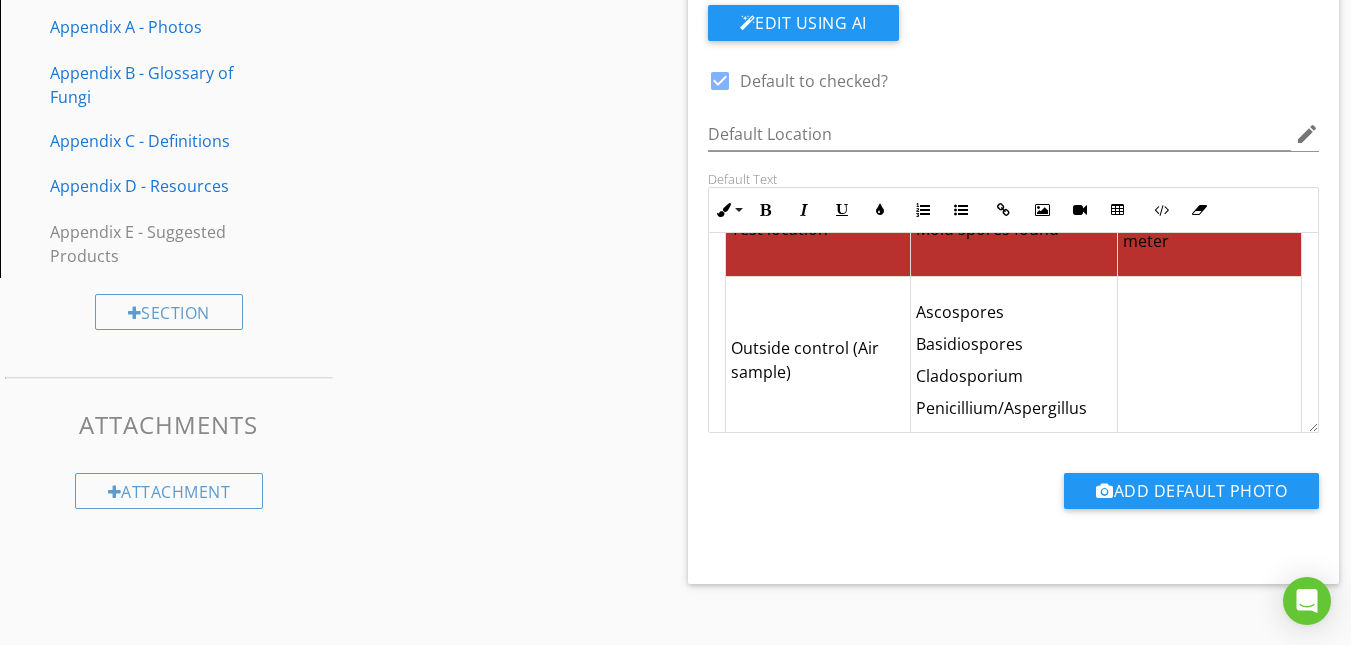 scroll, scrollTop: 80, scrollLeft: 0, axis: vertical 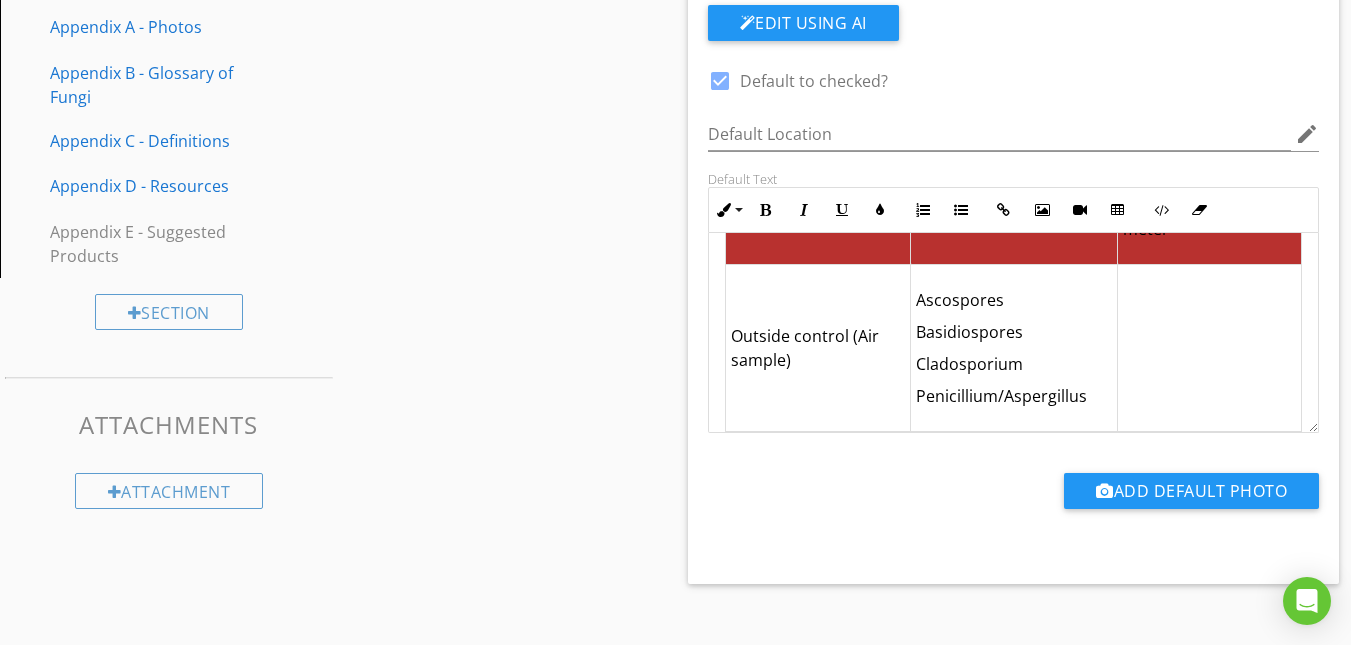 click at bounding box center [1210, 348] 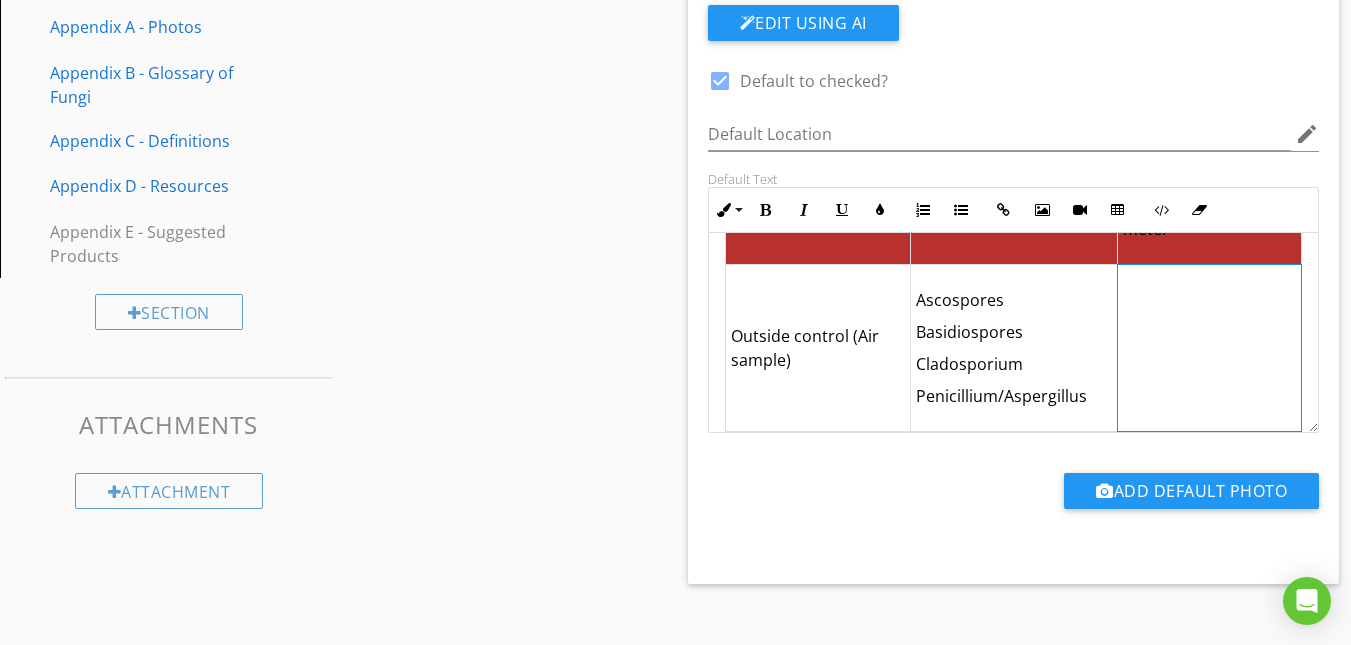 click at bounding box center [1210, 348] 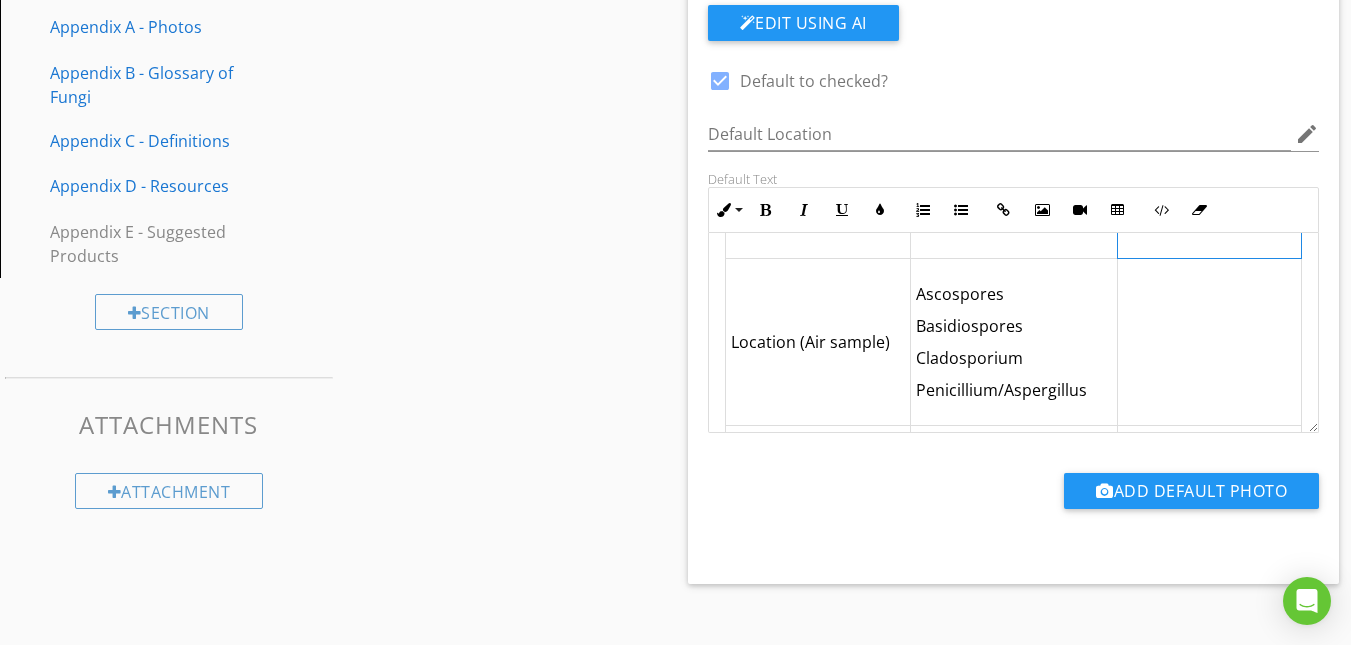 scroll, scrollTop: 440, scrollLeft: 0, axis: vertical 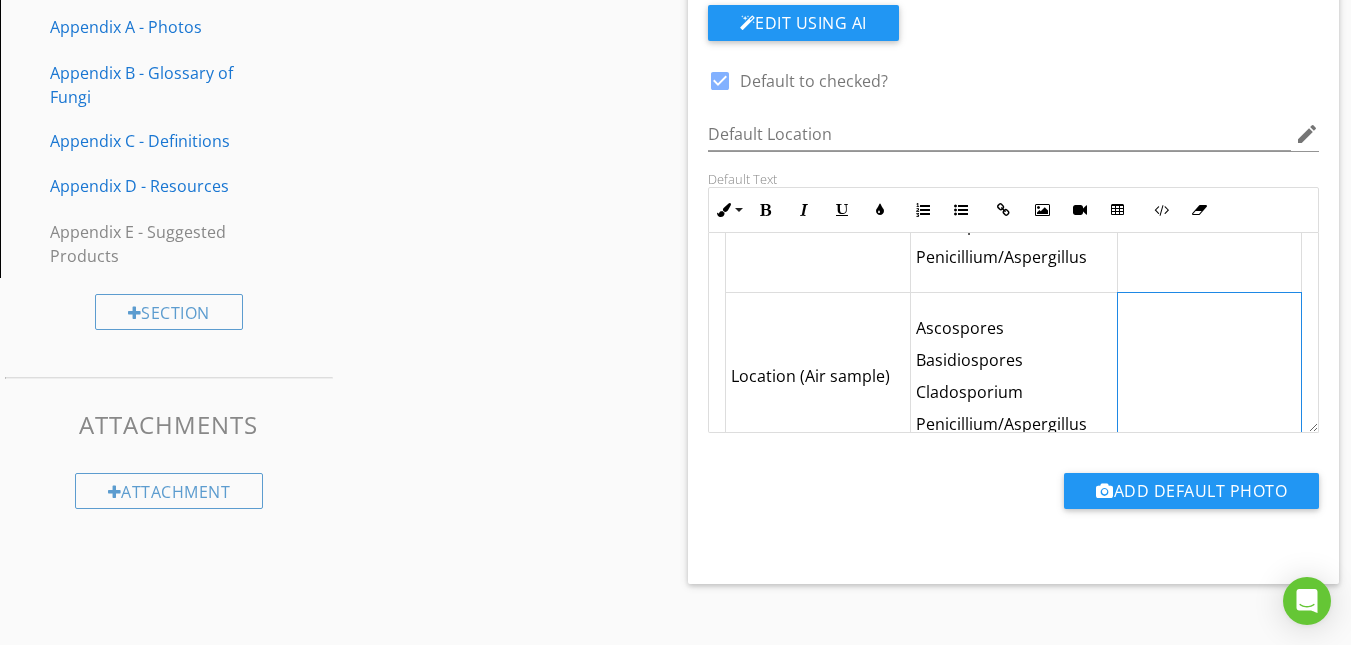 click at bounding box center [1210, 376] 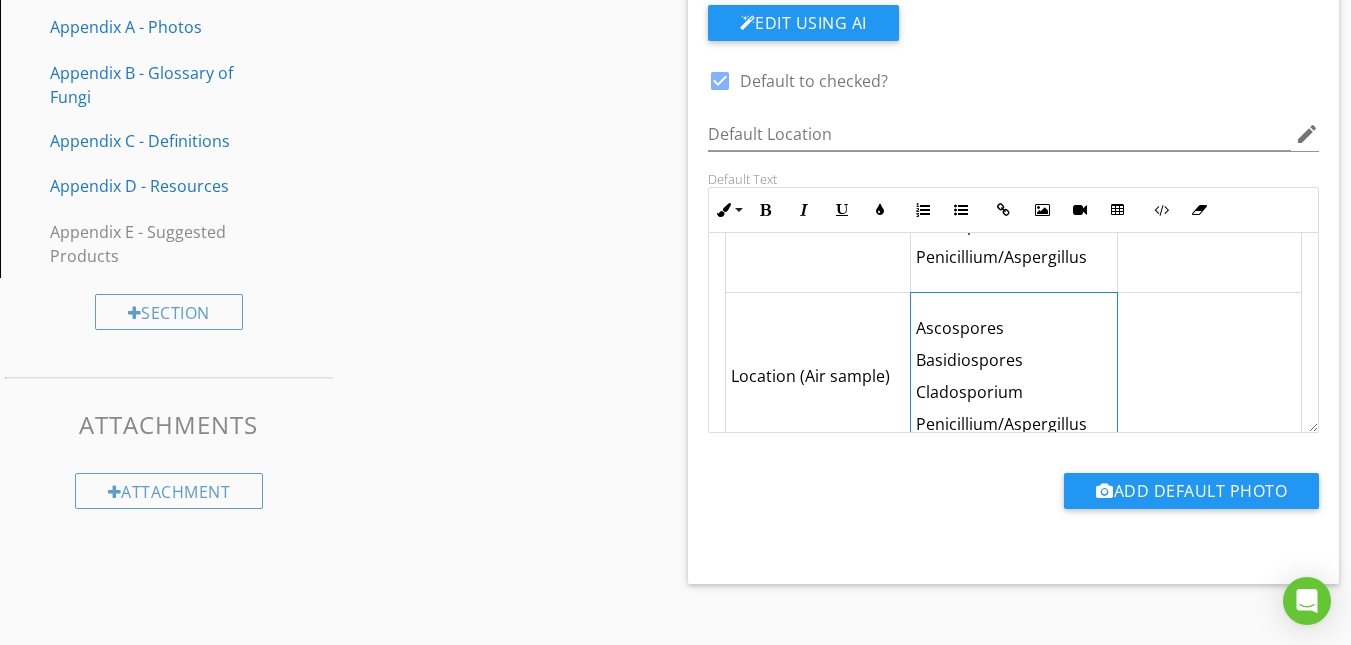 click on "Basidiospores" at bounding box center (1014, 360) 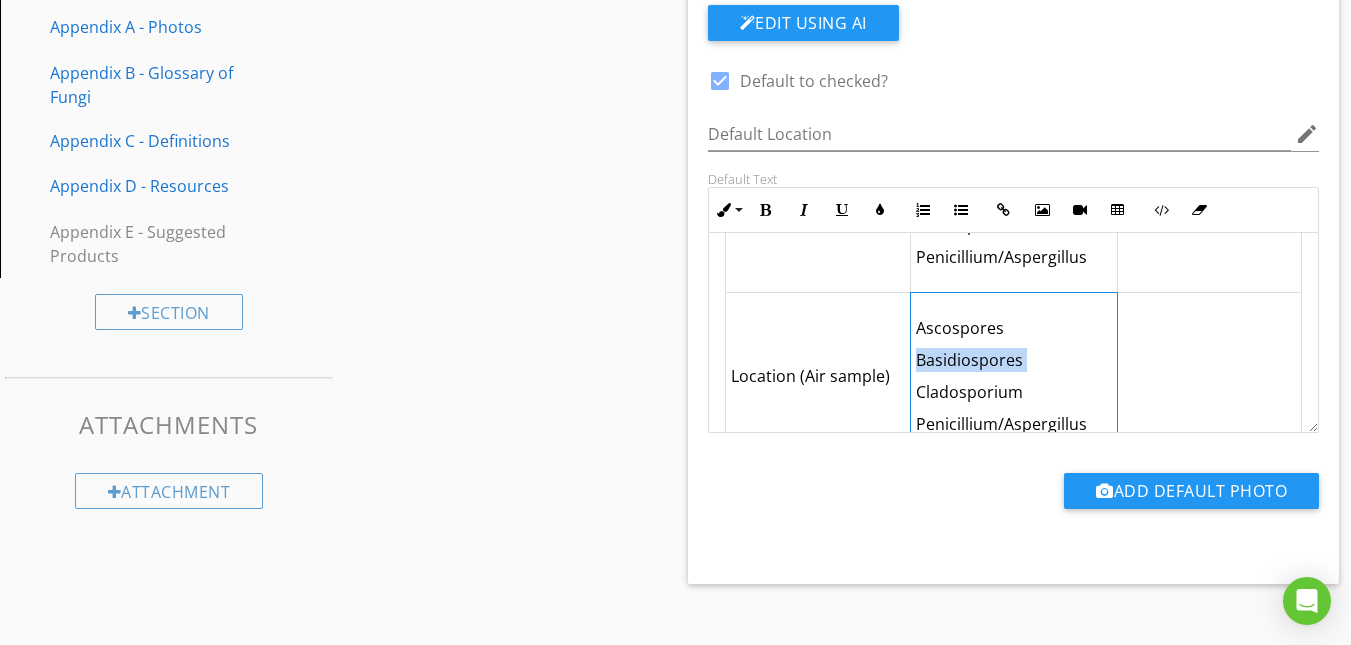 click on "Basidiospores" at bounding box center (1014, 360) 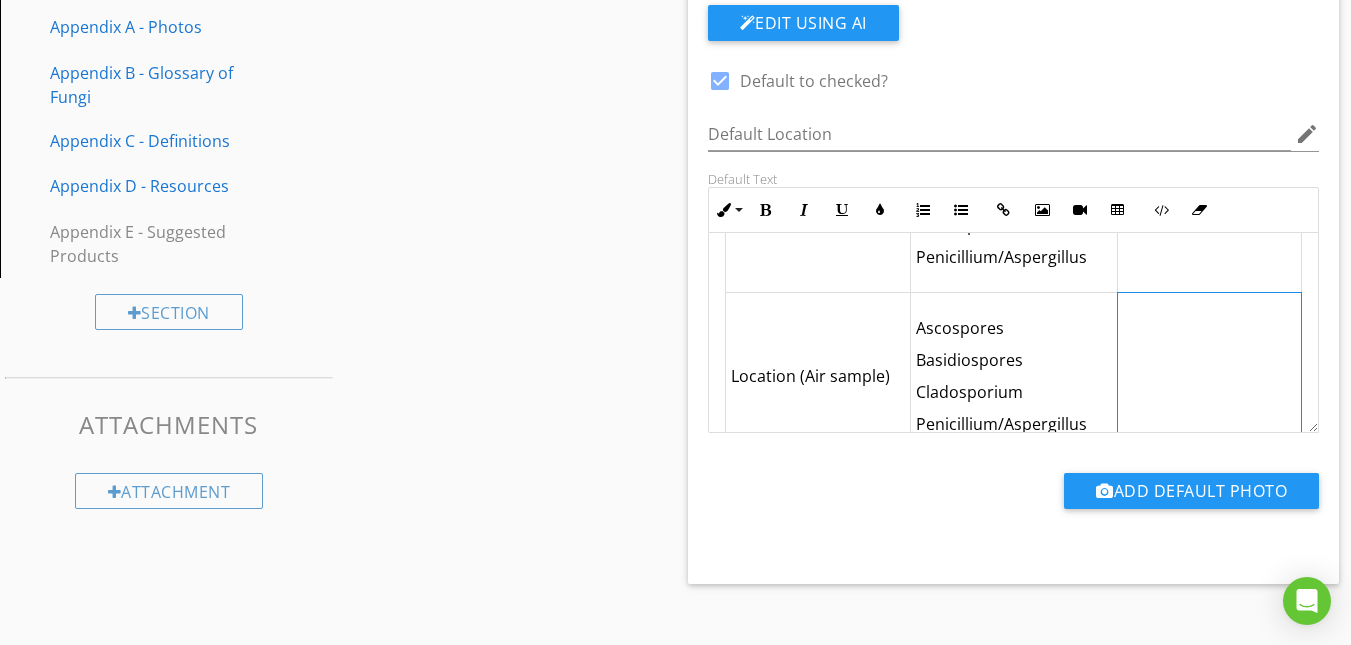 click at bounding box center (1210, 376) 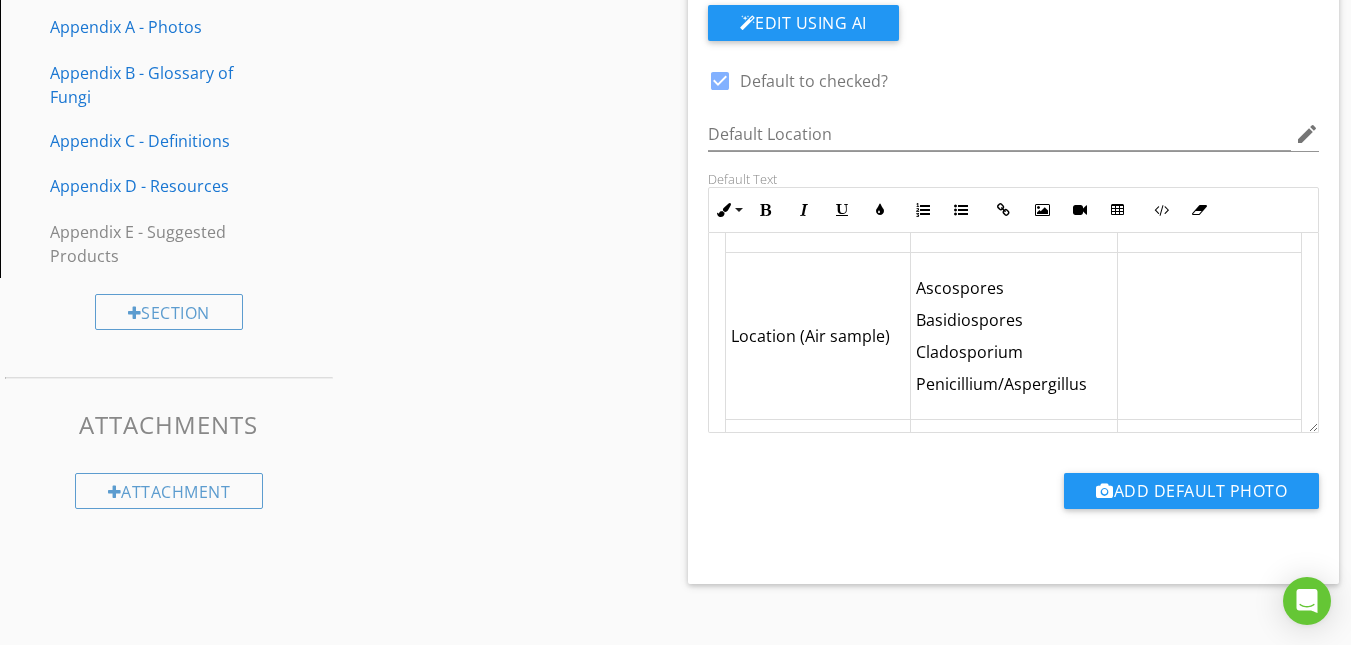 scroll, scrollTop: 299, scrollLeft: 0, axis: vertical 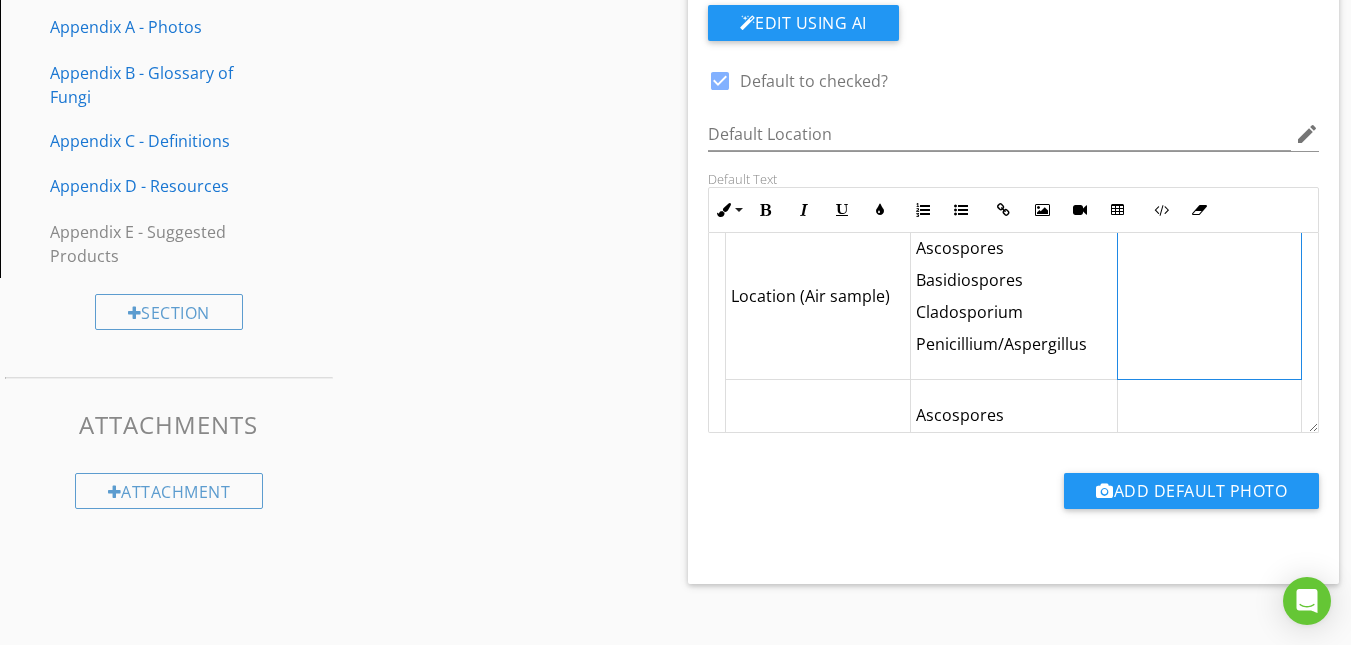 click at bounding box center [1210, 296] 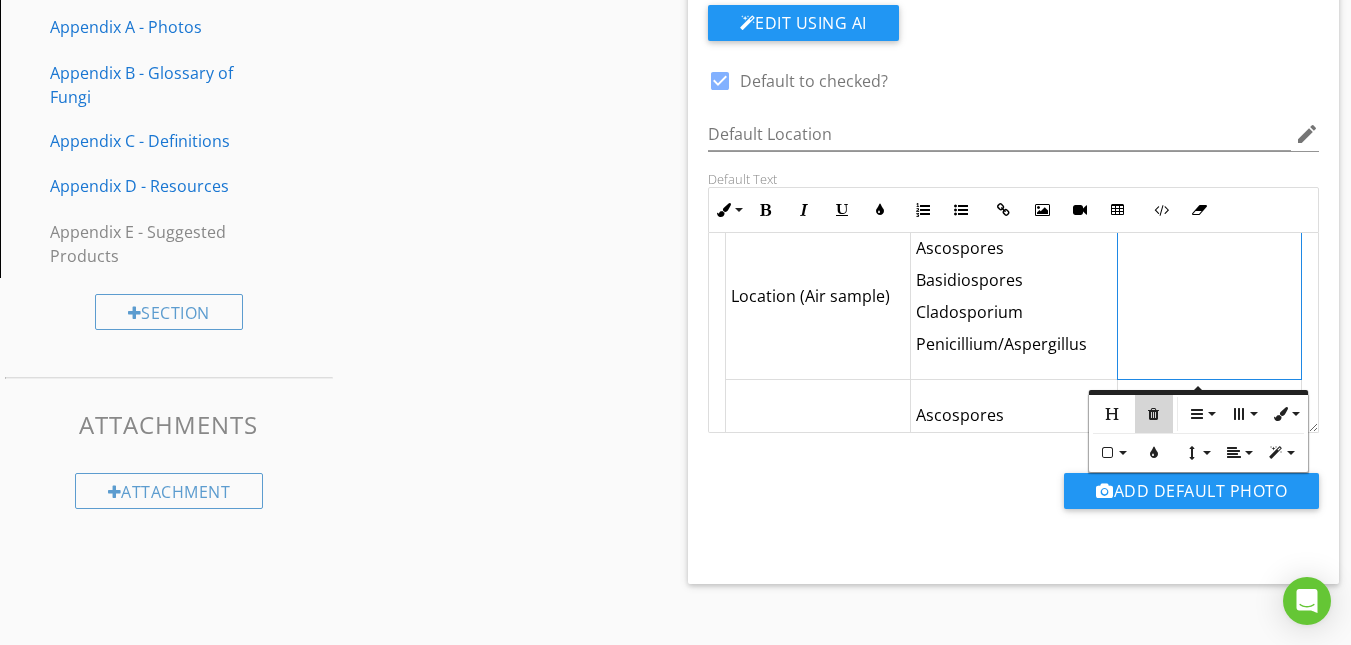 click at bounding box center [1154, 414] 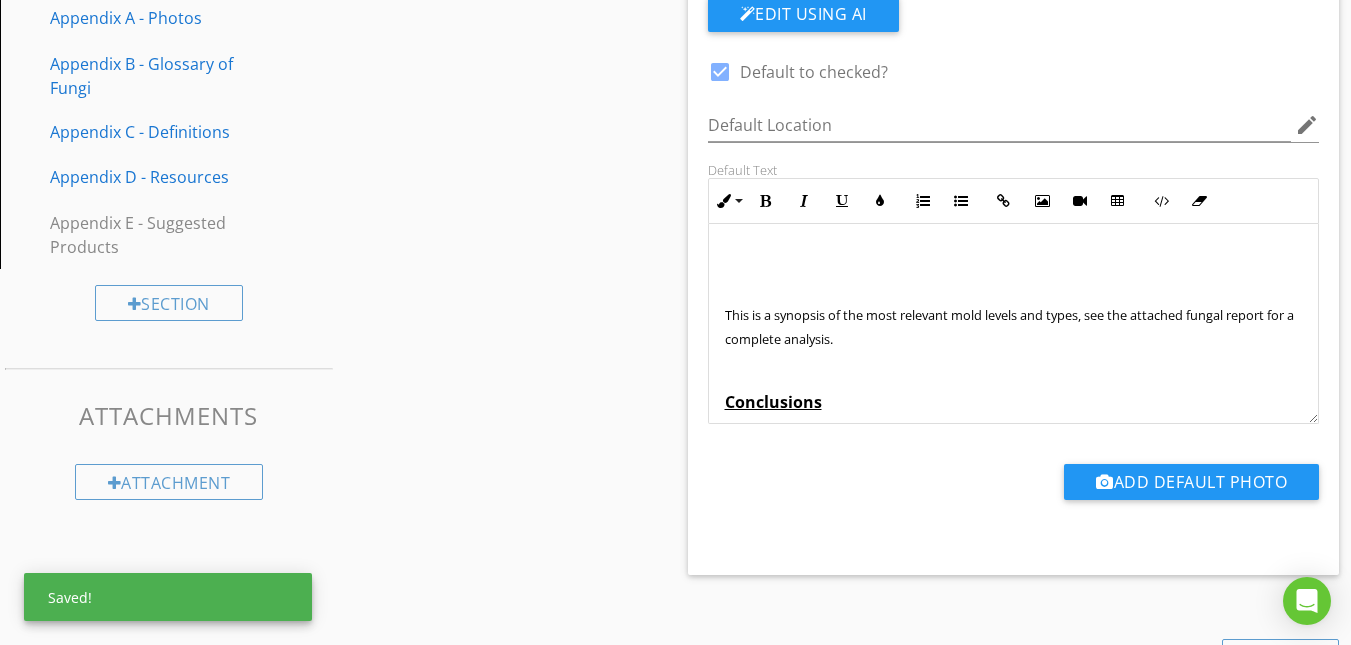 scroll, scrollTop: 0, scrollLeft: 0, axis: both 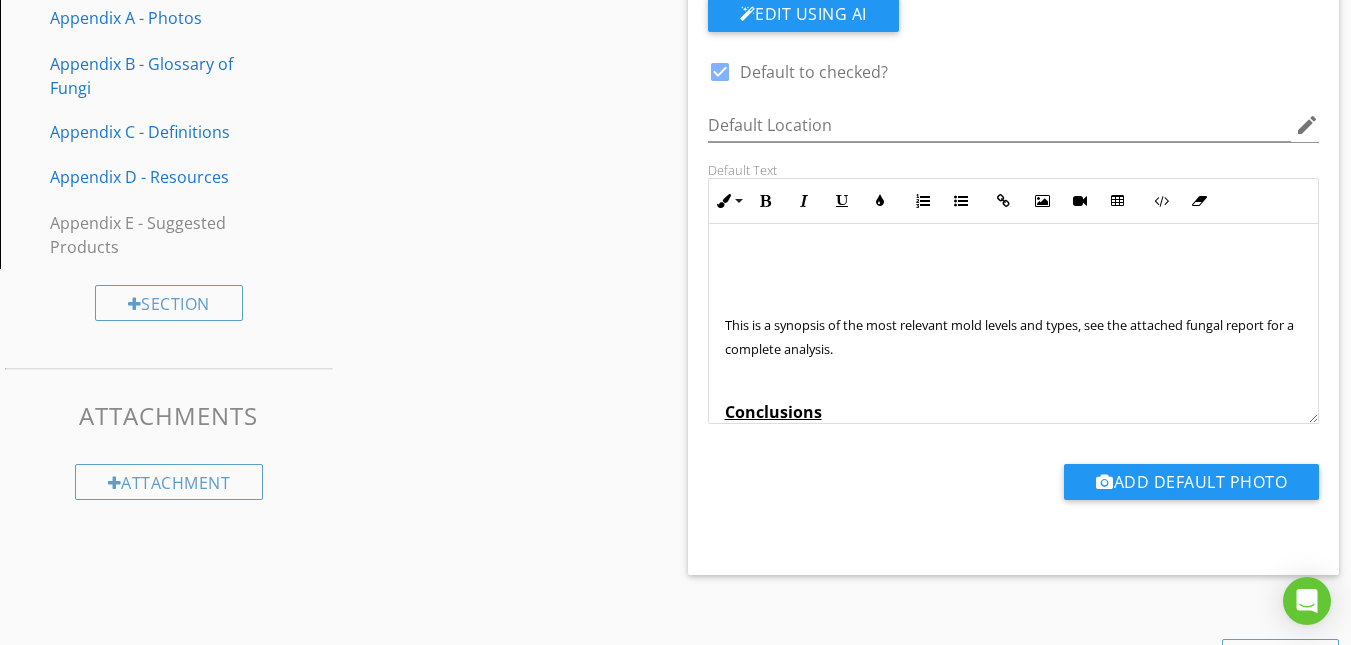 click at bounding box center [1014, 260] 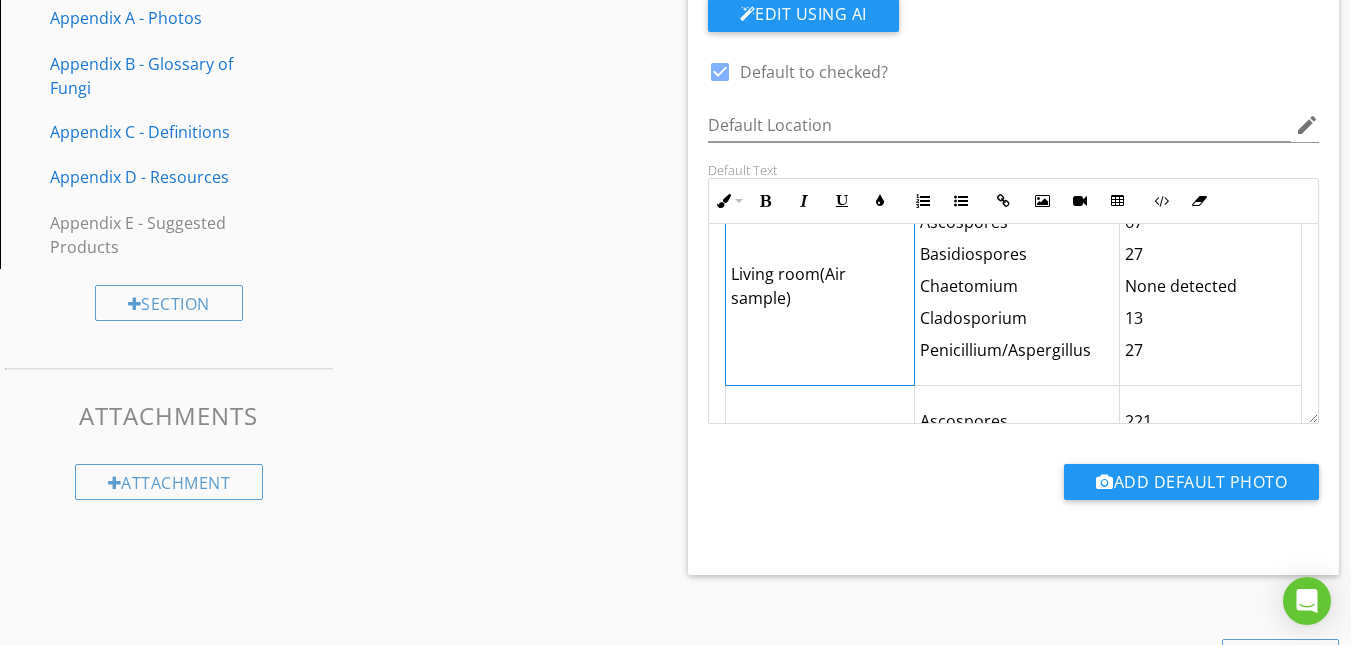 scroll, scrollTop: 569, scrollLeft: 0, axis: vertical 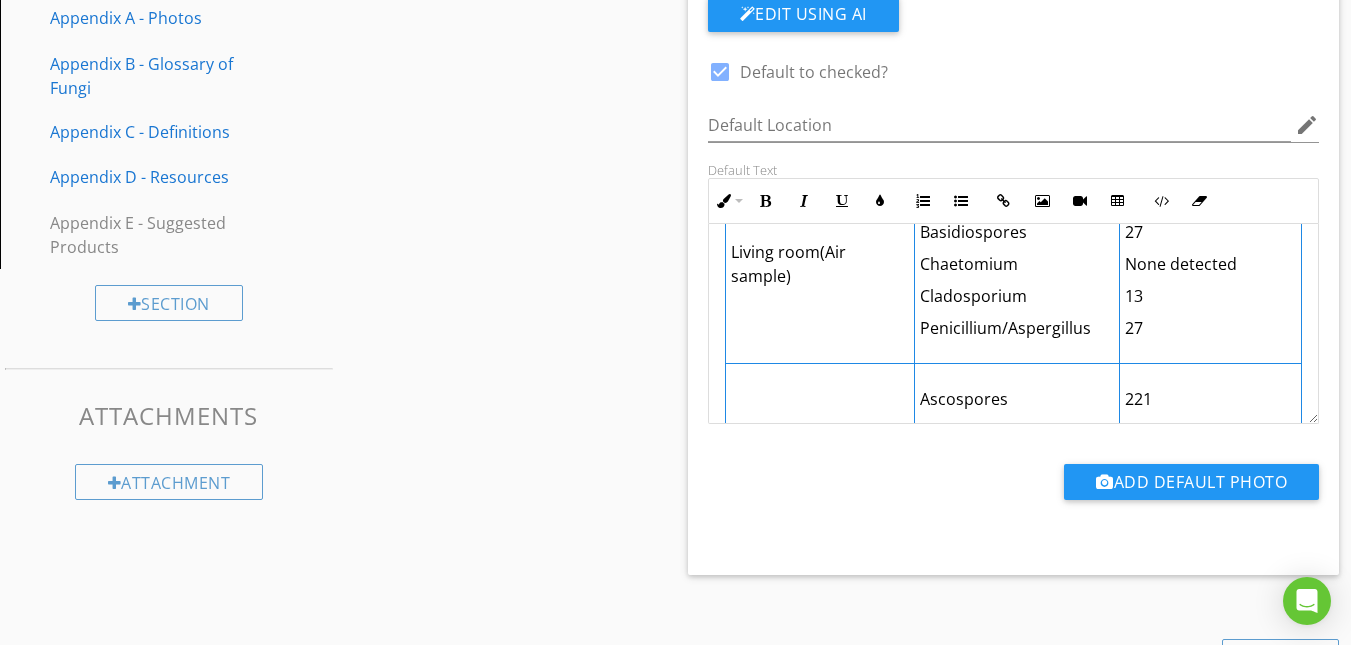 drag, startPoint x: 729, startPoint y: 288, endPoint x: 1181, endPoint y: 388, distance: 462.9298 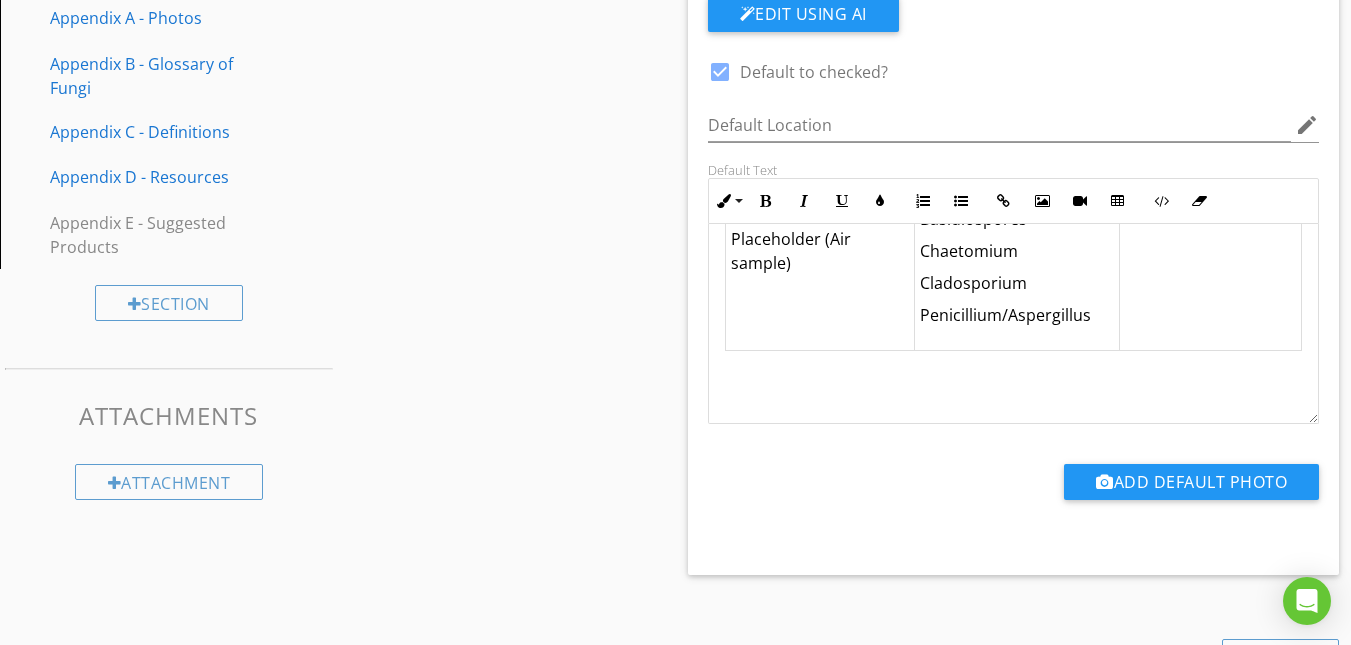 scroll, scrollTop: 1422, scrollLeft: 0, axis: vertical 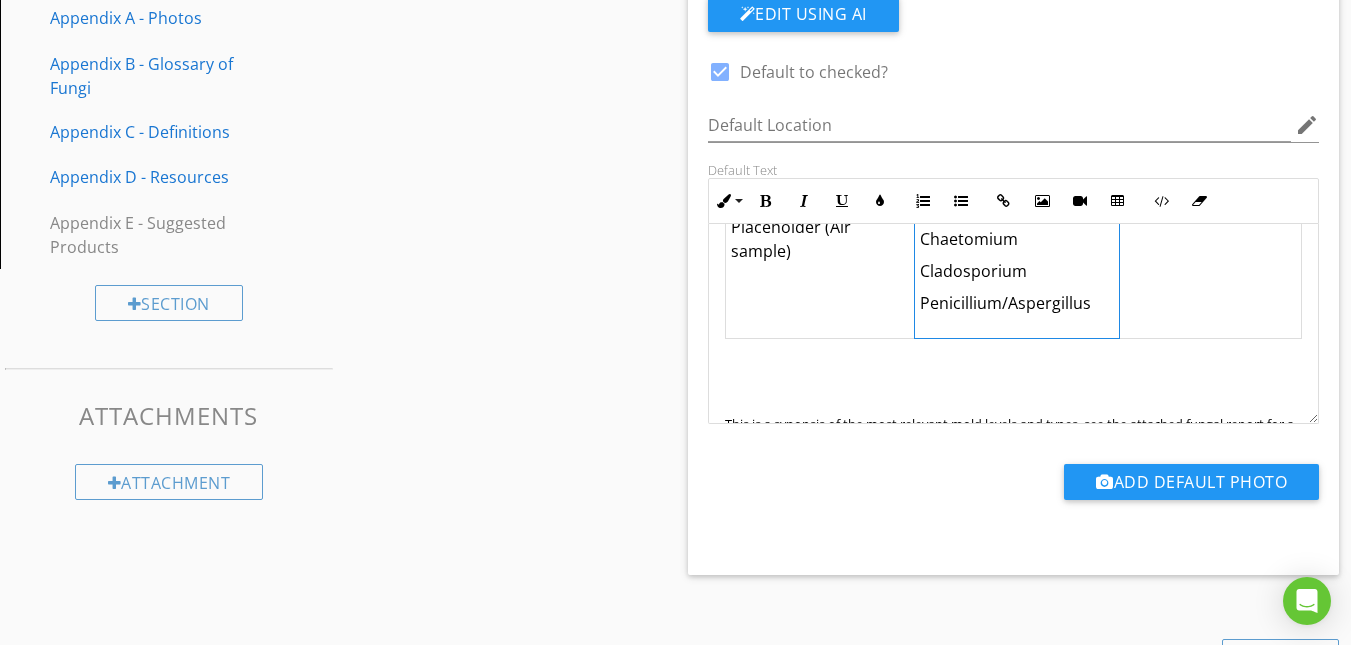 click on "Penicillium/Aspergillus" at bounding box center (1017, 303) 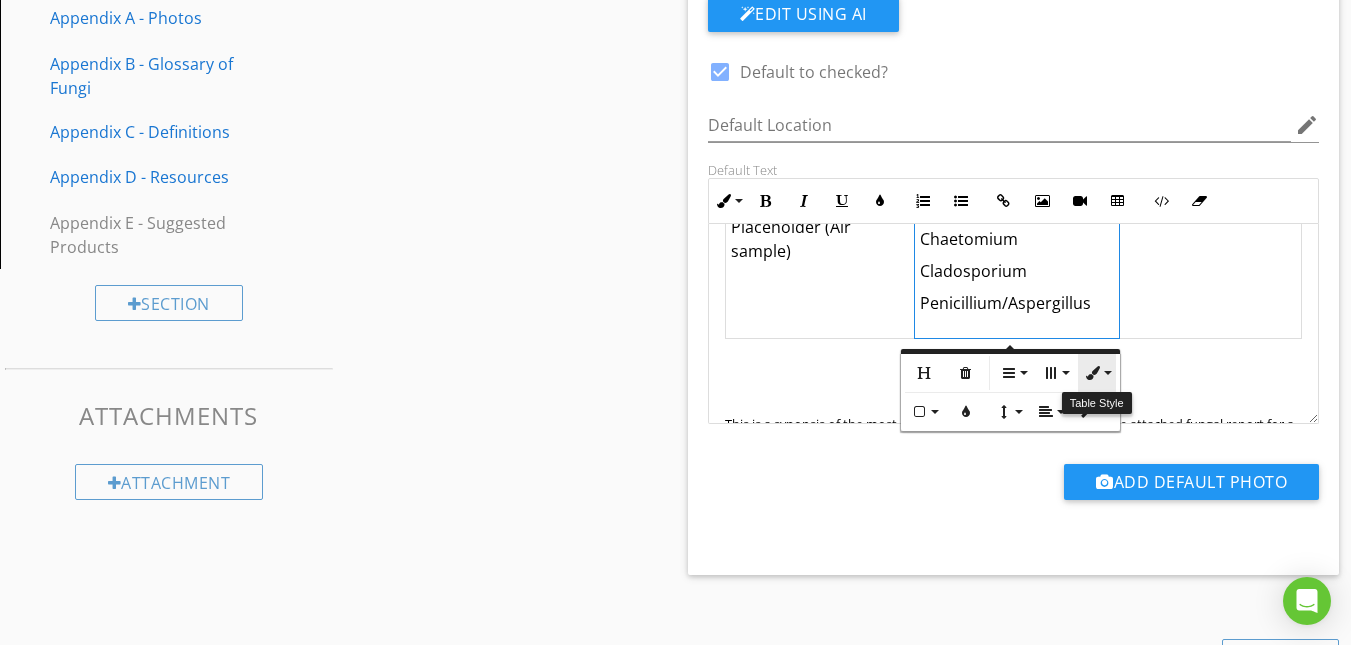 click on "Table Style" at bounding box center [1097, 373] 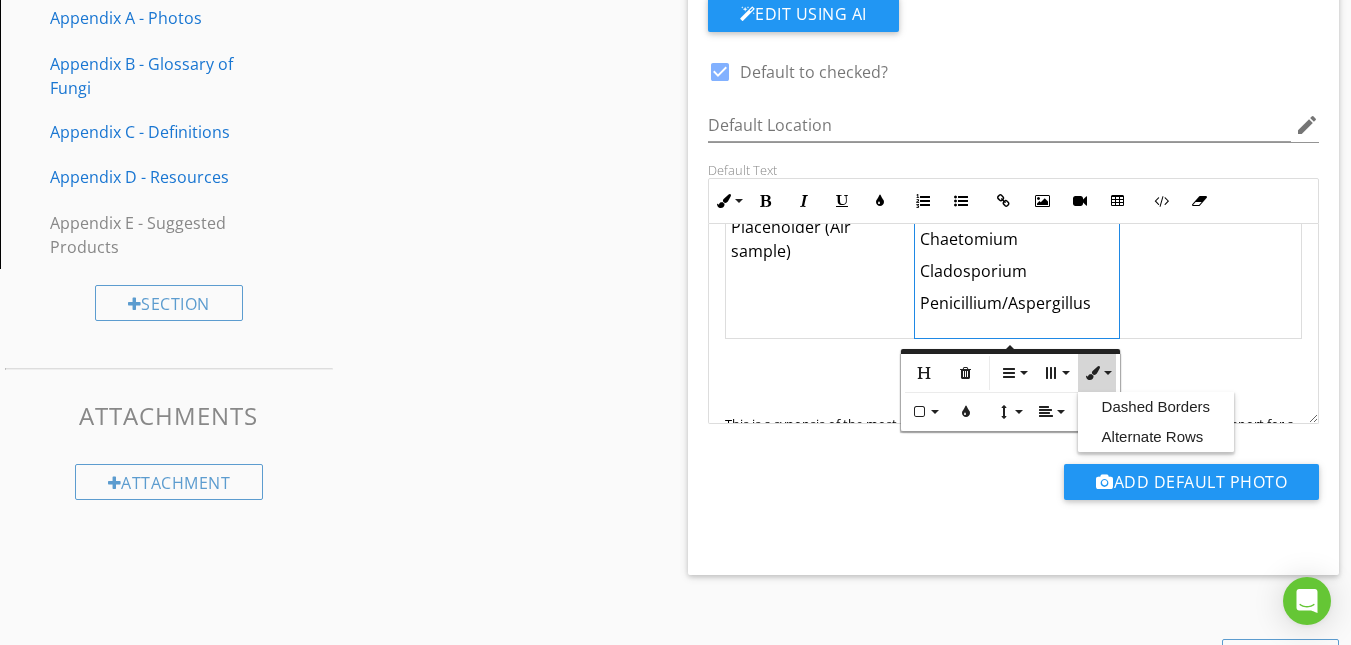 click on "Table Style" at bounding box center (1097, 373) 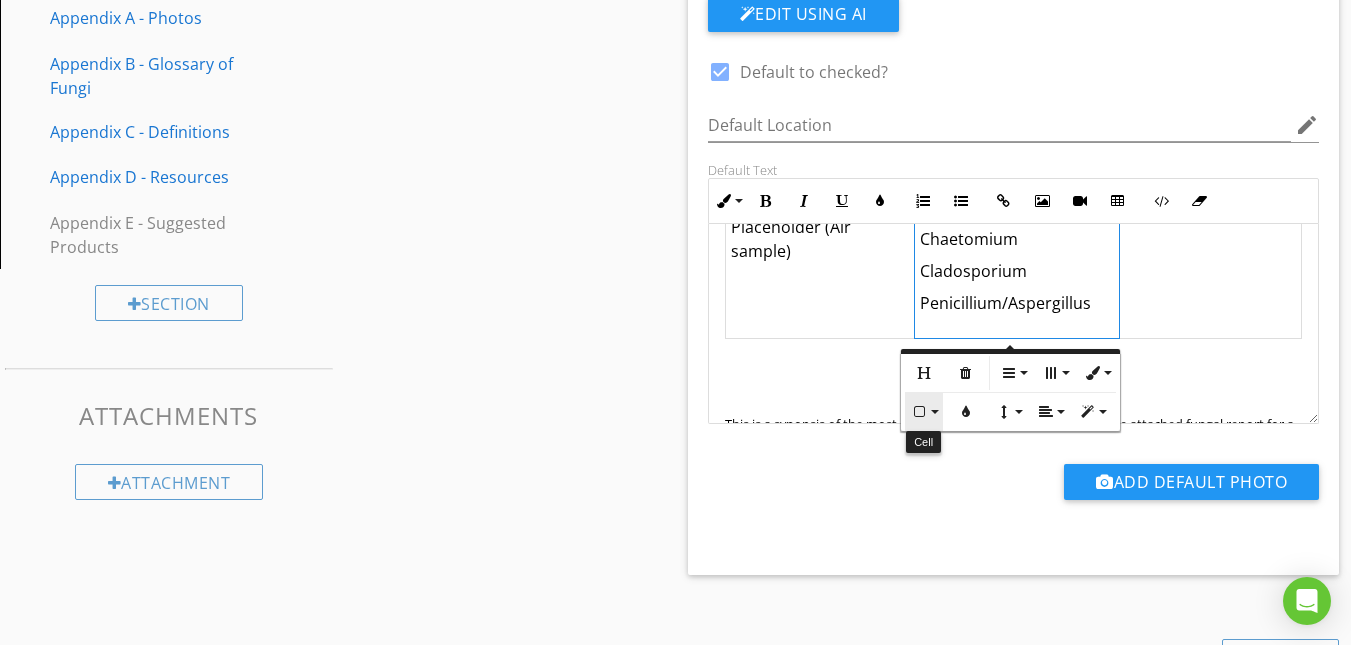 click on "Cell" at bounding box center [924, 412] 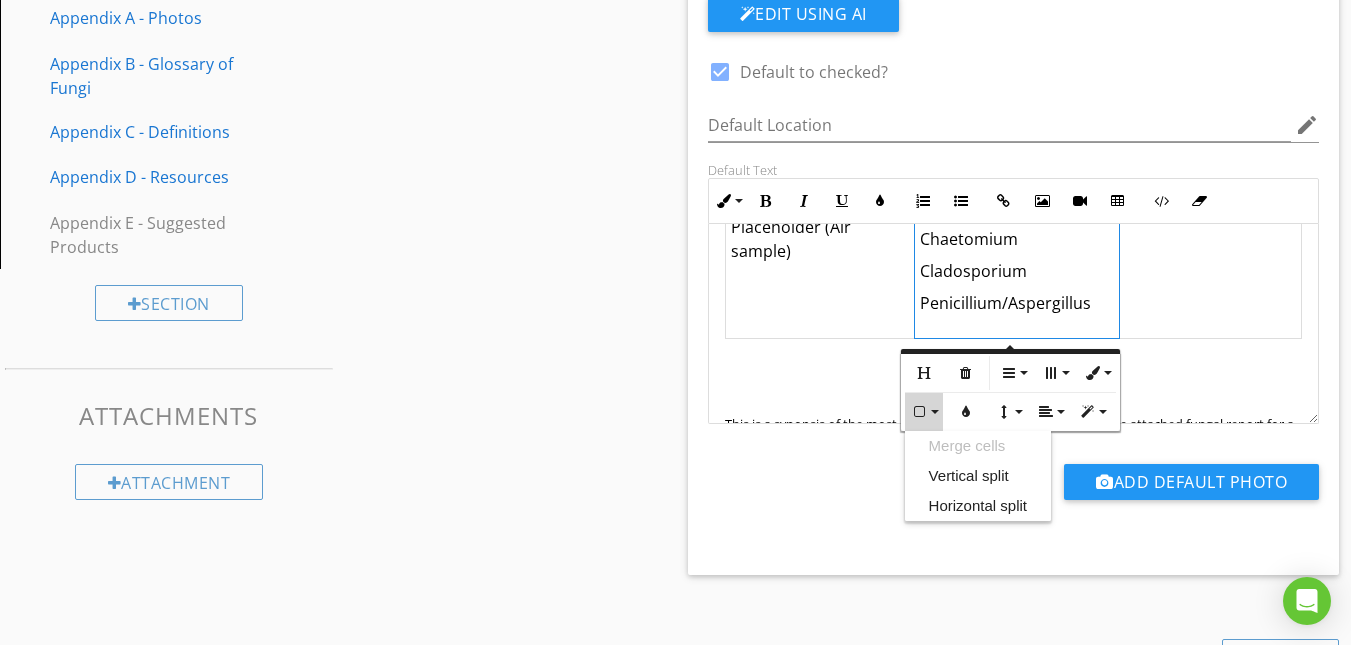 click on "Cell" at bounding box center [924, 412] 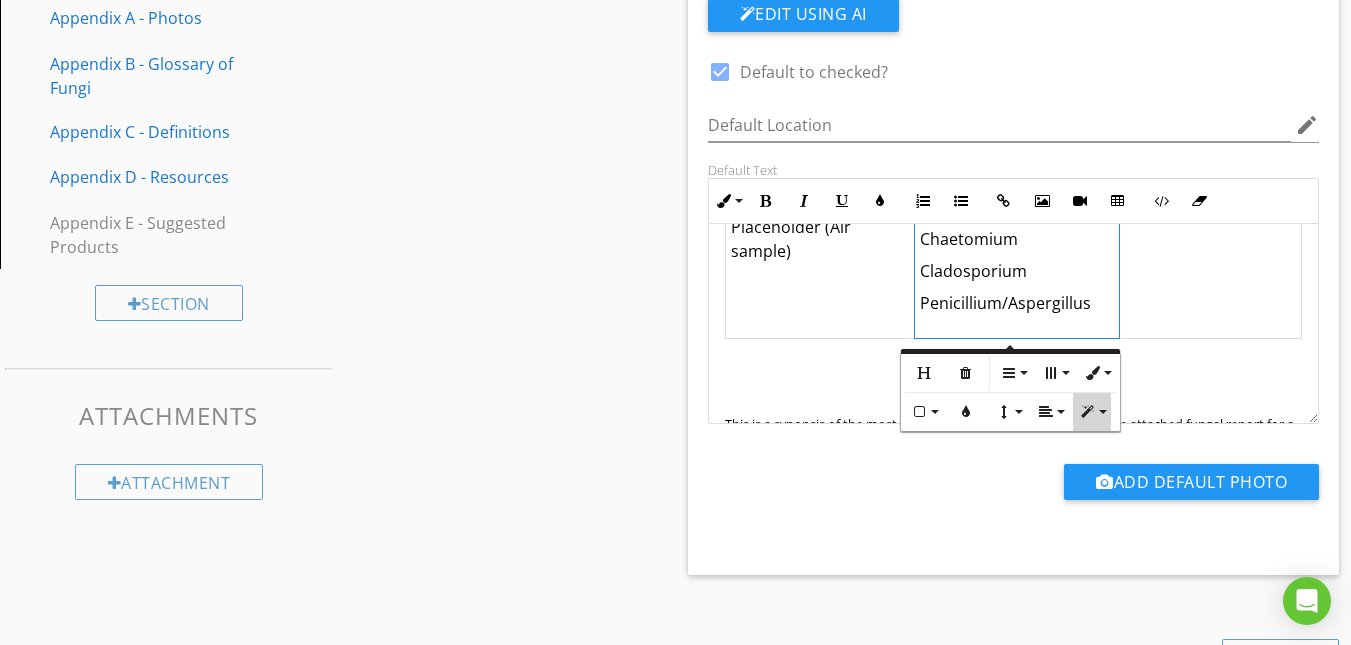 click on "Cell Style" at bounding box center [1092, 412] 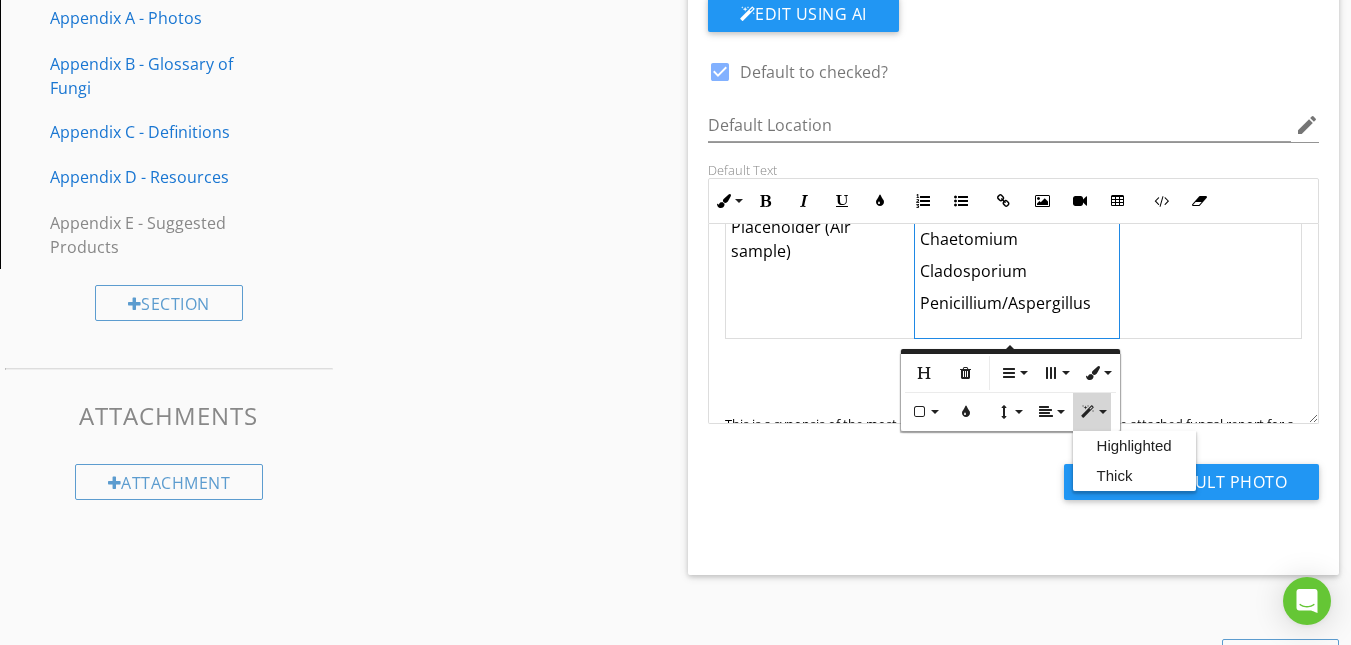 click on "Cell Style" at bounding box center (1092, 412) 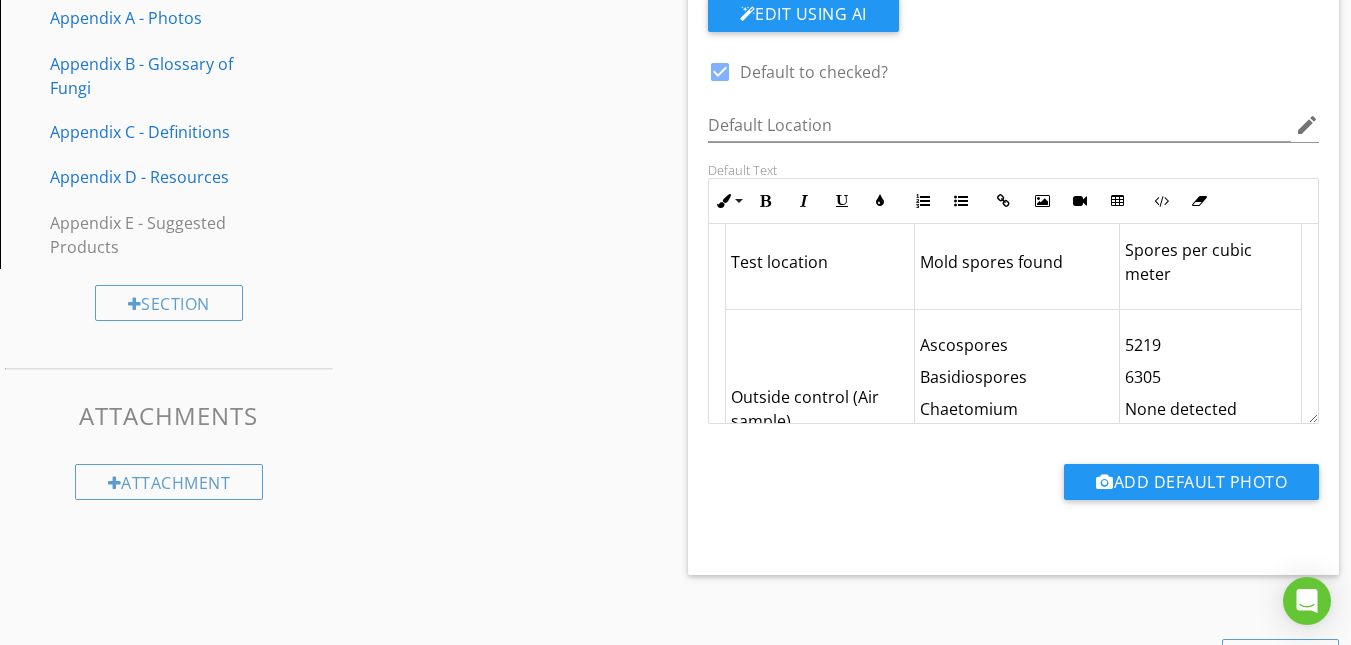 scroll, scrollTop: 0, scrollLeft: 0, axis: both 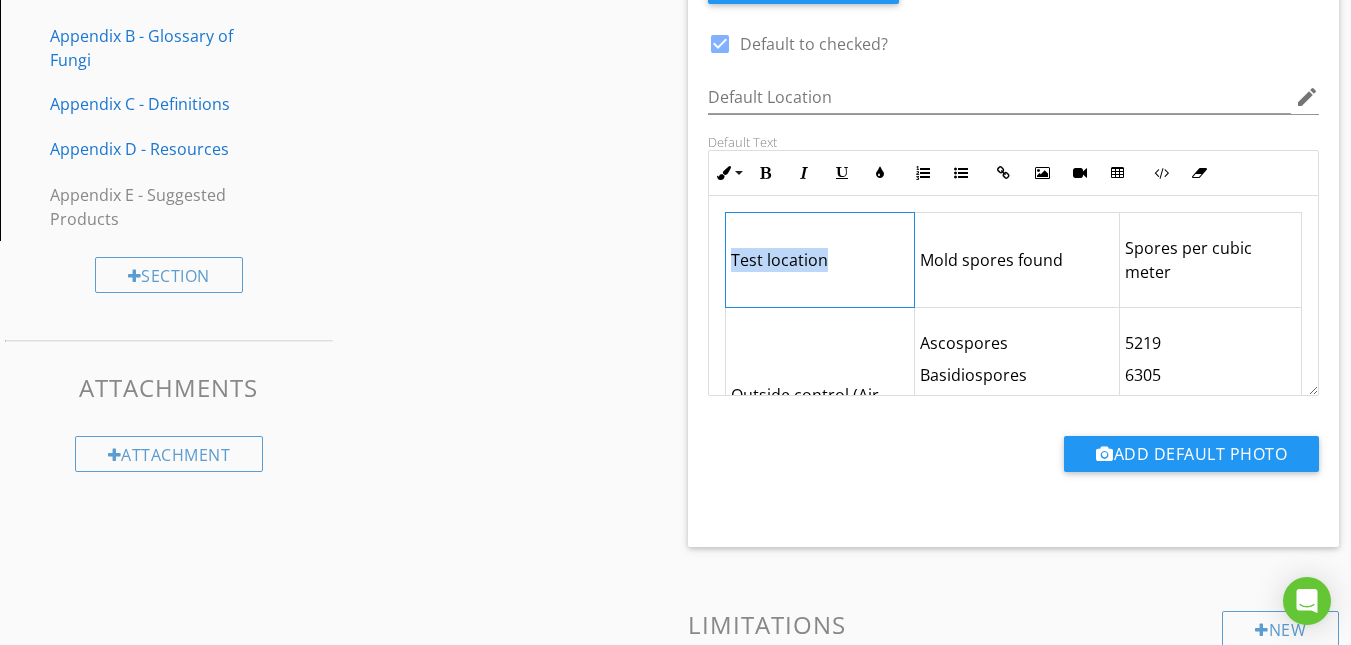 drag, startPoint x: 840, startPoint y: 261, endPoint x: 726, endPoint y: 264, distance: 114.03947 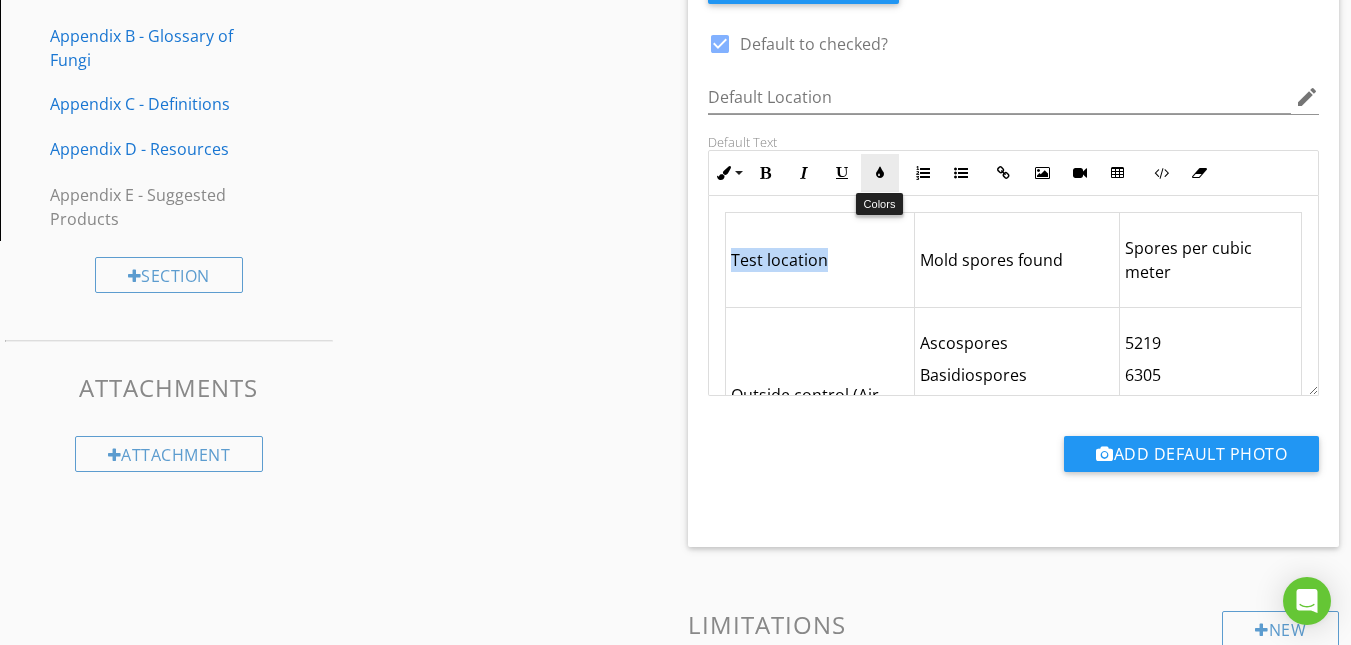 click at bounding box center (880, 173) 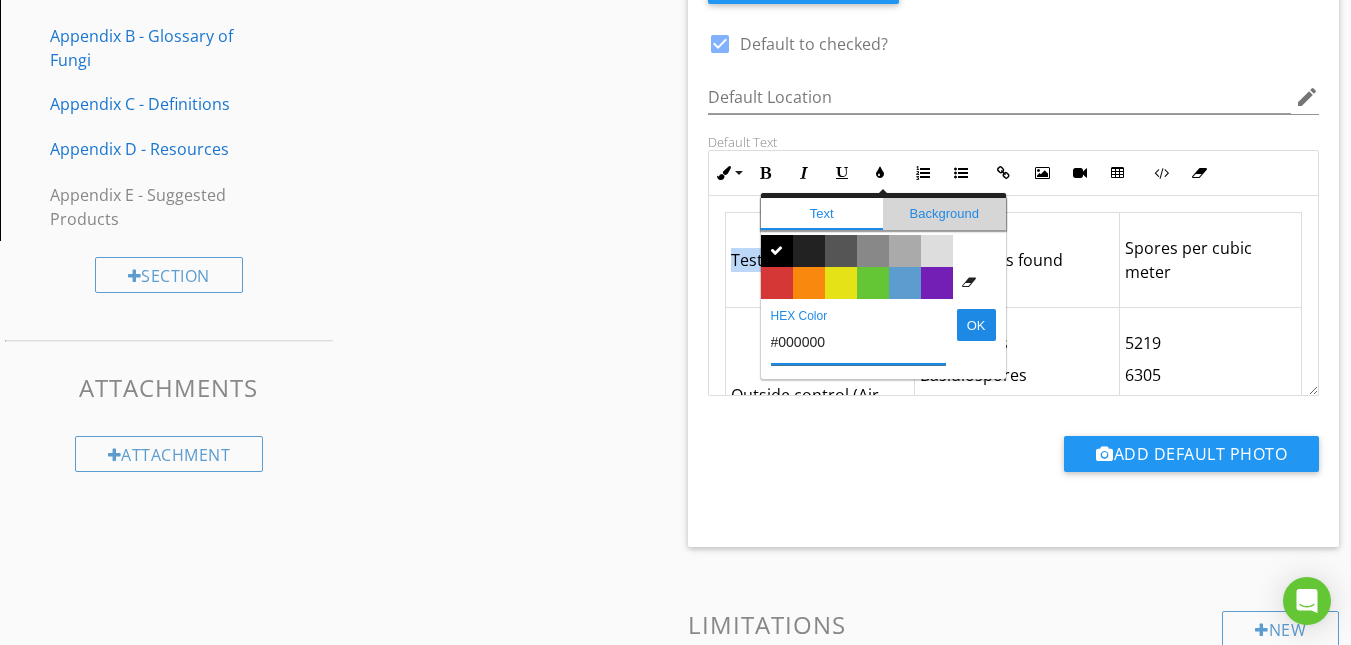 click on "Background" at bounding box center (944, 214) 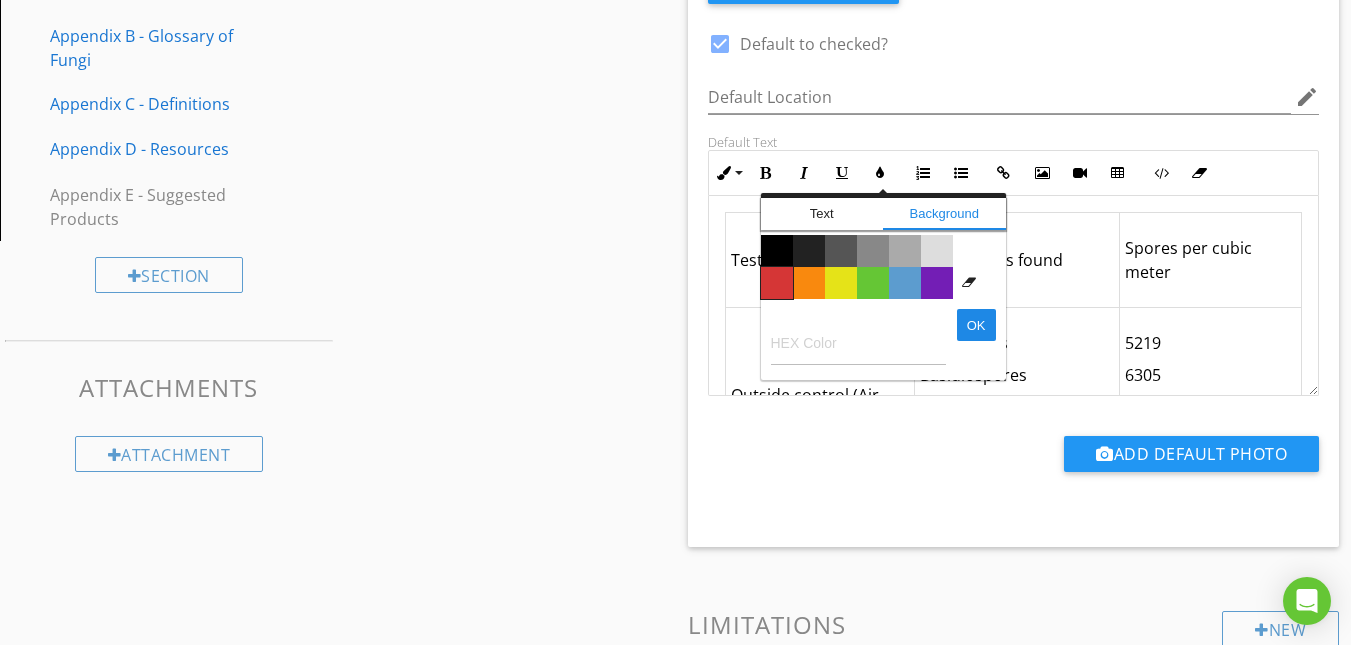 click on "Color #d53636" at bounding box center [777, 283] 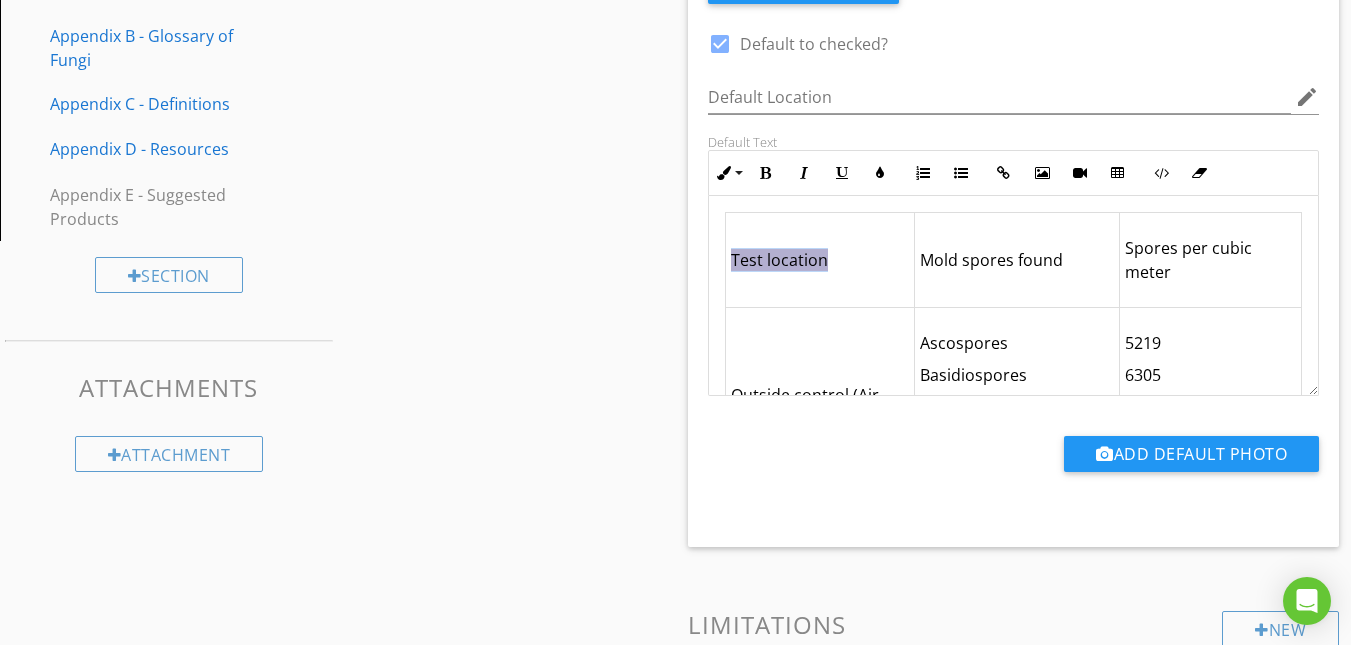 click on "Test location" at bounding box center (819, 260) 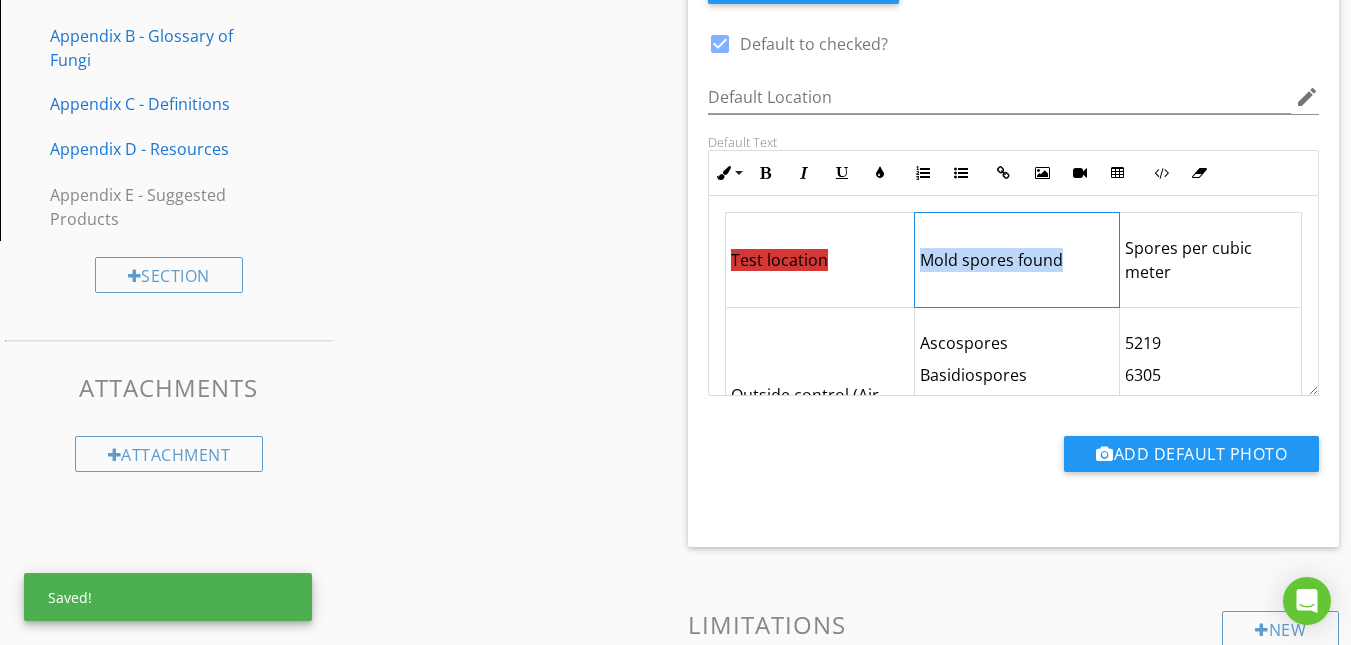 drag, startPoint x: 1069, startPoint y: 257, endPoint x: 917, endPoint y: 265, distance: 152.21039 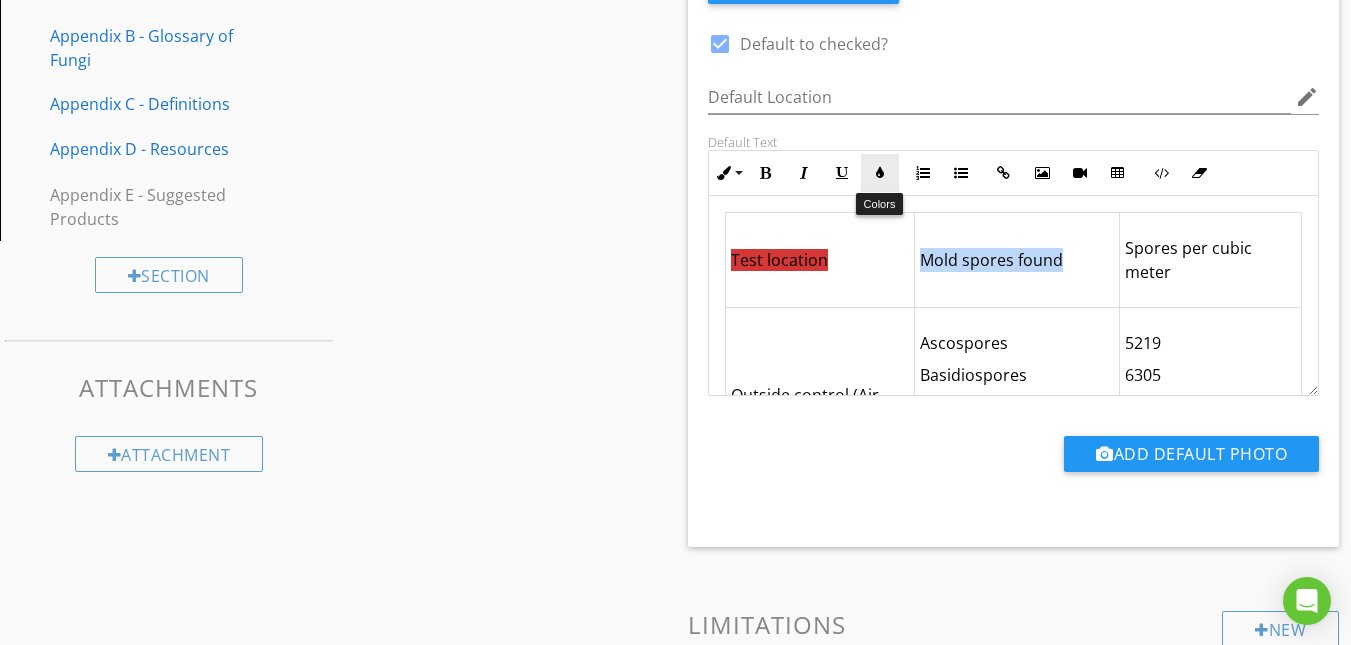click at bounding box center [880, 173] 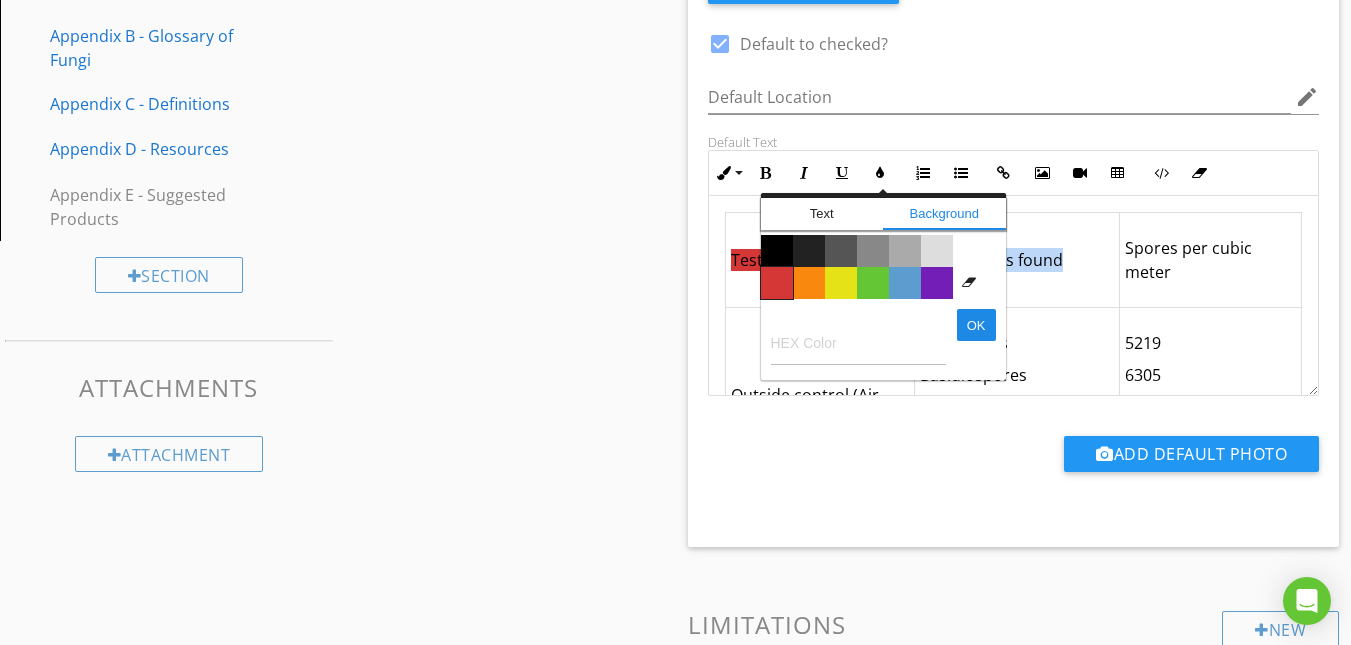 click on "Color #d53636" at bounding box center (777, 283) 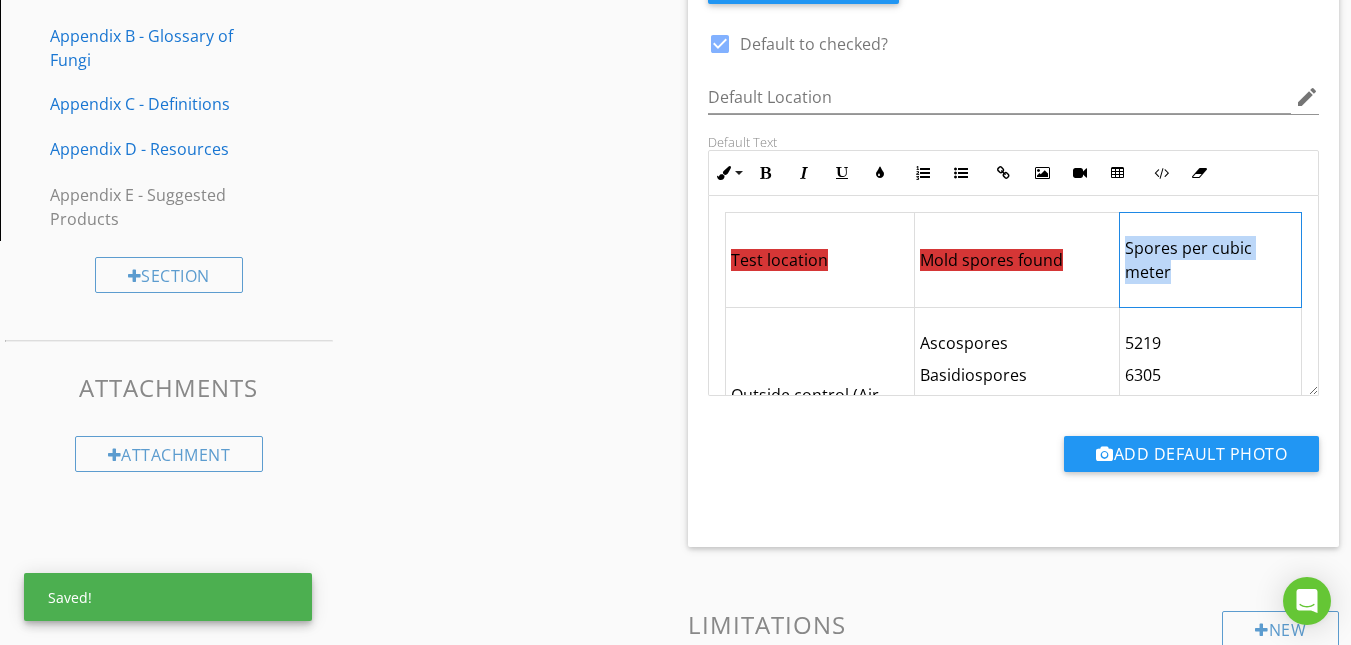 drag, startPoint x: 1172, startPoint y: 271, endPoint x: 1117, endPoint y: 244, distance: 61.269894 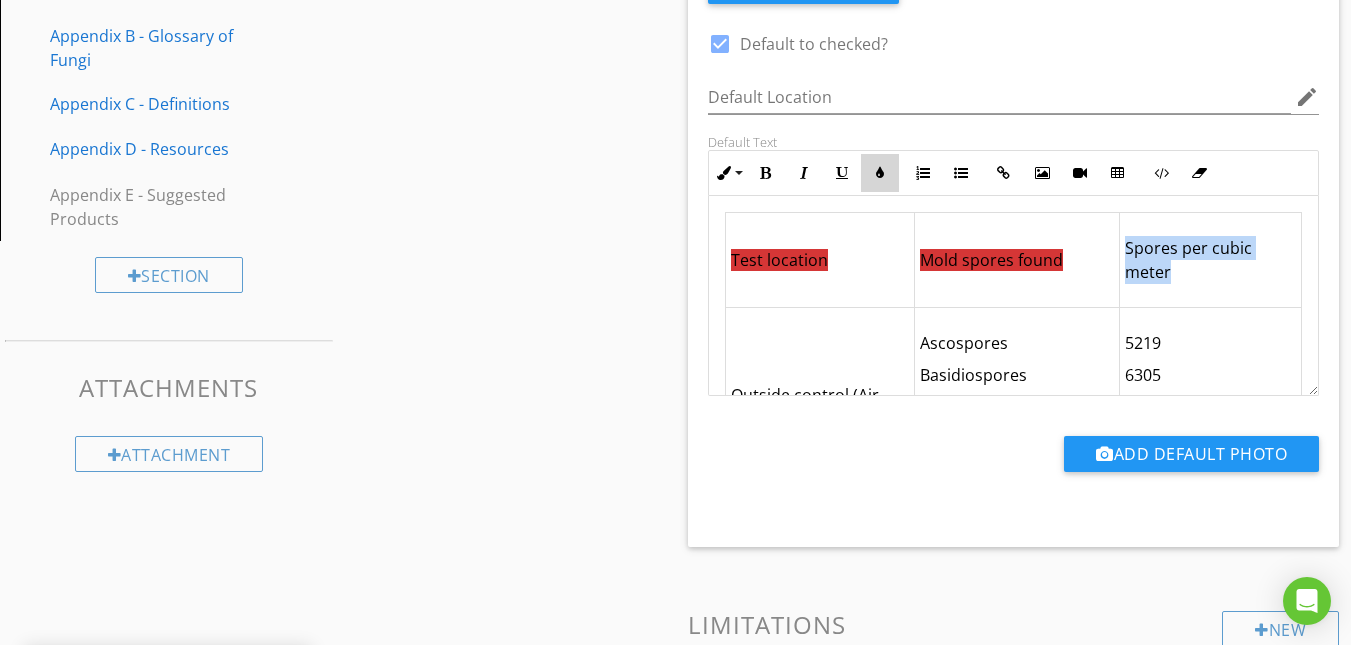 click at bounding box center [880, 173] 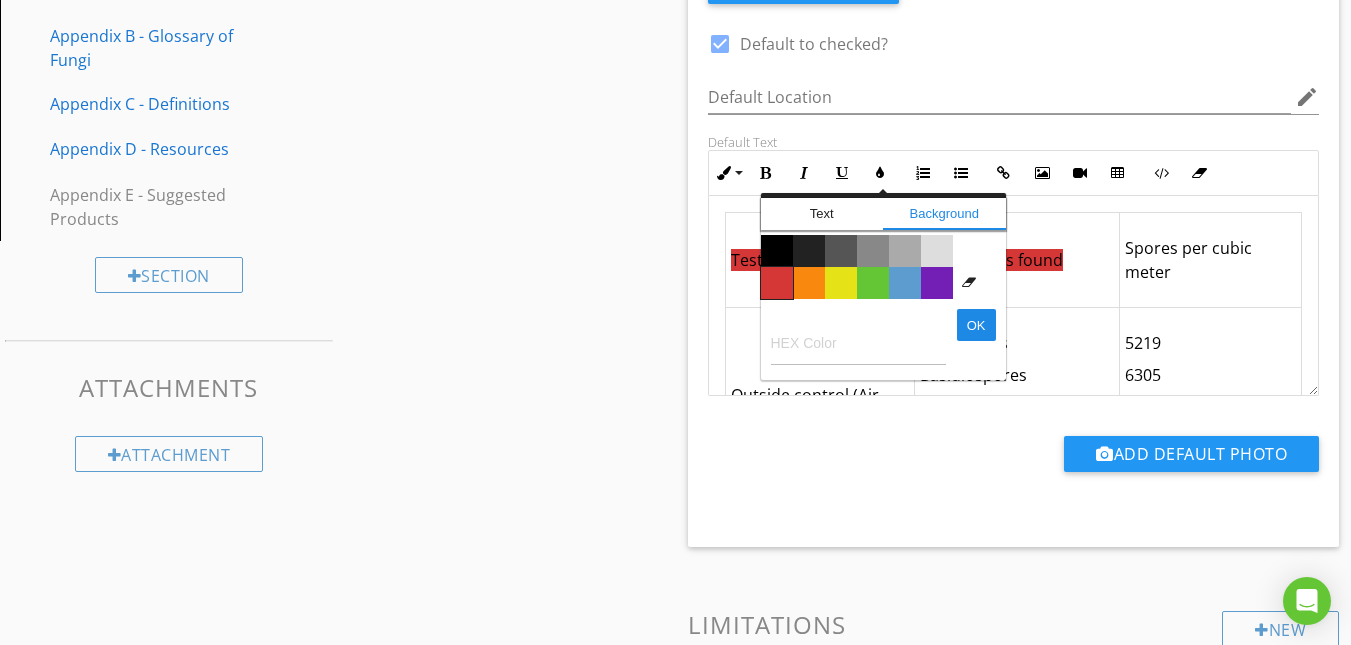 click on "Color #d53636" at bounding box center [777, 283] 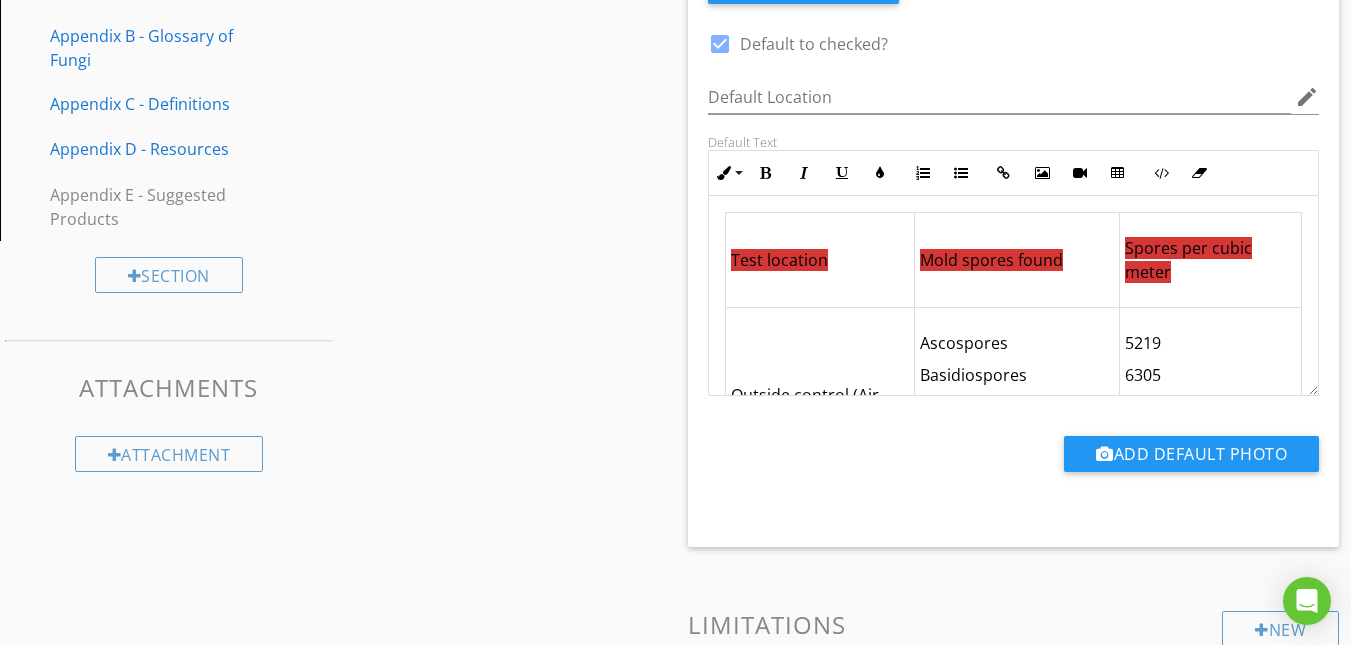 click on "Outside control (Air sample)" at bounding box center (819, 407) 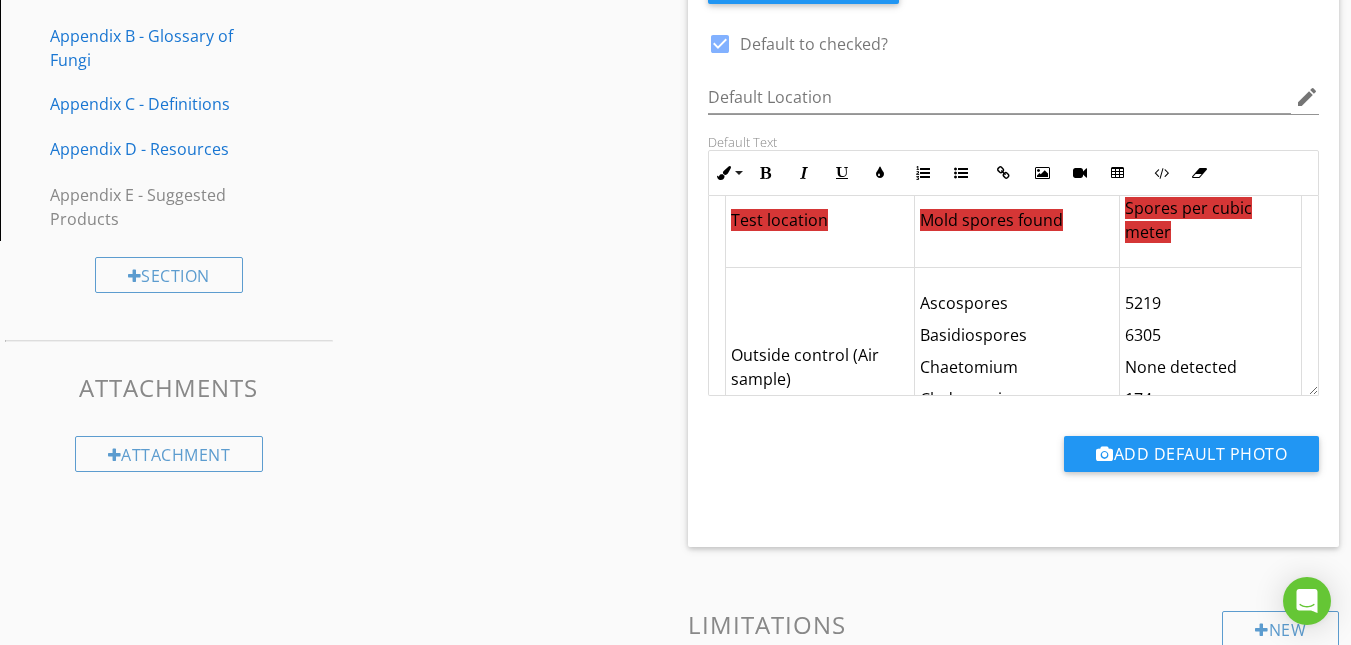 scroll, scrollTop: 80, scrollLeft: 0, axis: vertical 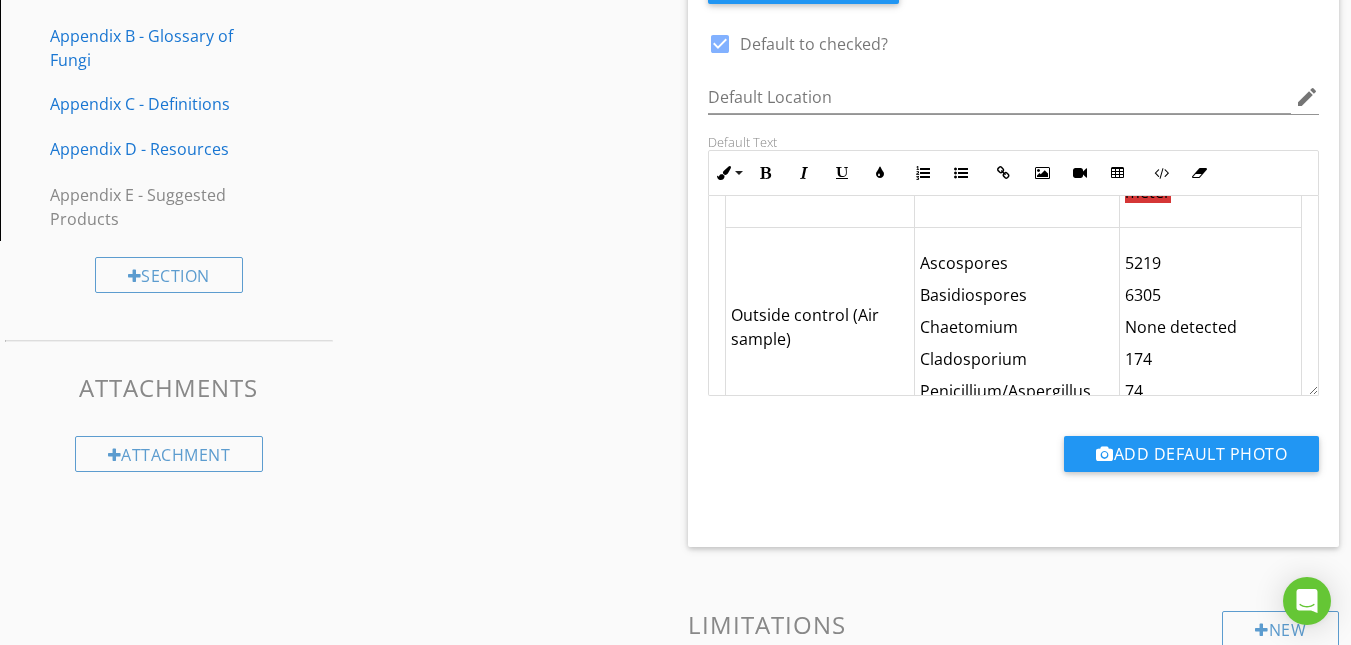 click on "Outside control (Air sample)" at bounding box center [820, 327] 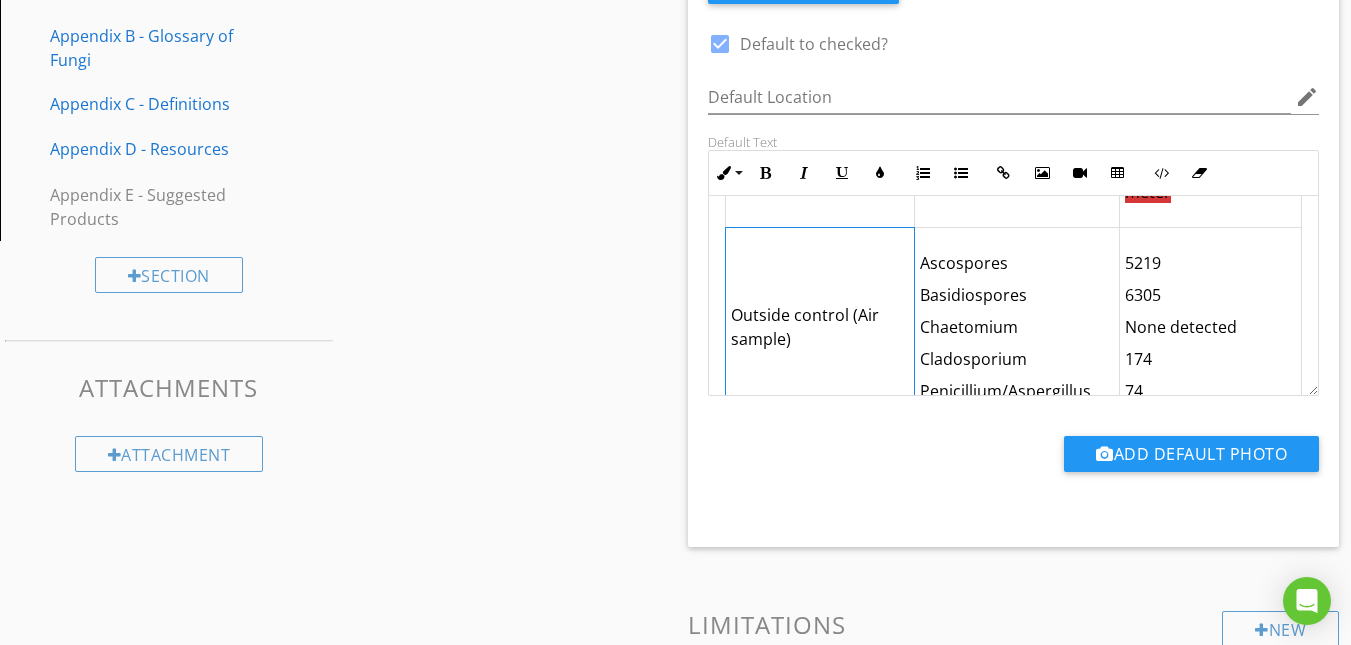 click on "Outside control (Air sample)" at bounding box center (820, 327) 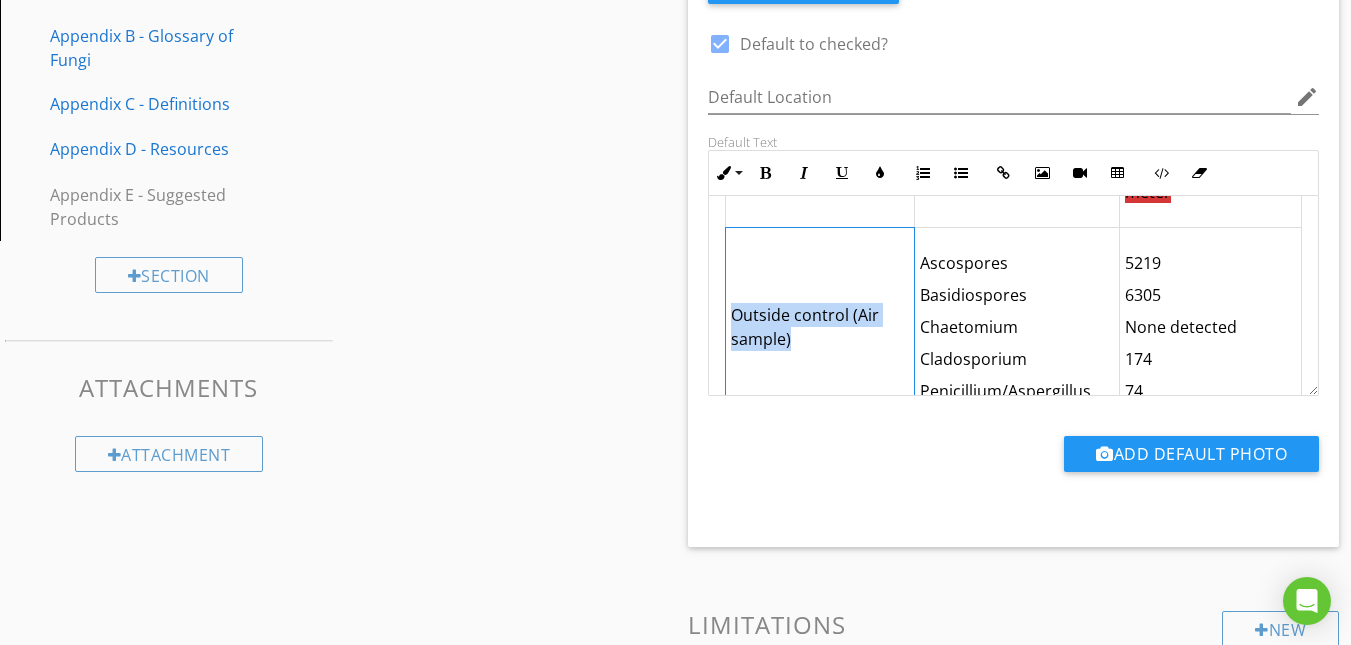 drag, startPoint x: 732, startPoint y: 309, endPoint x: 793, endPoint y: 338, distance: 67.54258 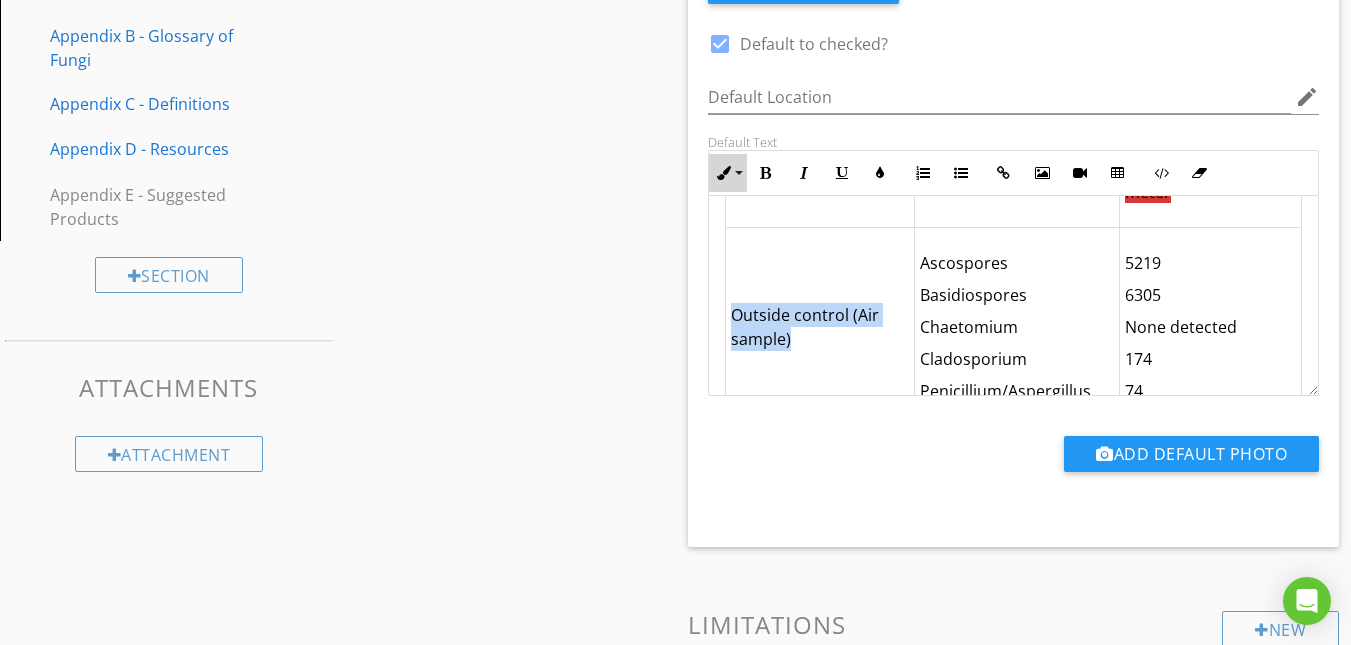 click on "Inline Style" at bounding box center (728, 173) 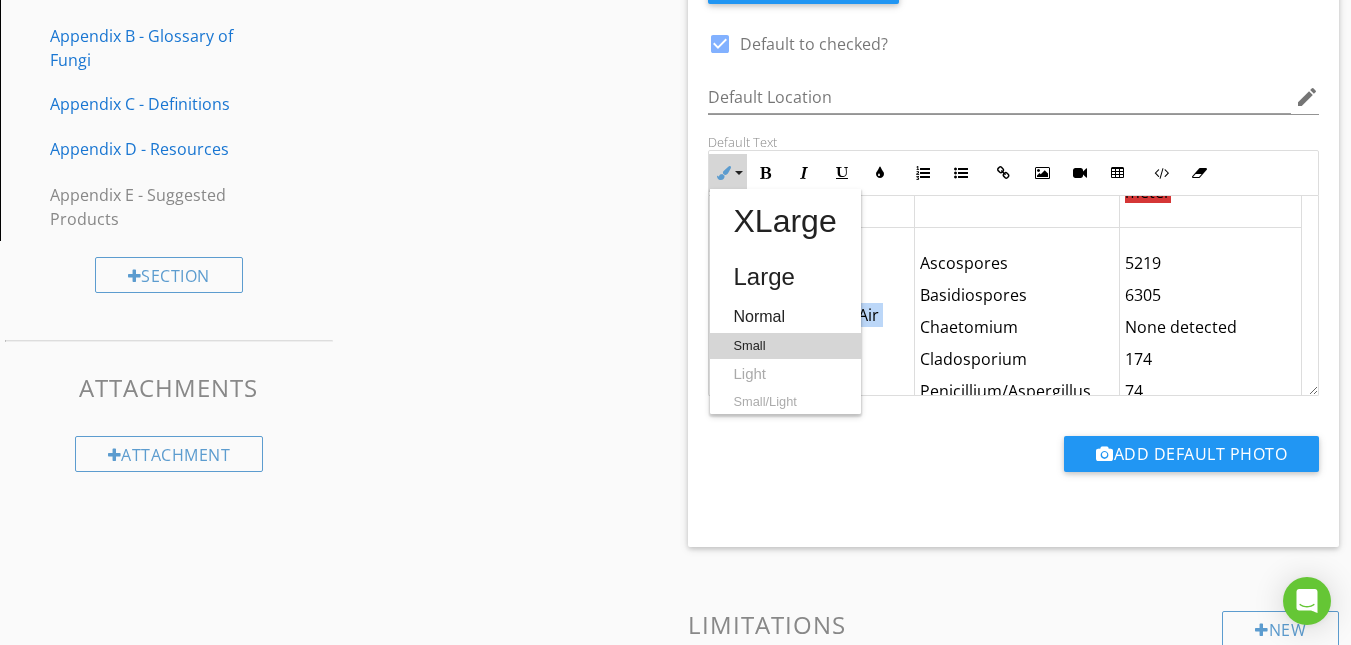 click on "Small" at bounding box center (785, 346) 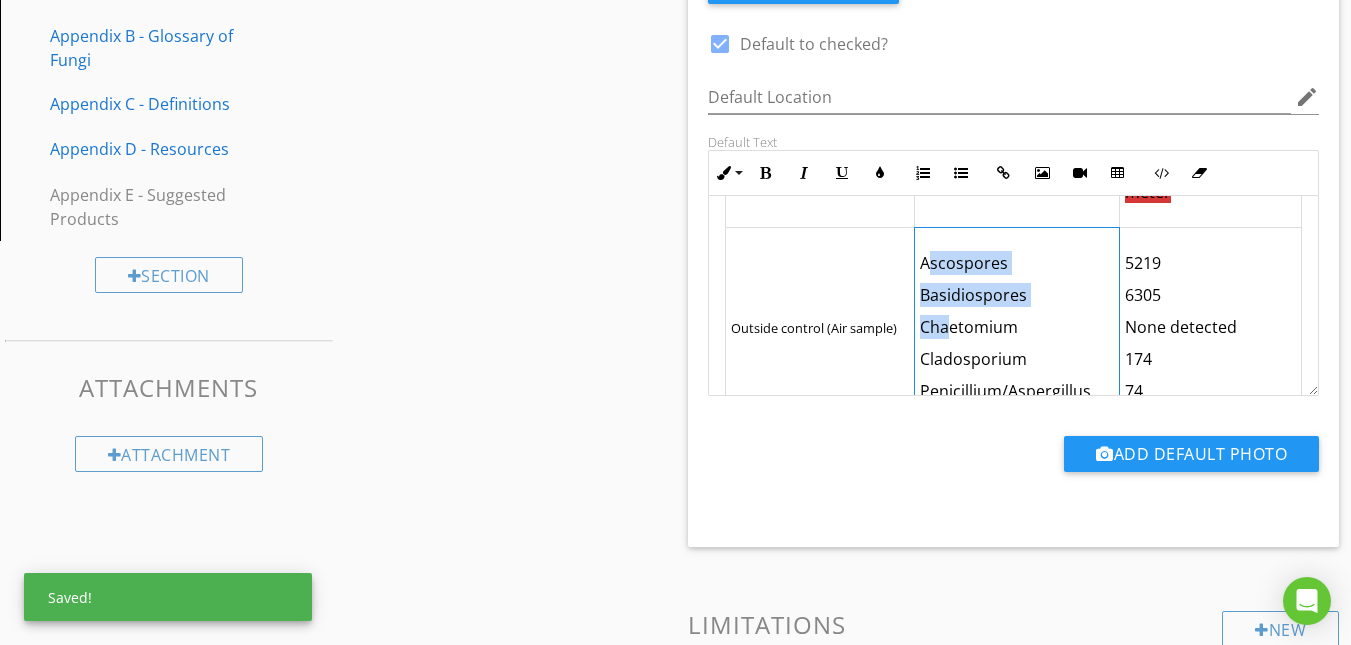 drag, startPoint x: 920, startPoint y: 266, endPoint x: 945, endPoint y: 327, distance: 65.9242 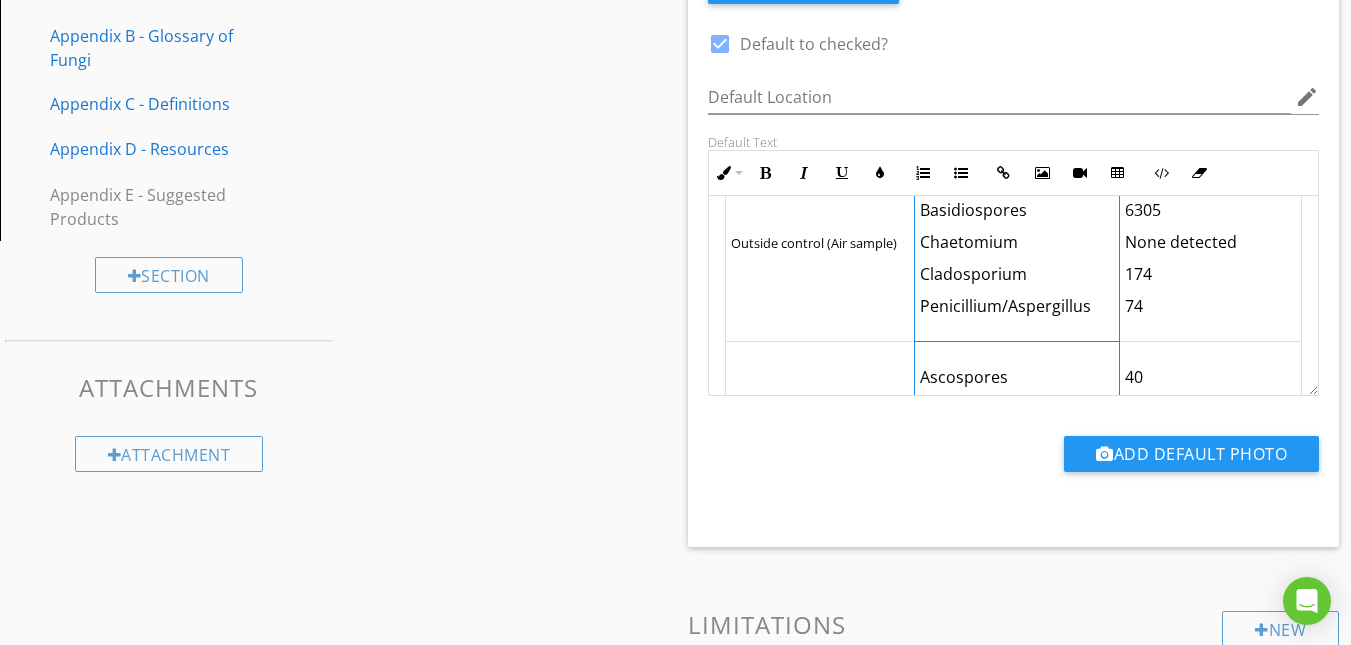 scroll, scrollTop: 186, scrollLeft: 0, axis: vertical 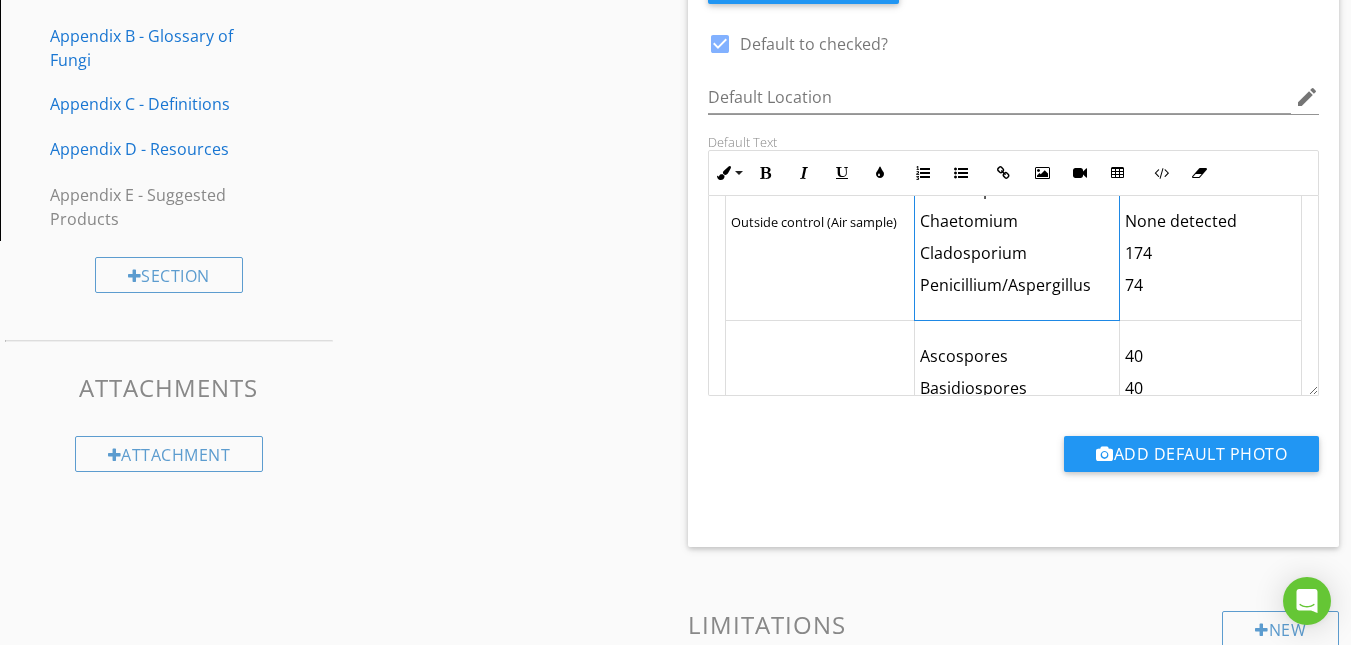 drag, startPoint x: 915, startPoint y: 262, endPoint x: 1085, endPoint y: 288, distance: 171.97675 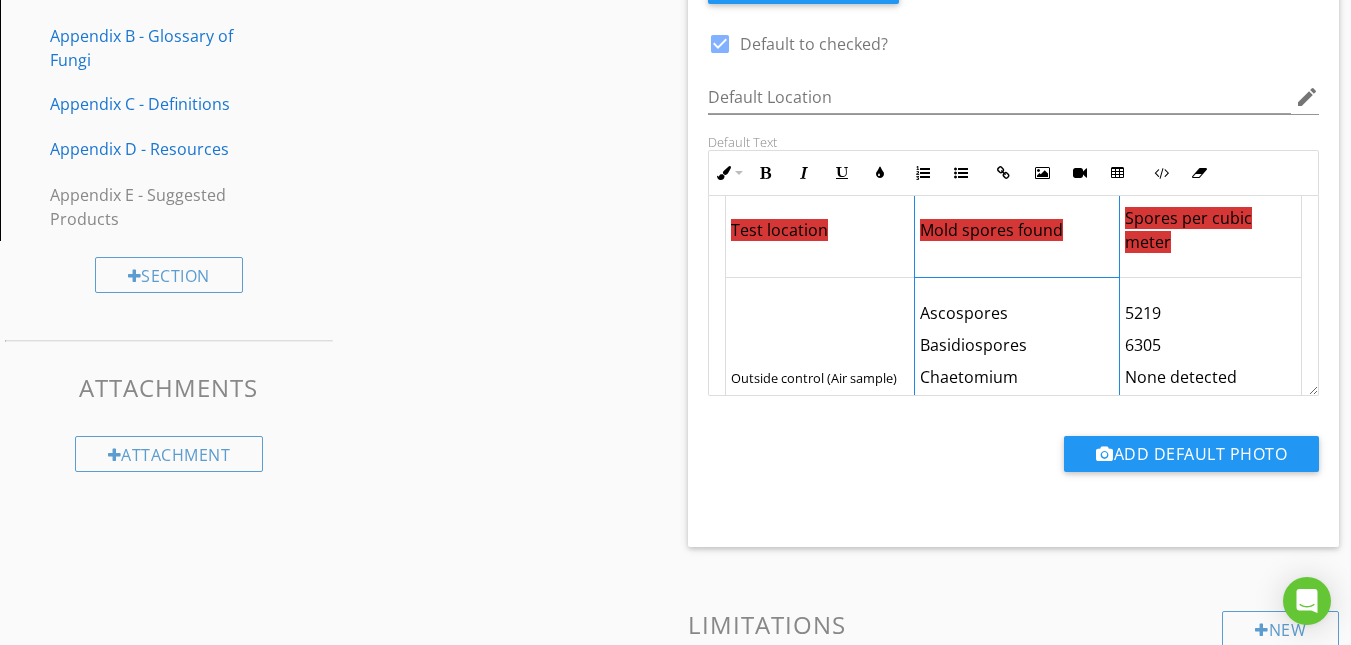 scroll, scrollTop: 4, scrollLeft: 0, axis: vertical 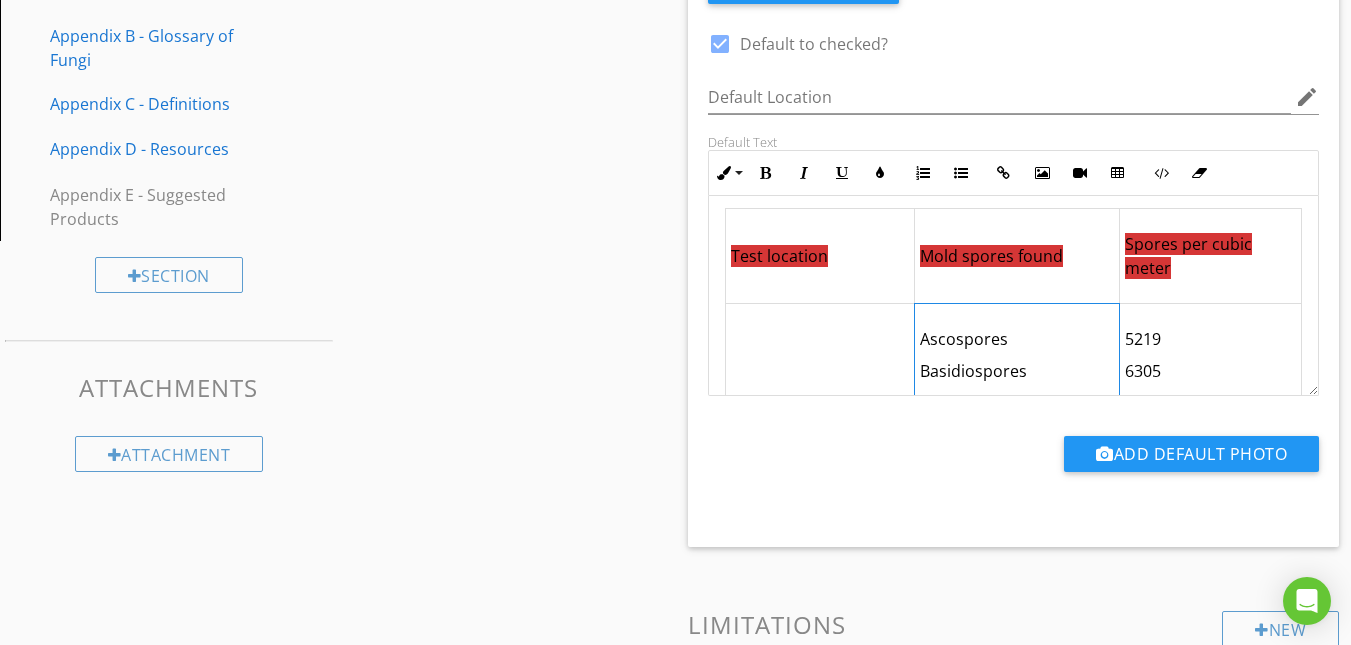 drag, startPoint x: 1085, startPoint y: 288, endPoint x: 926, endPoint y: 371, distance: 179.35997 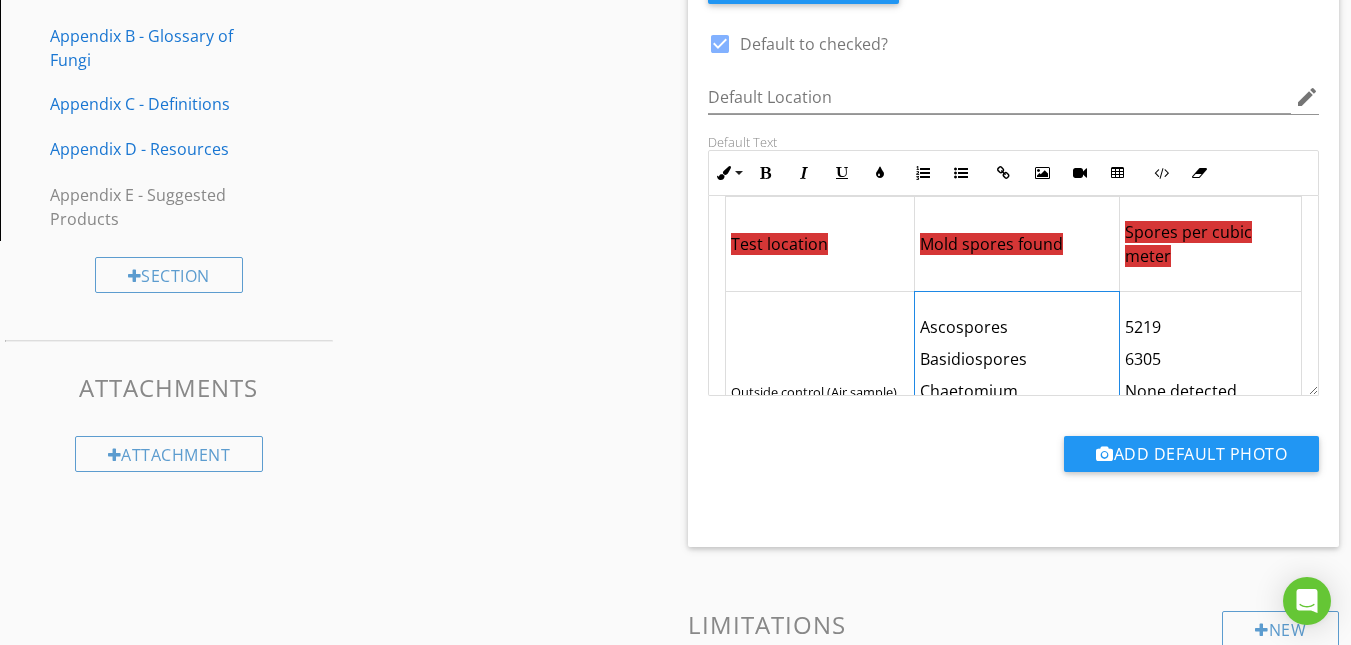 click on "Ascospores" at bounding box center [1017, 327] 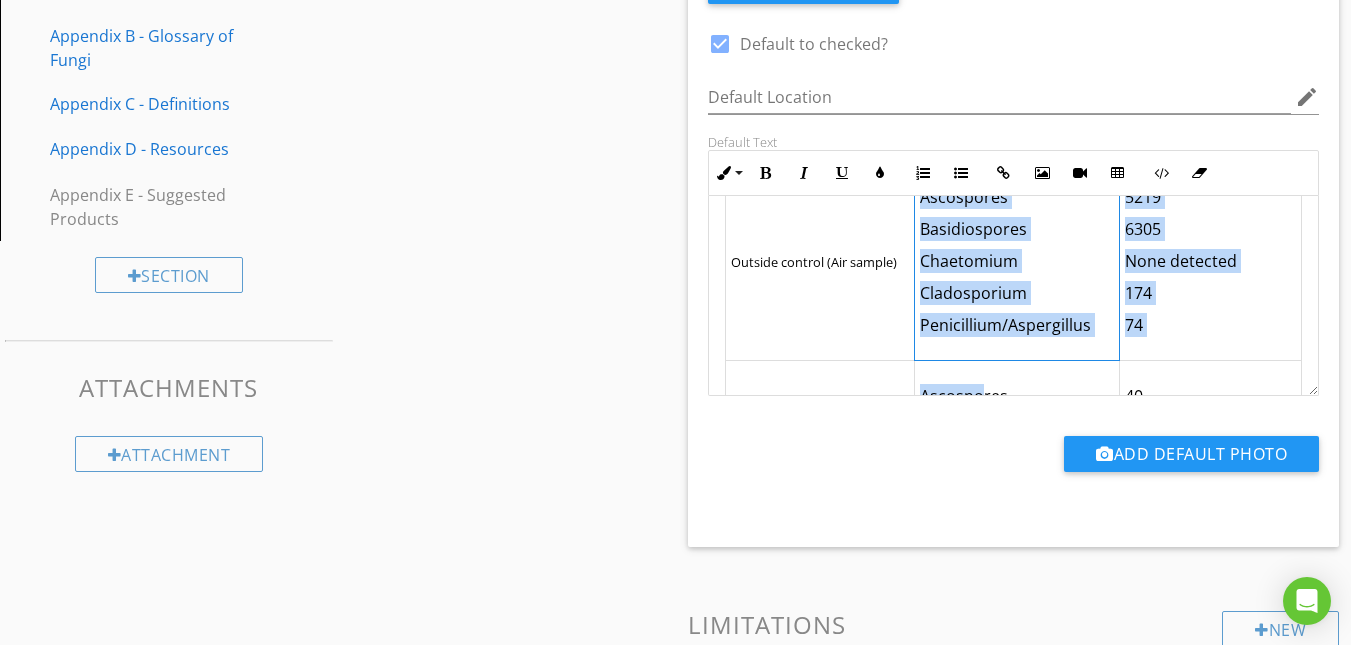 scroll, scrollTop: 179, scrollLeft: 0, axis: vertical 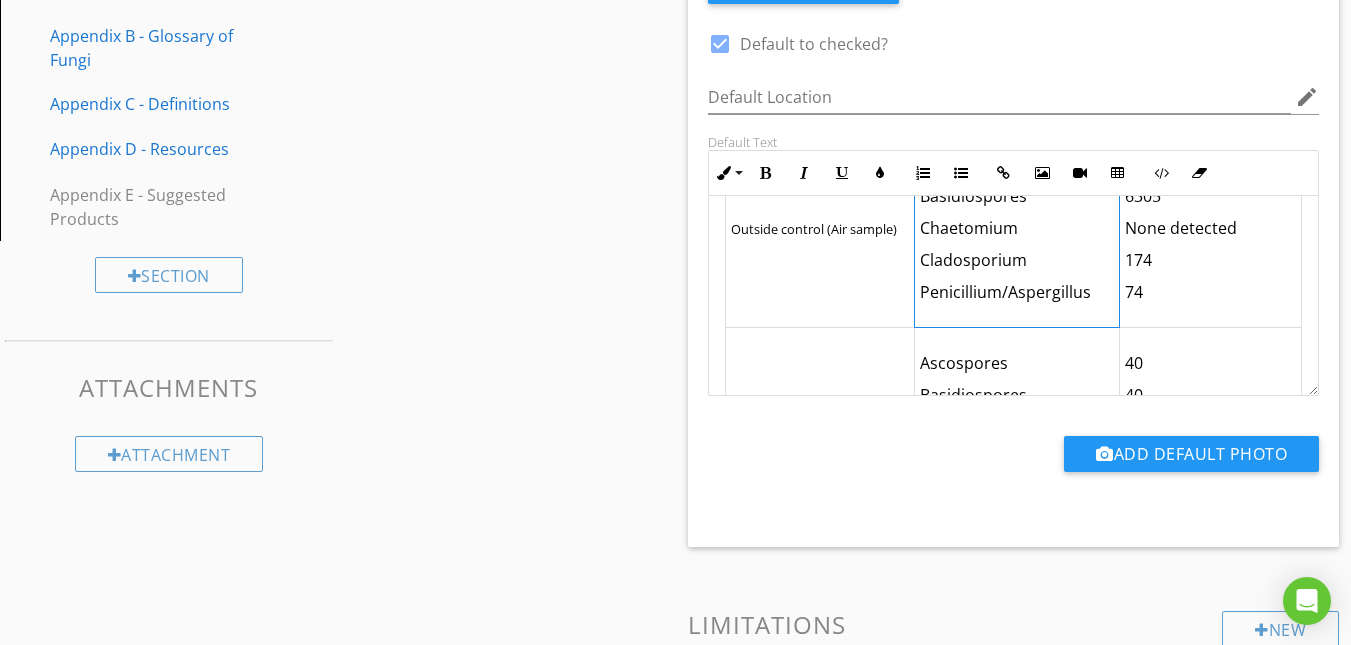 drag, startPoint x: 914, startPoint y: 330, endPoint x: 998, endPoint y: 291, distance: 92.61209 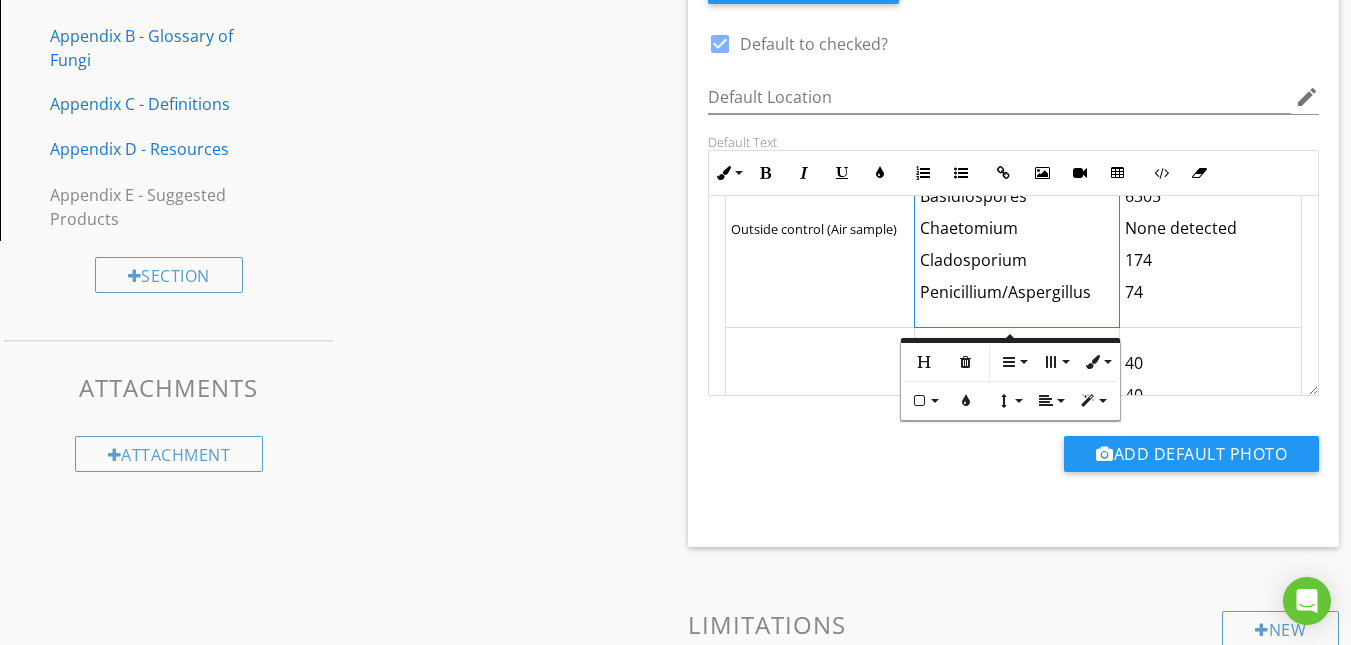 click on "Outside control (Air sample)" at bounding box center (819, 228) 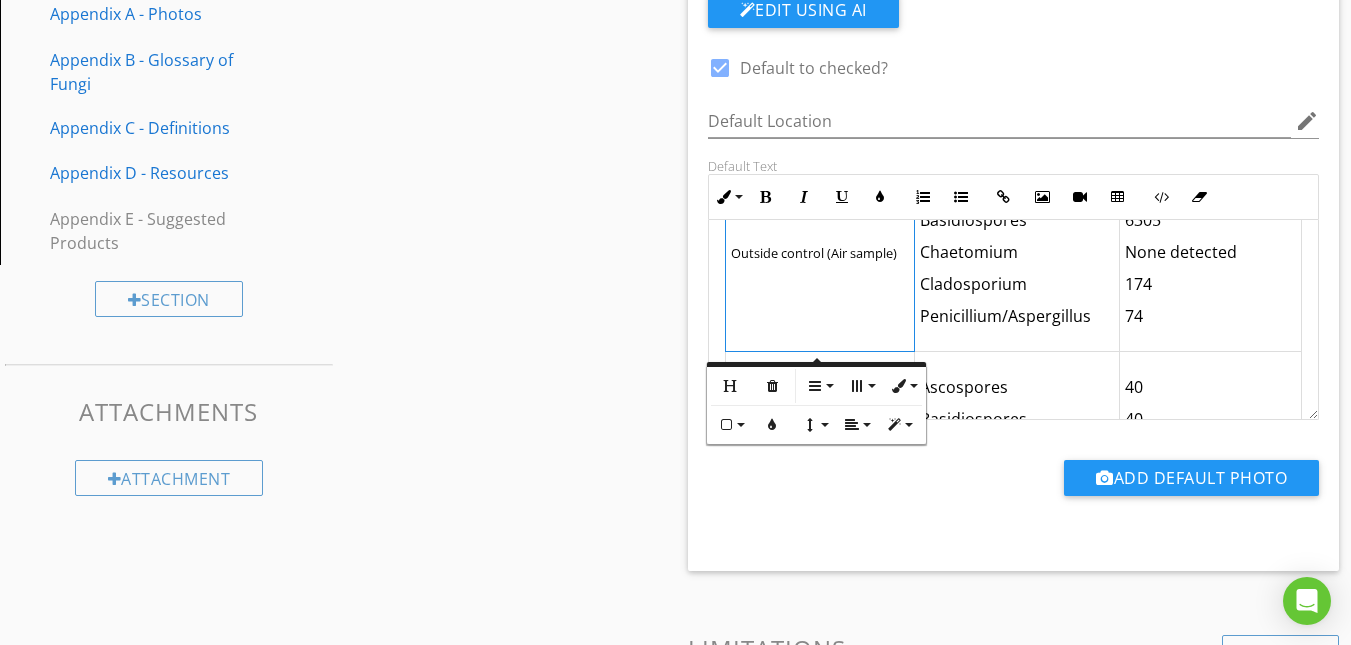 scroll, scrollTop: 567, scrollLeft: 0, axis: vertical 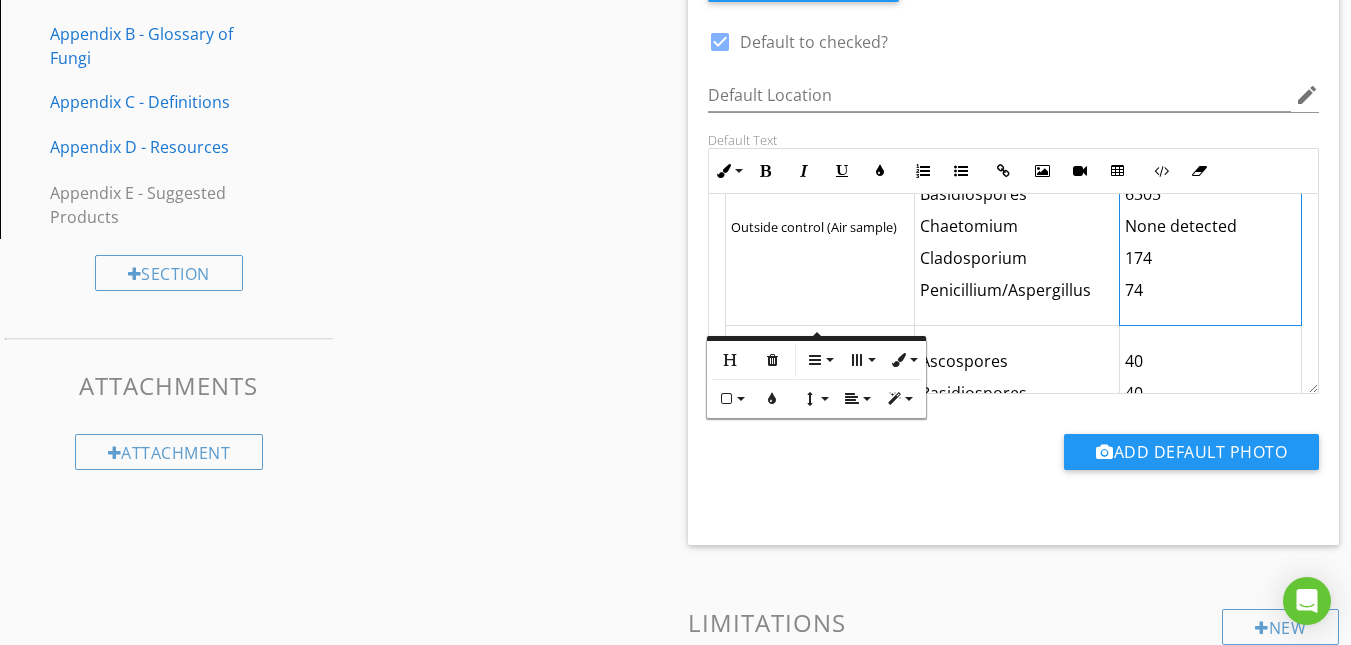 click on "74" at bounding box center [1210, 290] 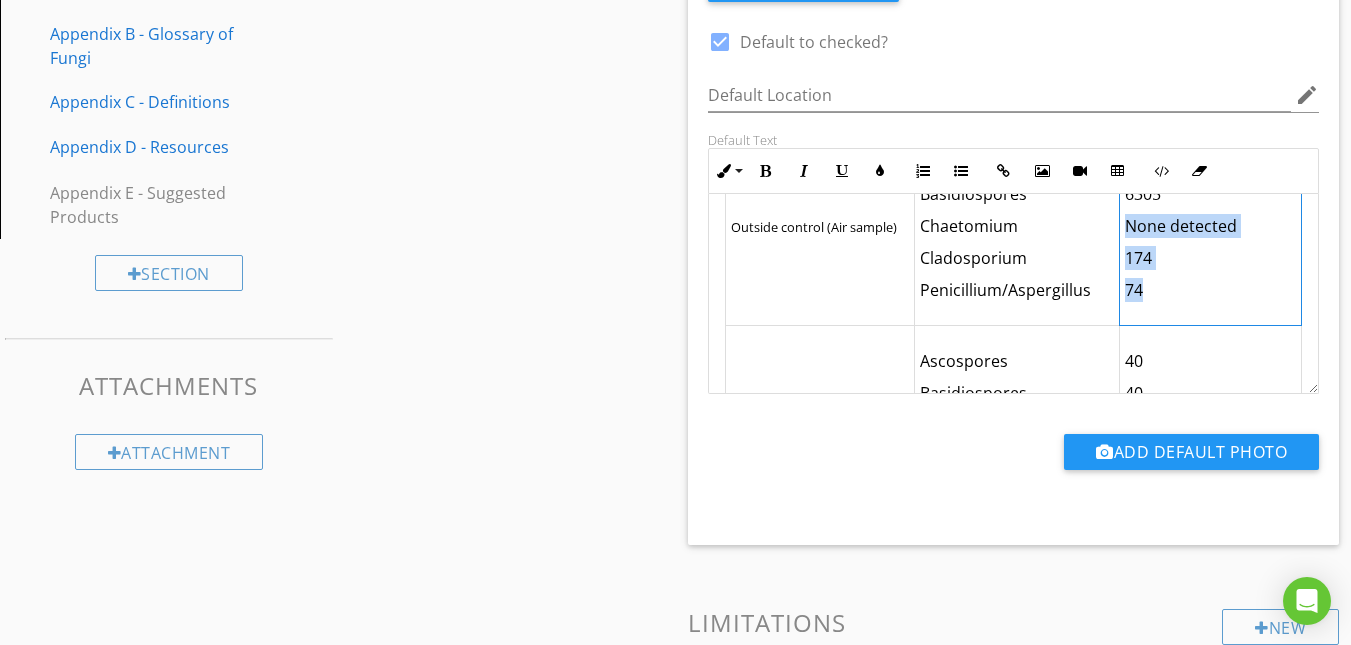 drag, startPoint x: 1153, startPoint y: 297, endPoint x: 1118, endPoint y: 235, distance: 71.19691 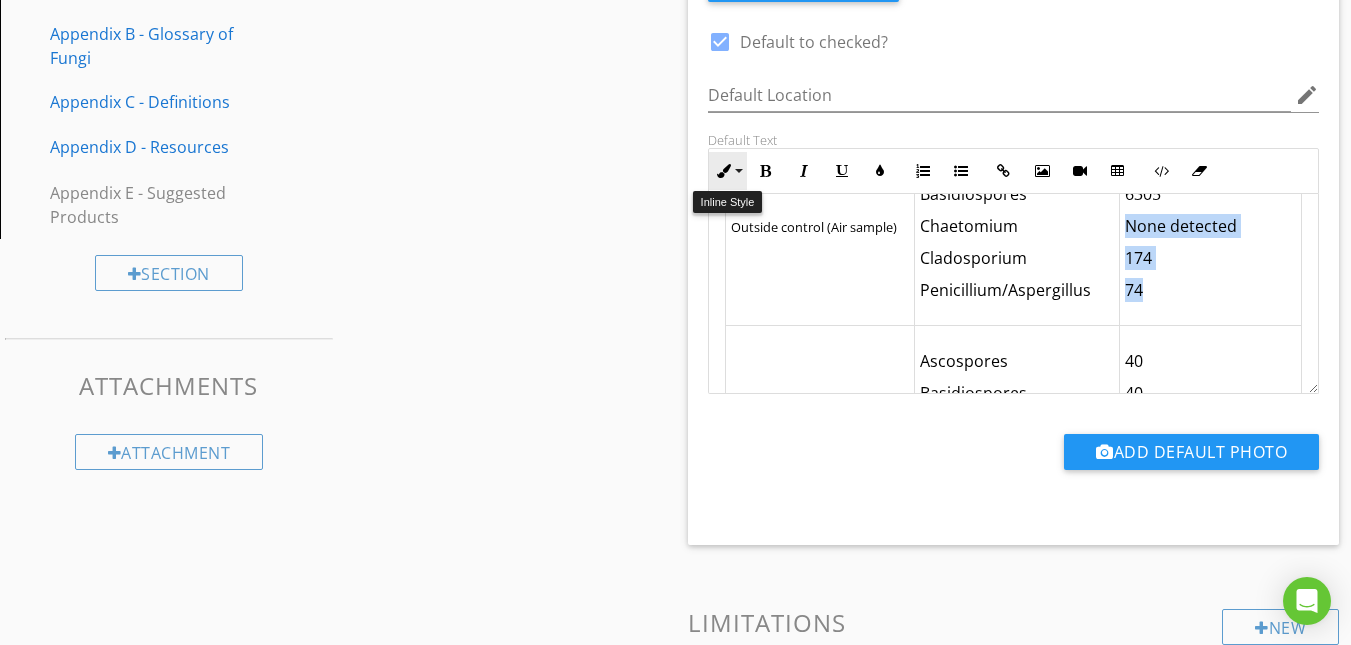 click on "Inline Style" at bounding box center (728, 171) 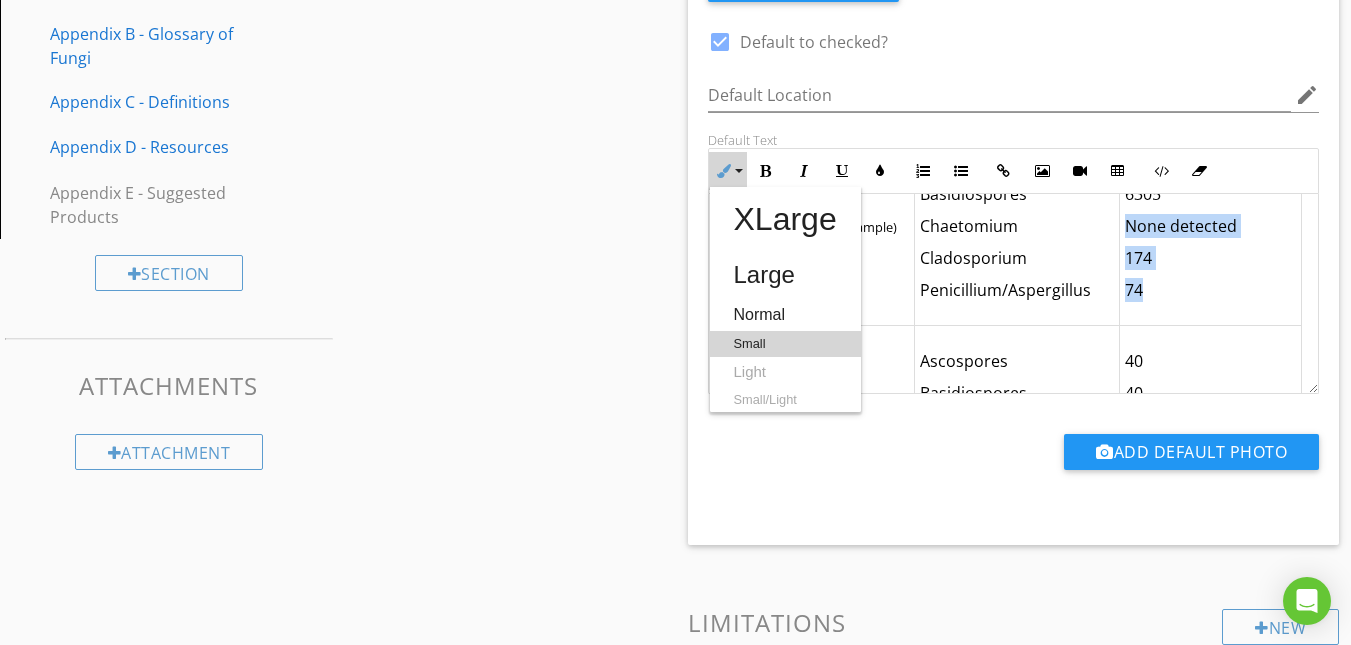 click on "Small" at bounding box center [785, 344] 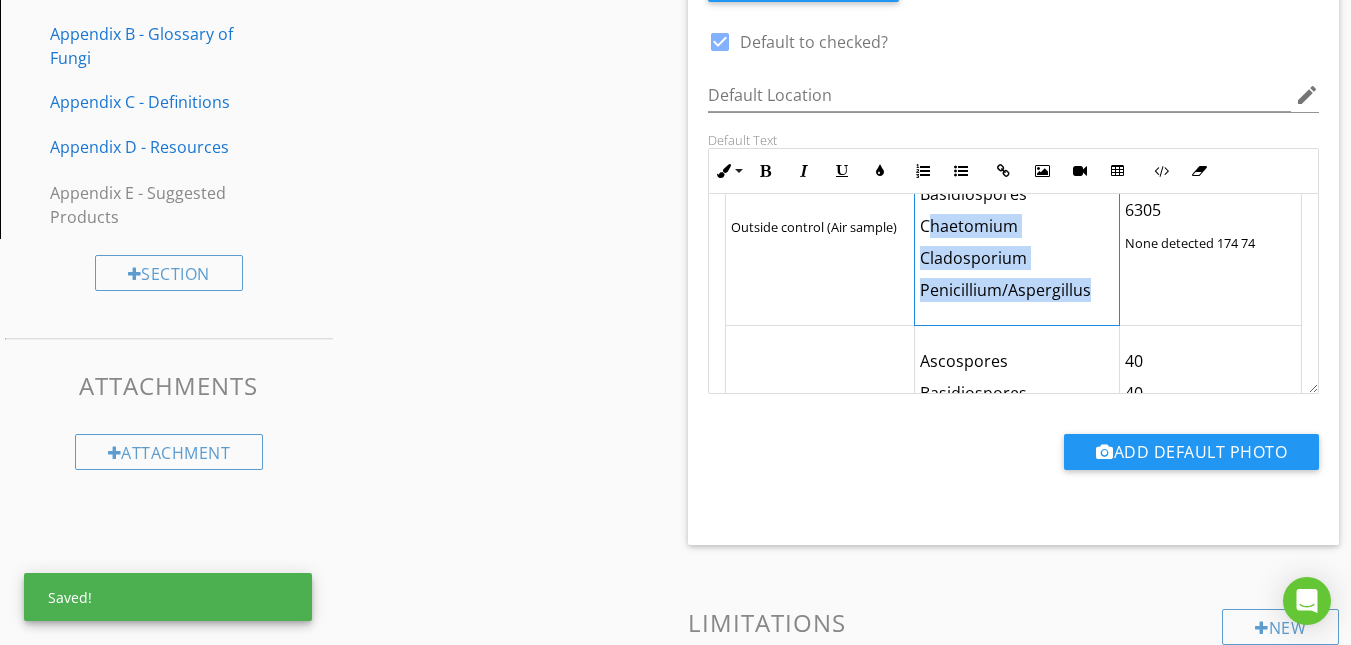 drag, startPoint x: 1088, startPoint y: 293, endPoint x: 920, endPoint y: 214, distance: 185.64752 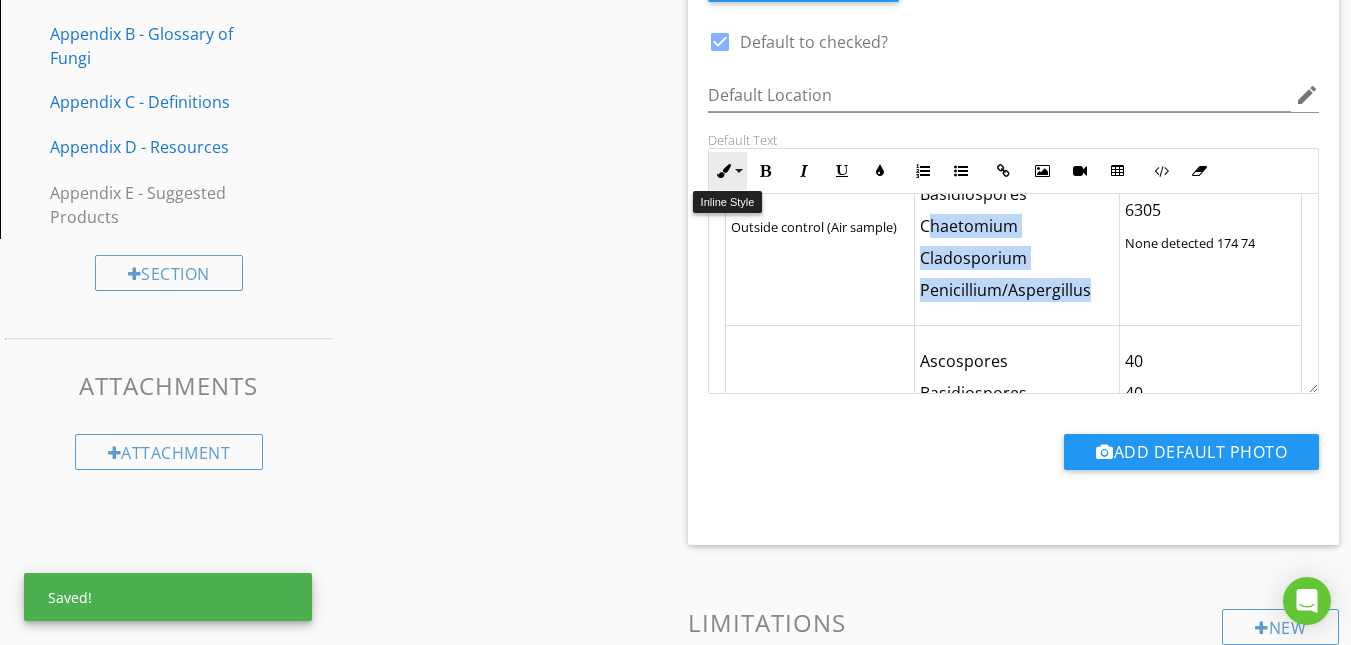 click on "Inline Style" at bounding box center [728, 171] 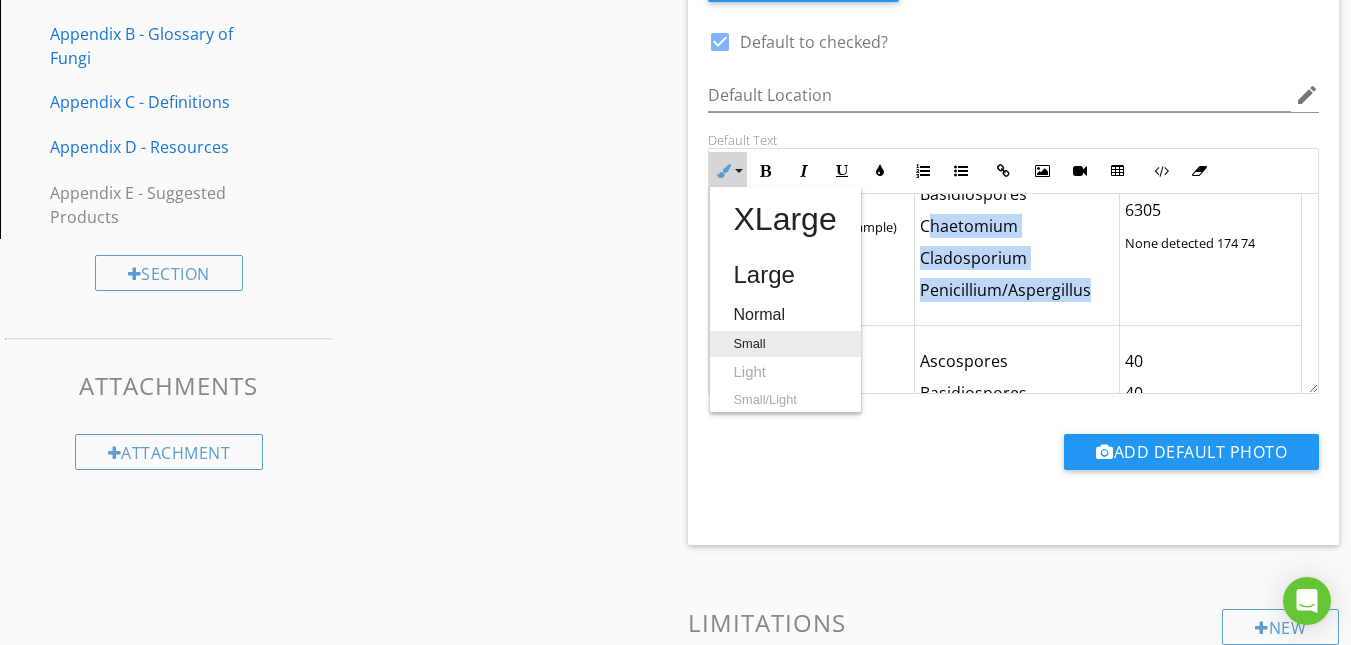 click on "Small" at bounding box center [785, 344] 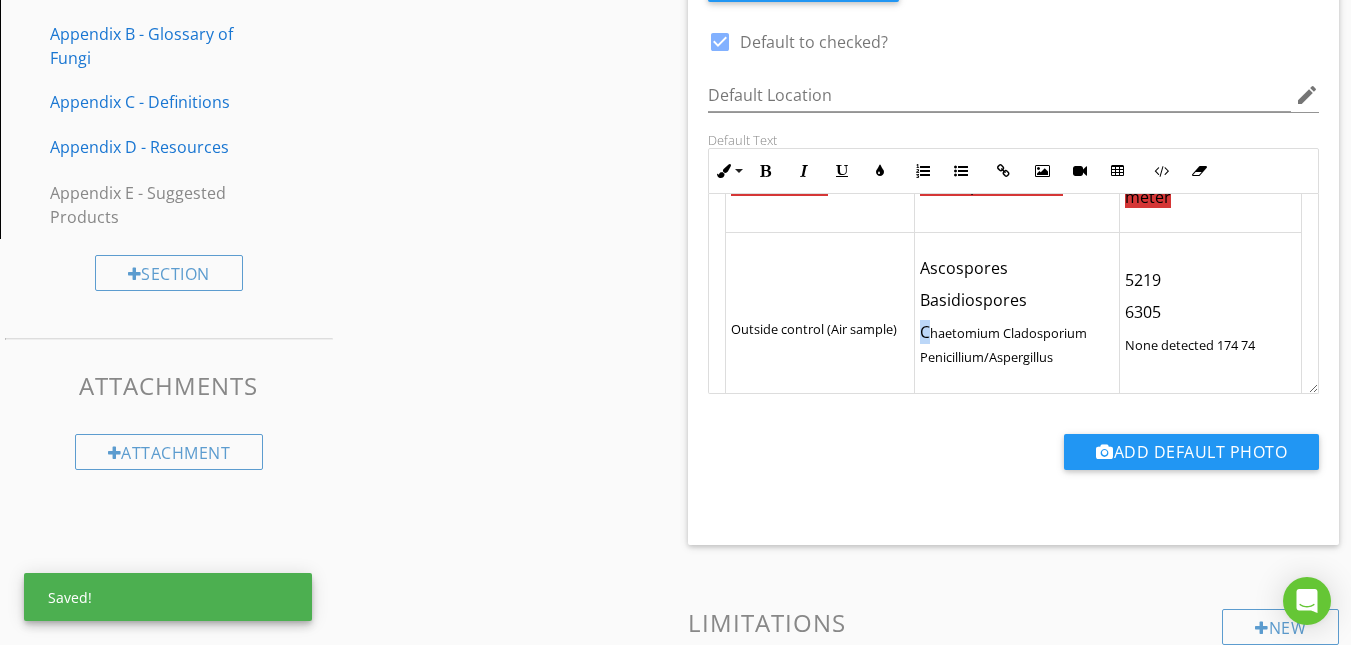 scroll, scrollTop: 59, scrollLeft: 0, axis: vertical 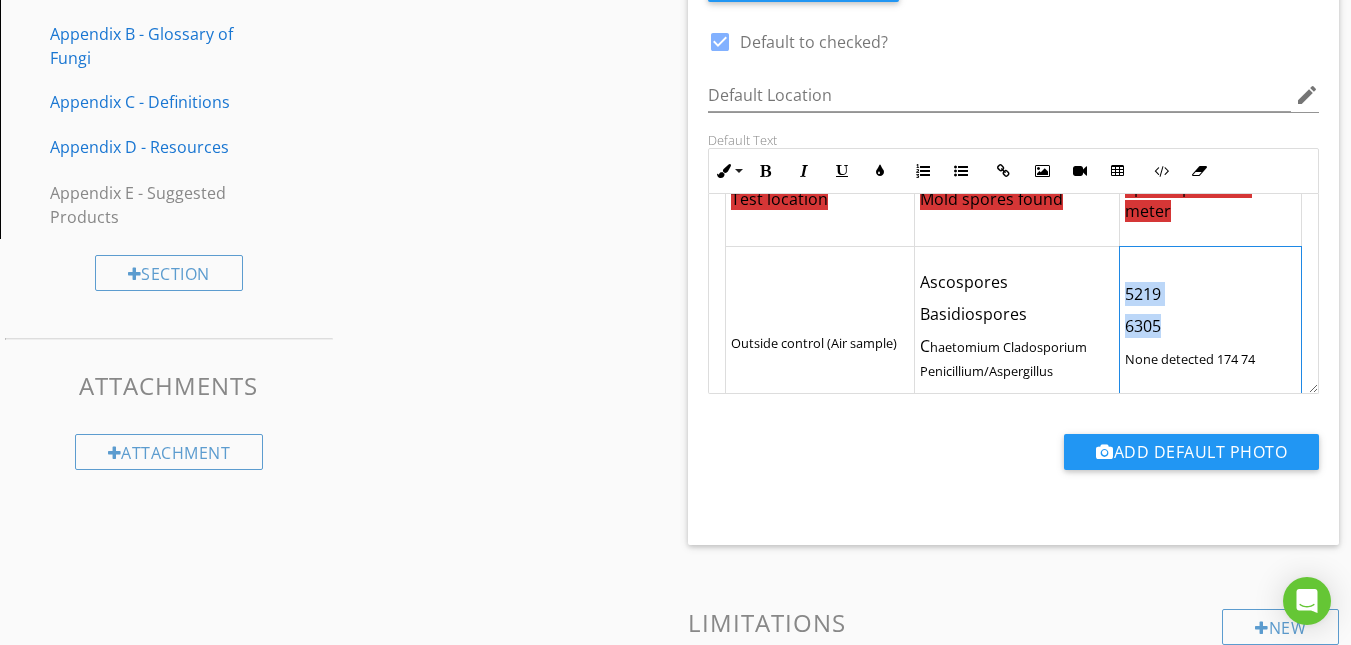 drag, startPoint x: 1160, startPoint y: 327, endPoint x: 1116, endPoint y: 292, distance: 56.22277 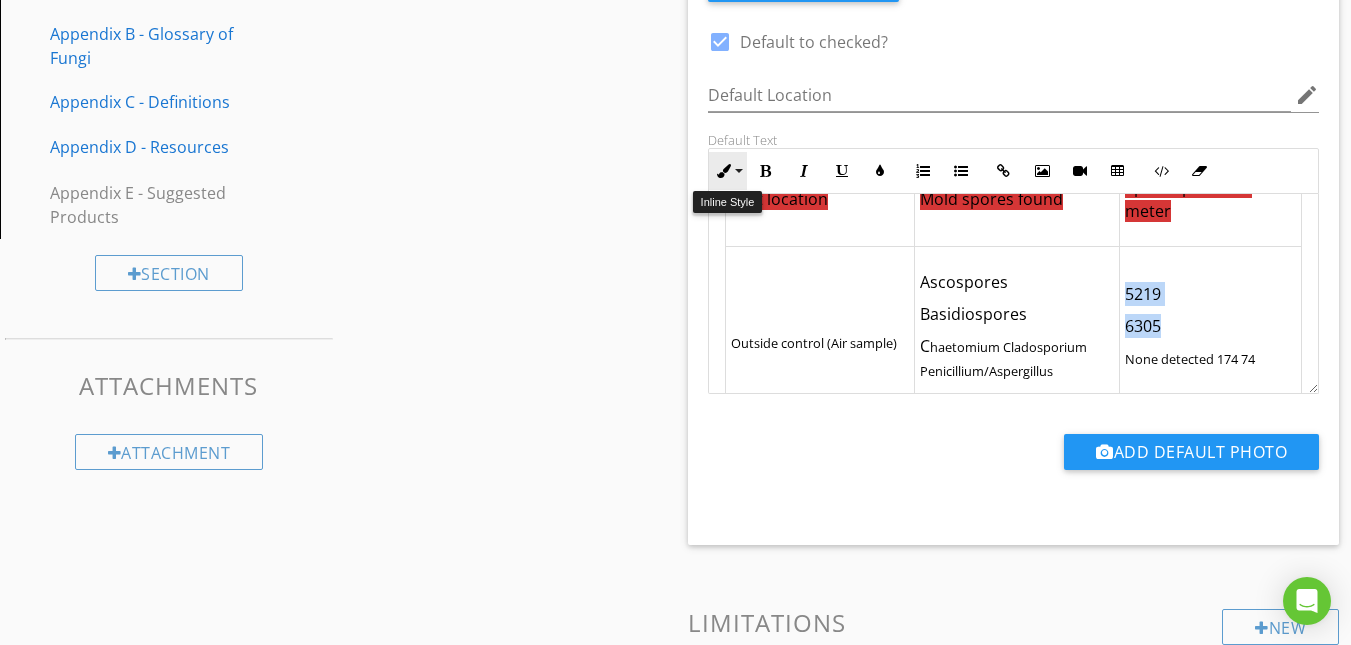 click on "Inline Style" at bounding box center [728, 171] 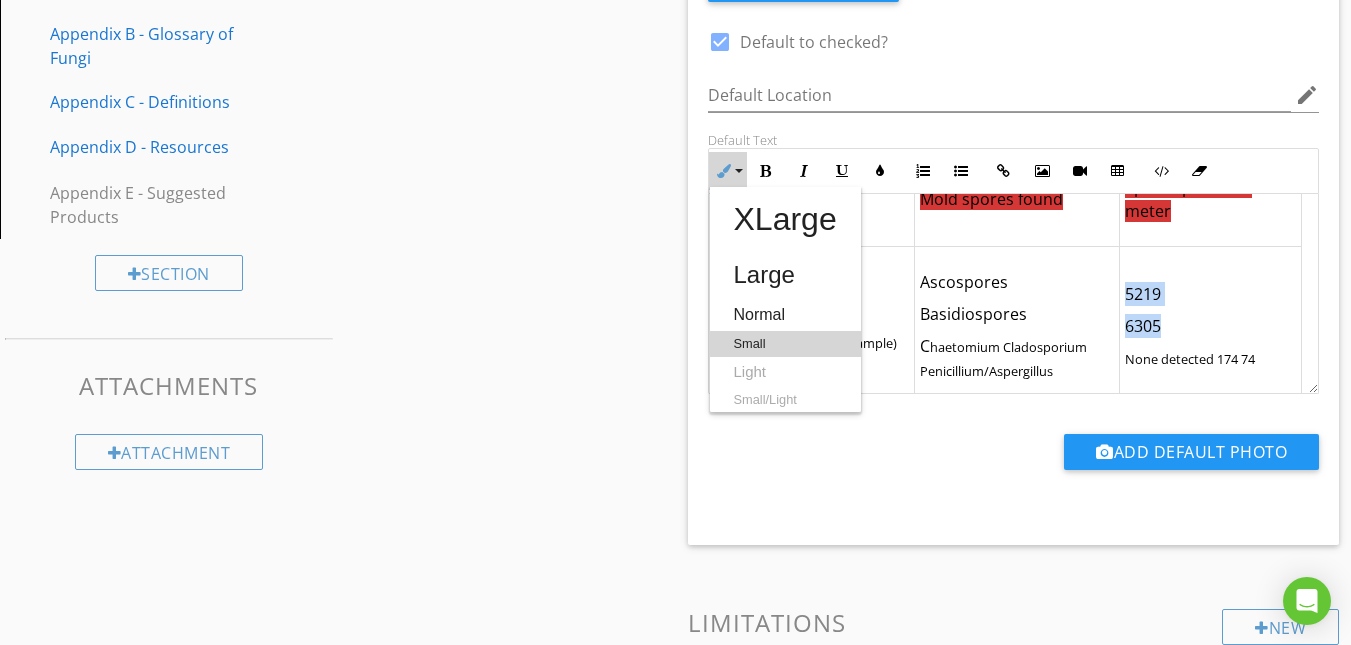 click on "Small" at bounding box center [785, 344] 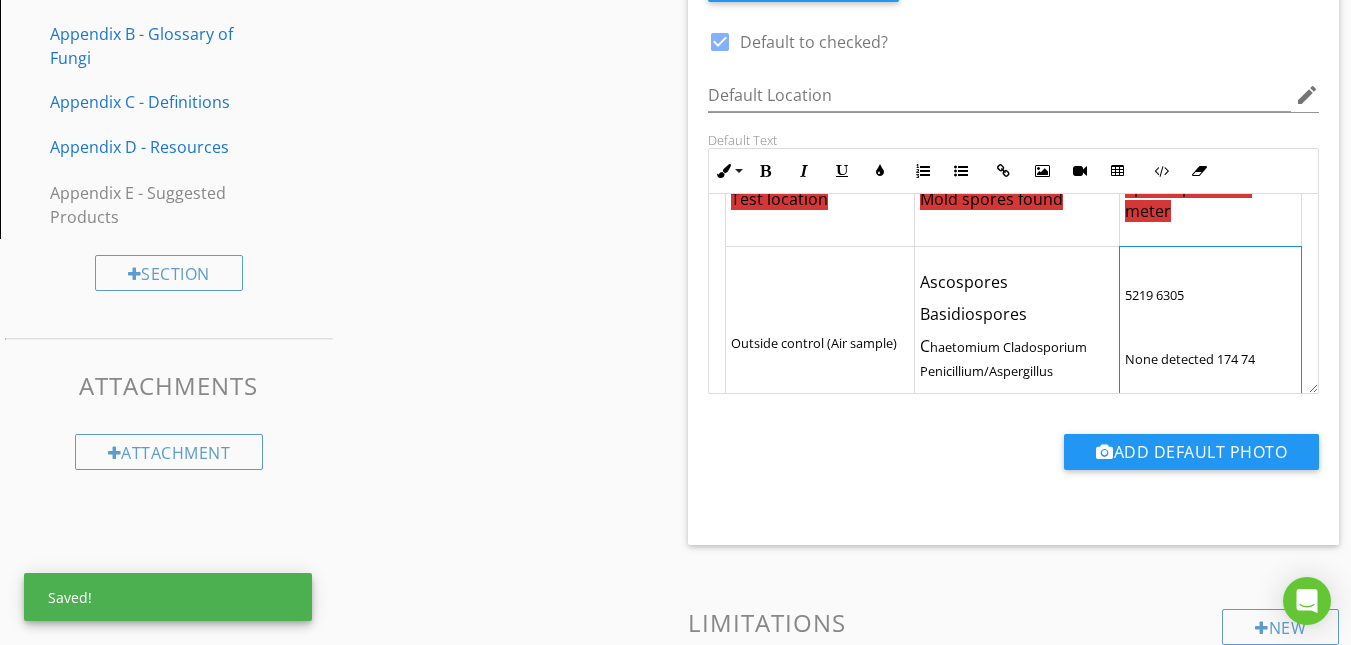 click on "5219 6305" at bounding box center (1154, 295) 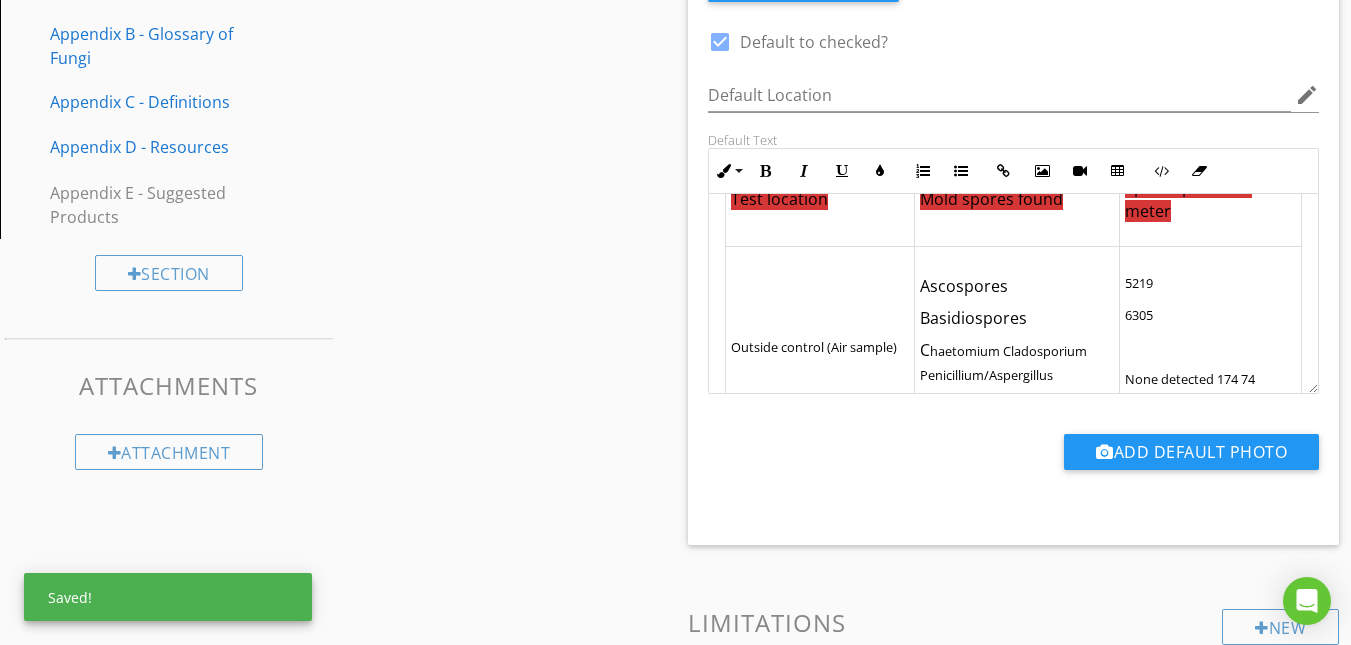 click on "Ascospores" at bounding box center (1017, 286) 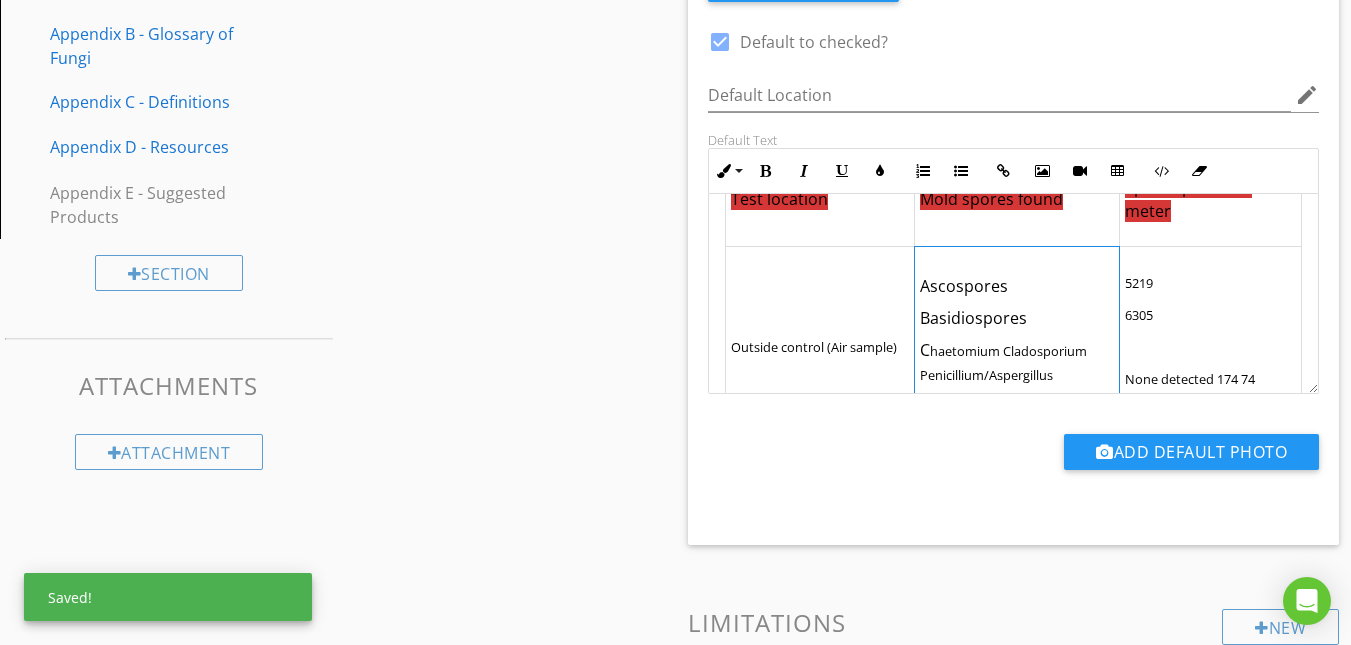 click on "Ascospores Basidiospores C haetomium Cladosporium Penicillium/Aspergillus" at bounding box center (1017, 346) 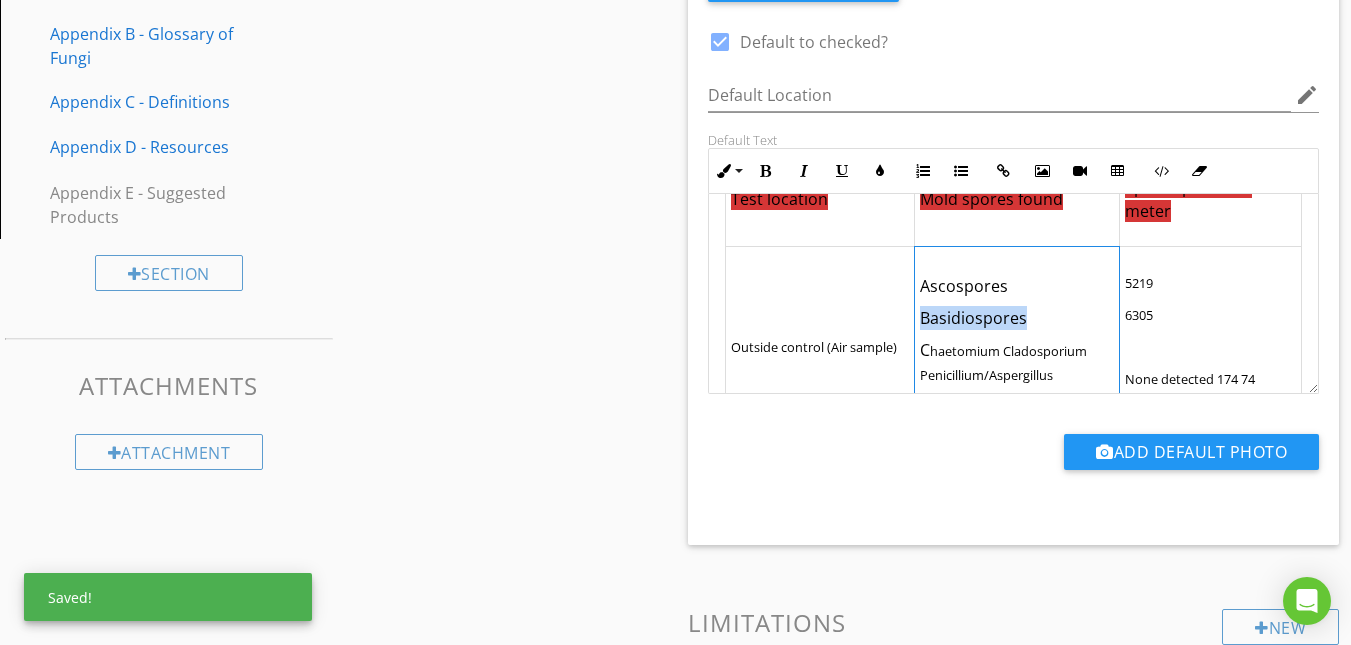click on "Ascospores Basidiospores C haetomium Cladosporium Penicillium/Aspergillus" at bounding box center [1017, 346] 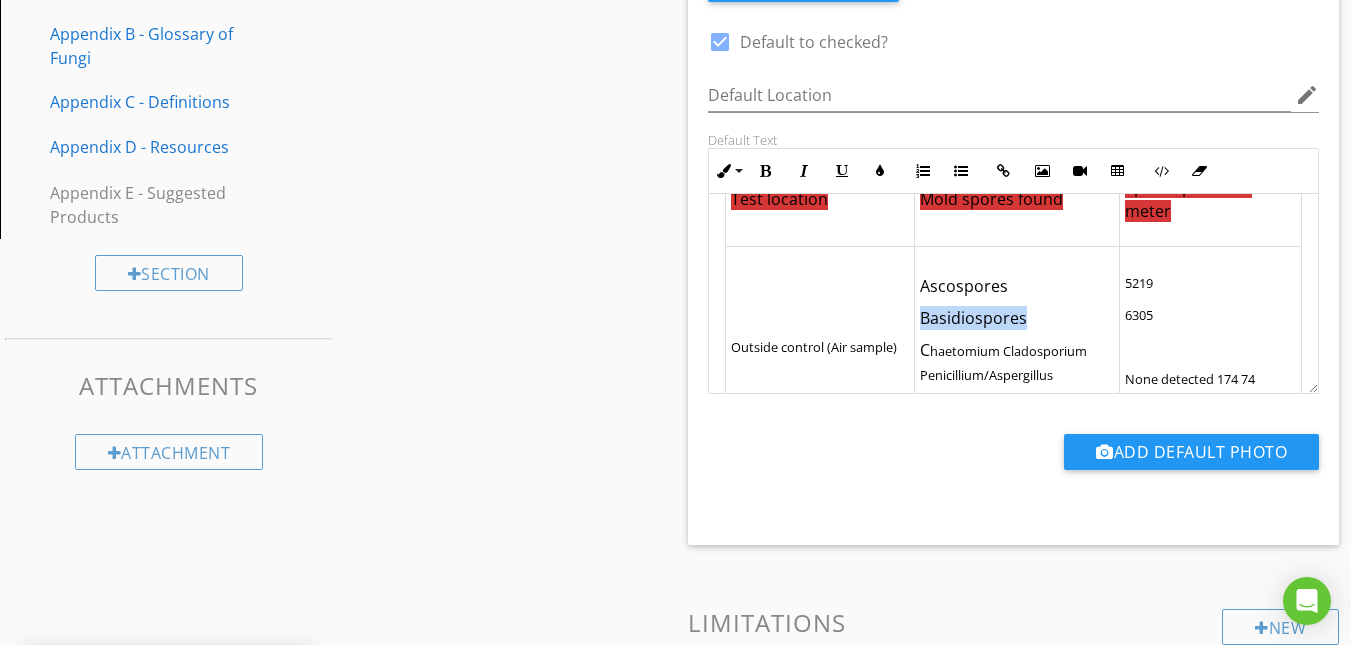 click on "Ascospores Basidiospores C haetomium Cladosporium Penicillium/Aspergillus" at bounding box center [1017, 346] 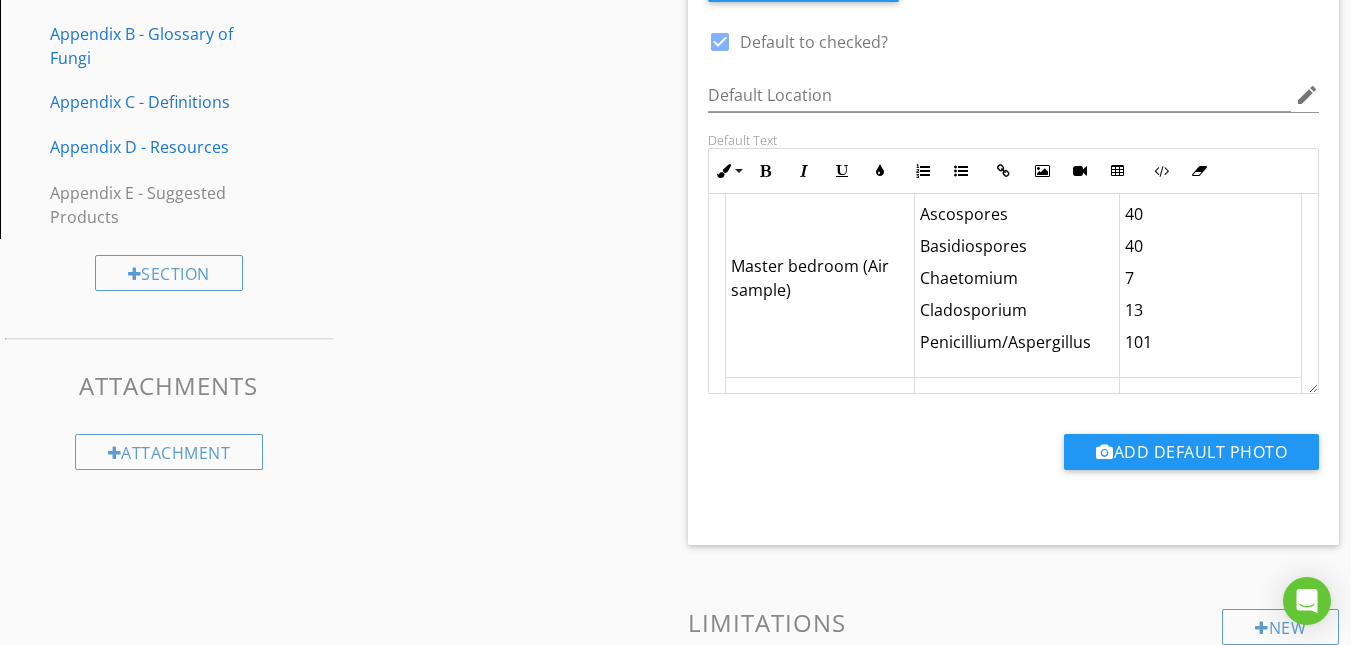 scroll, scrollTop: 352, scrollLeft: 0, axis: vertical 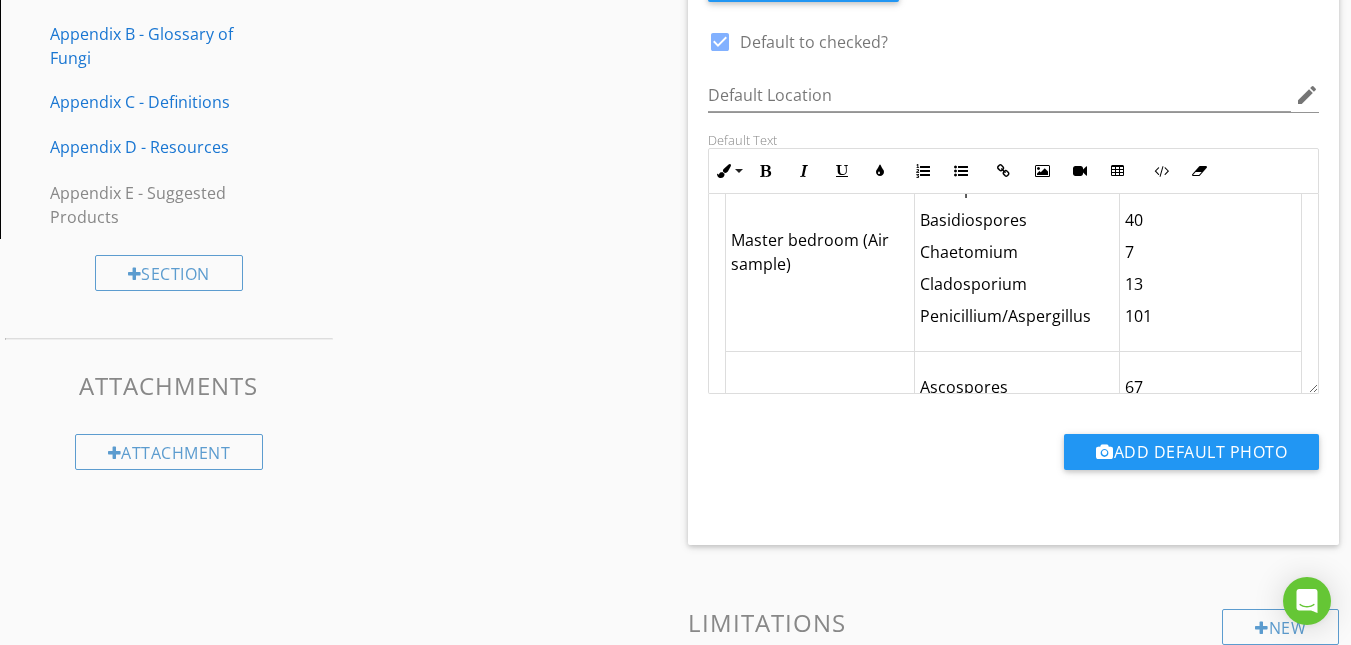 click on "101" at bounding box center [1210, 316] 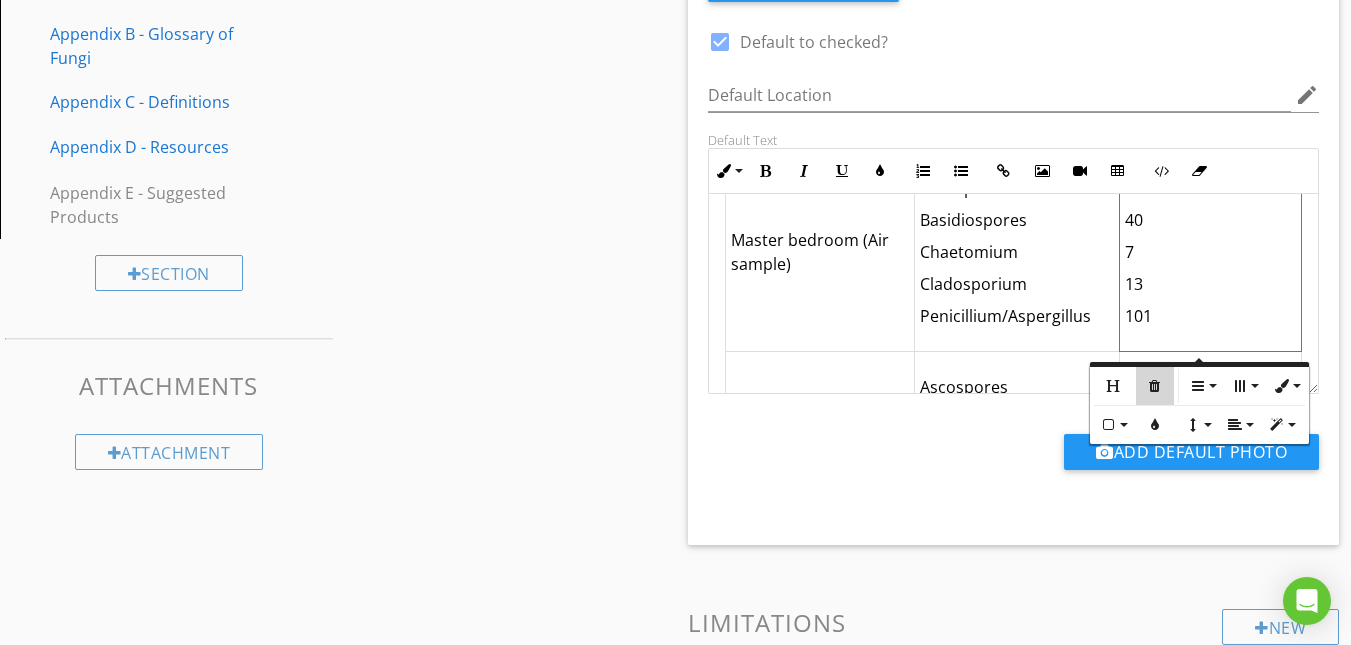 click at bounding box center [1155, 386] 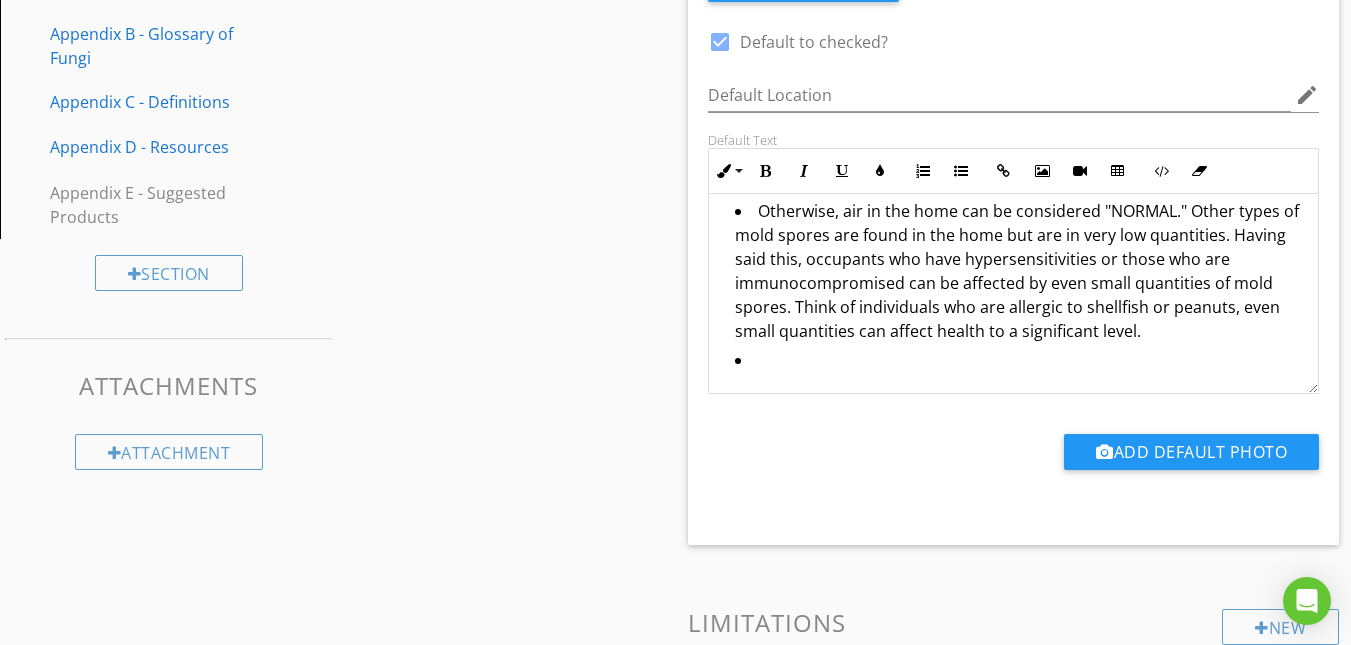 scroll, scrollTop: 290, scrollLeft: 0, axis: vertical 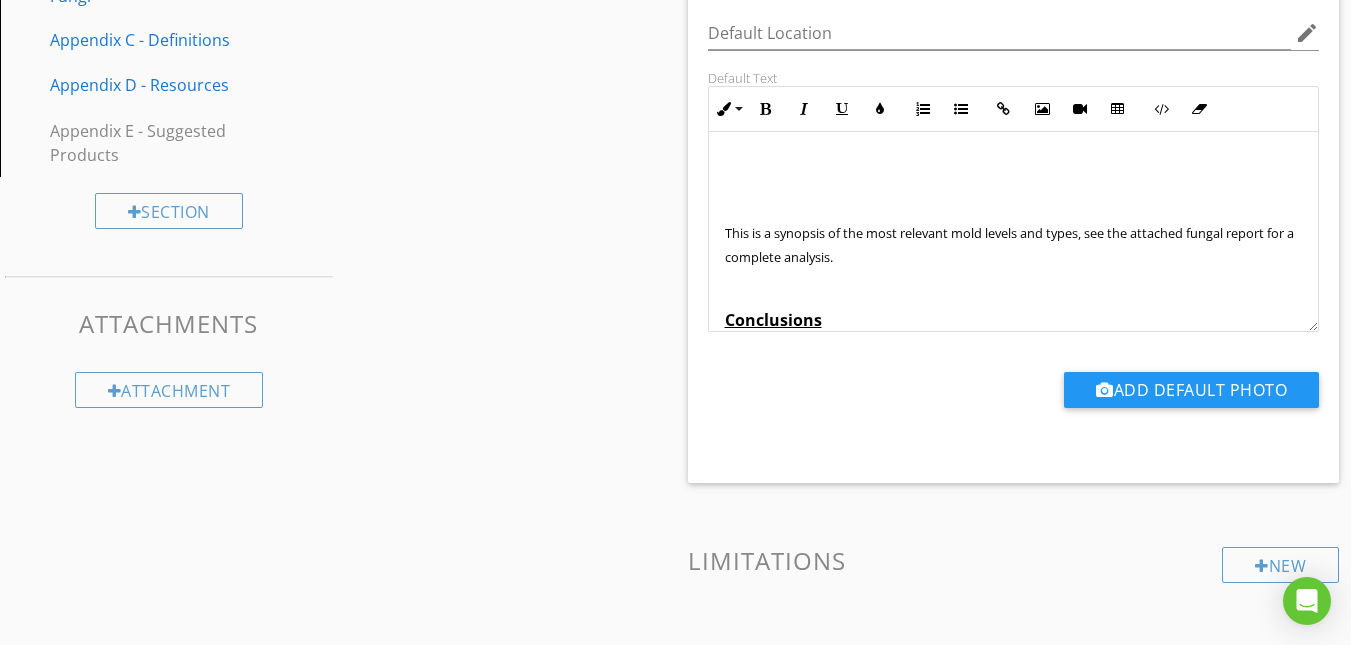click at bounding box center (1014, 168) 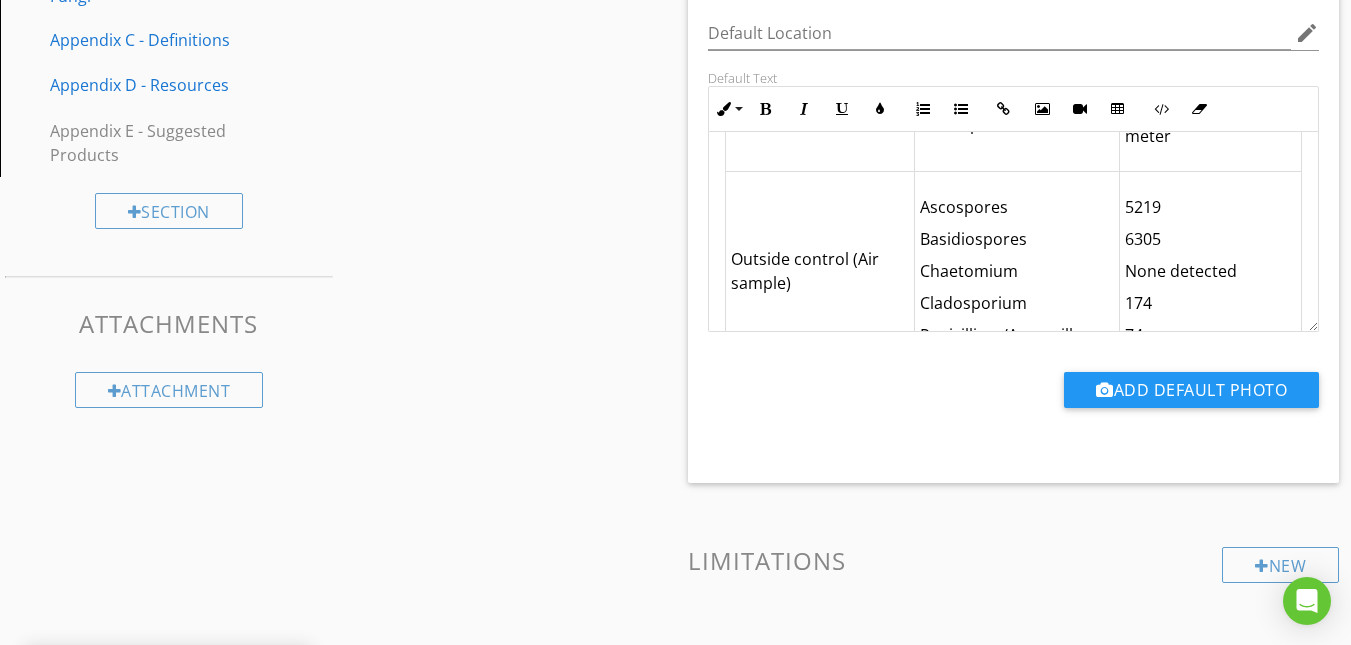 scroll, scrollTop: 0, scrollLeft: 0, axis: both 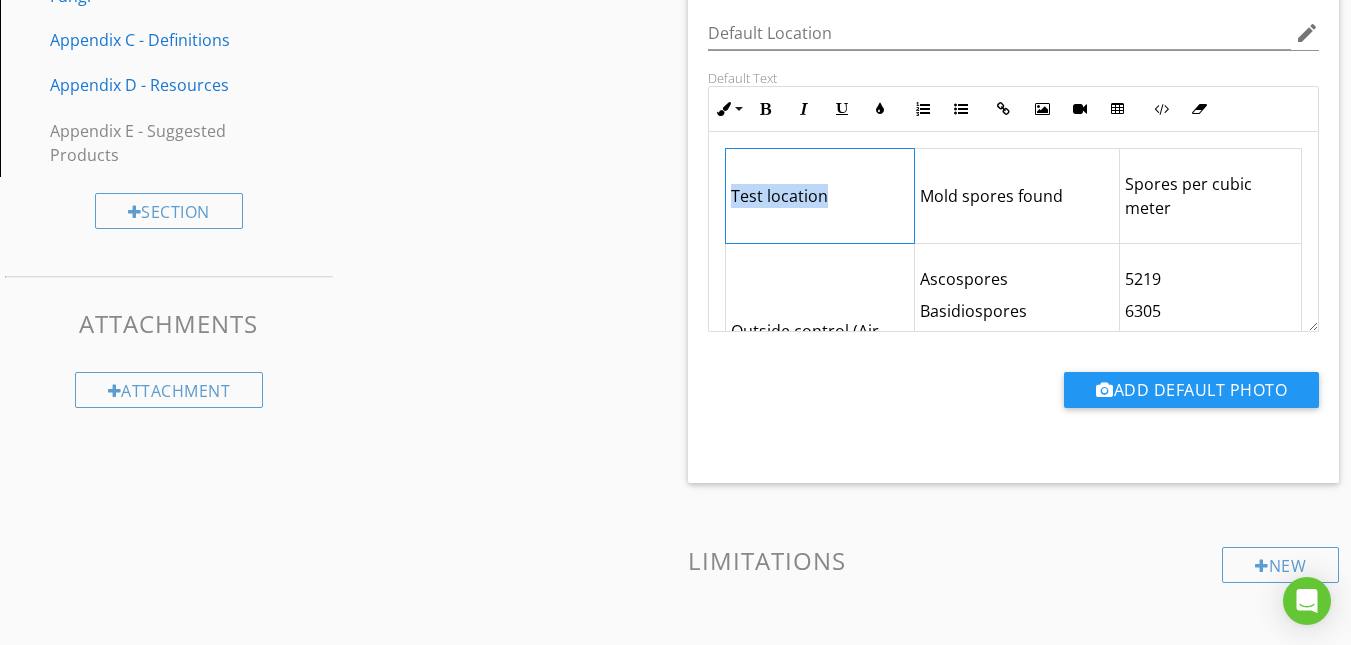 drag, startPoint x: 834, startPoint y: 196, endPoint x: 719, endPoint y: 199, distance: 115.03912 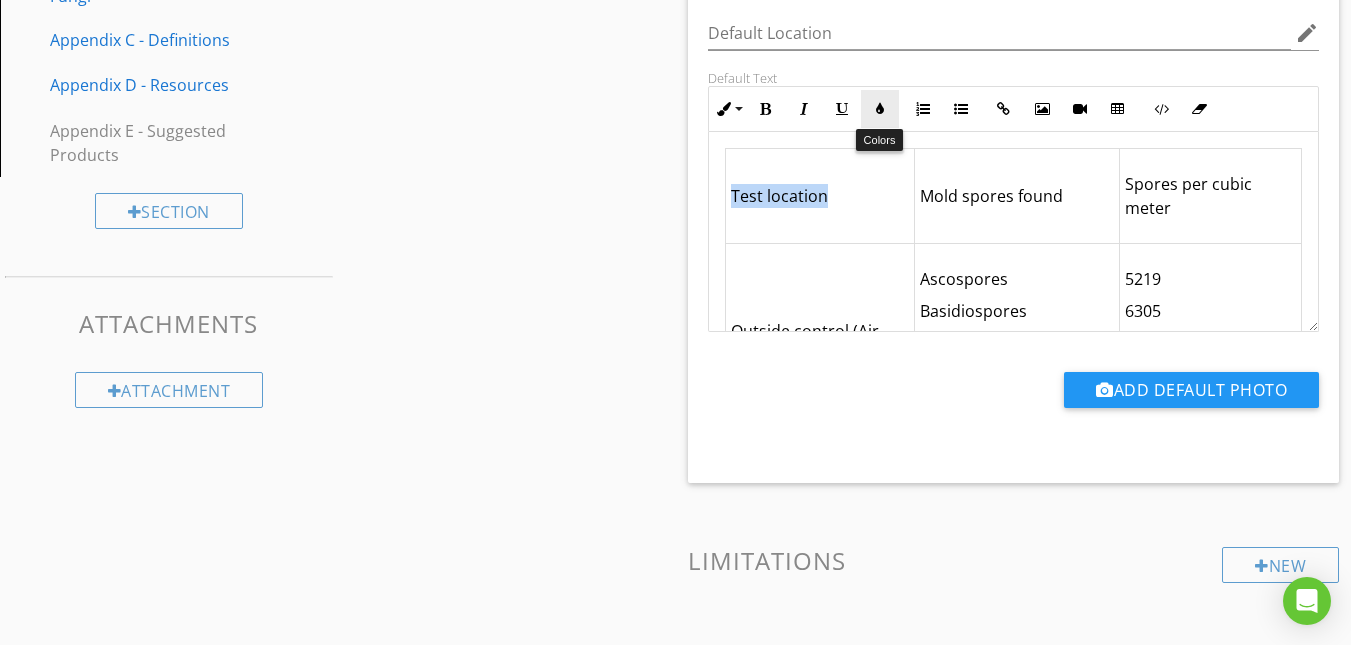 click at bounding box center (880, 109) 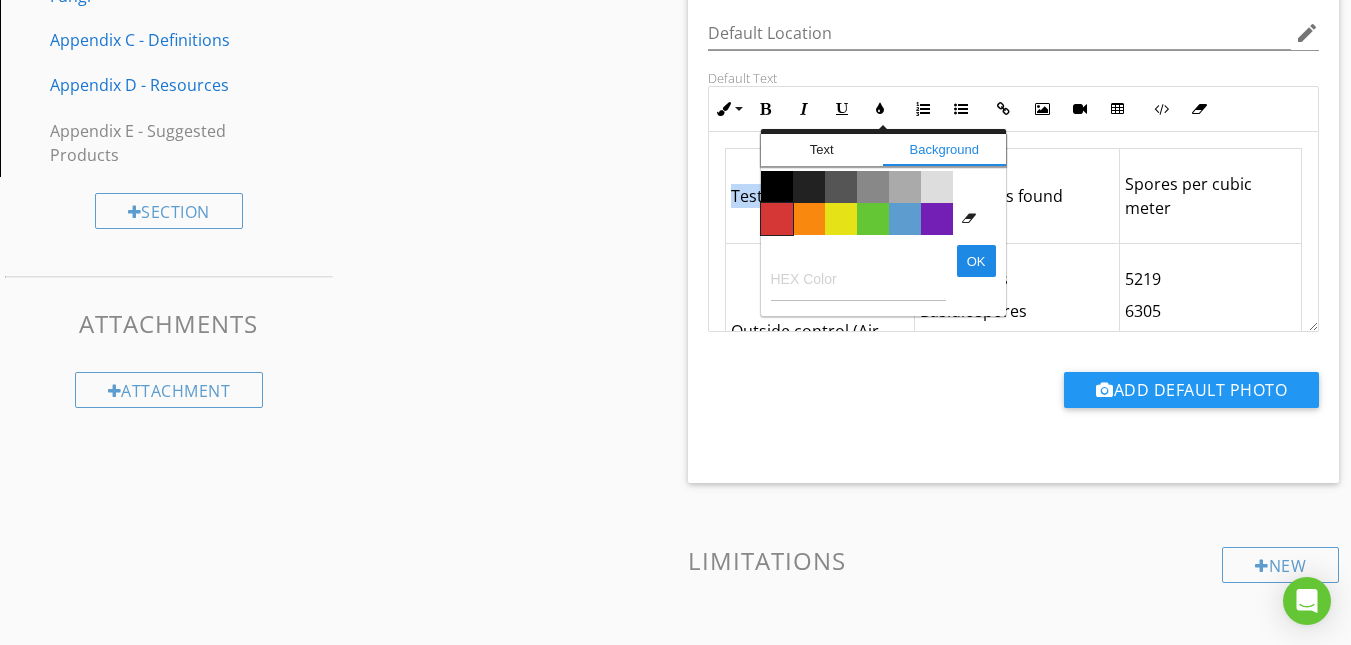 click on "Color #d53636" at bounding box center (777, 219) 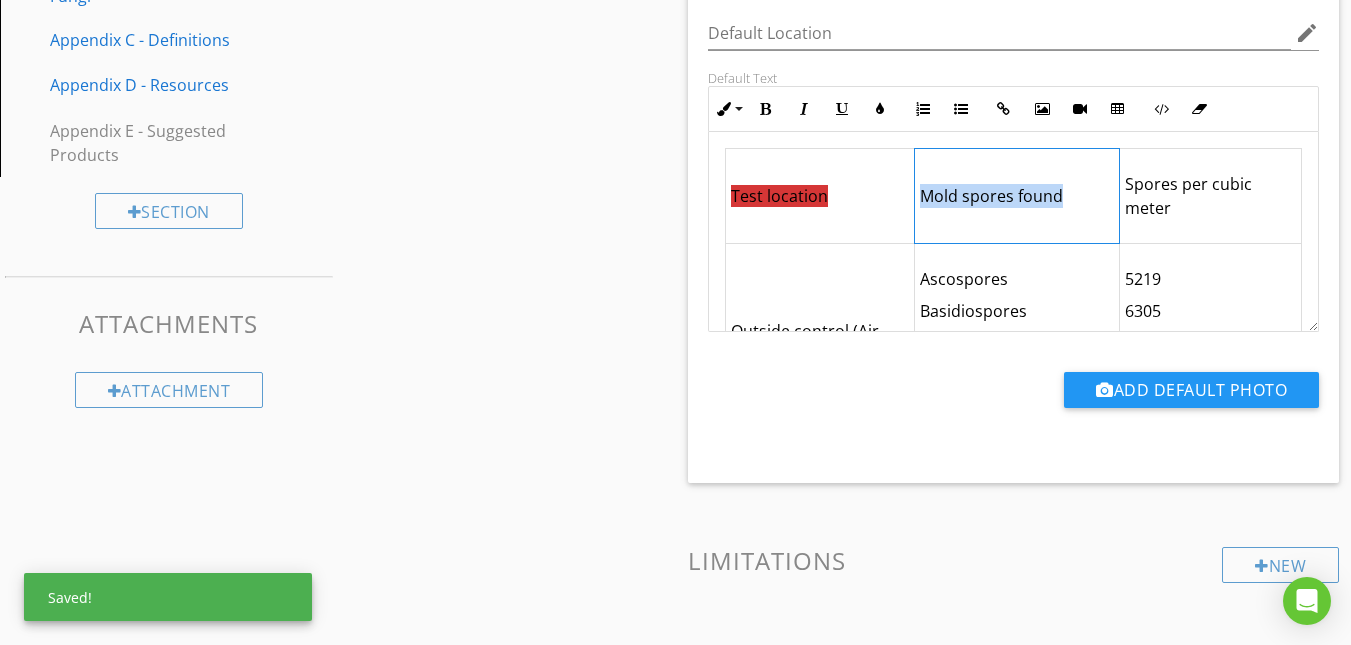 drag, startPoint x: 1074, startPoint y: 194, endPoint x: 918, endPoint y: 193, distance: 156.0032 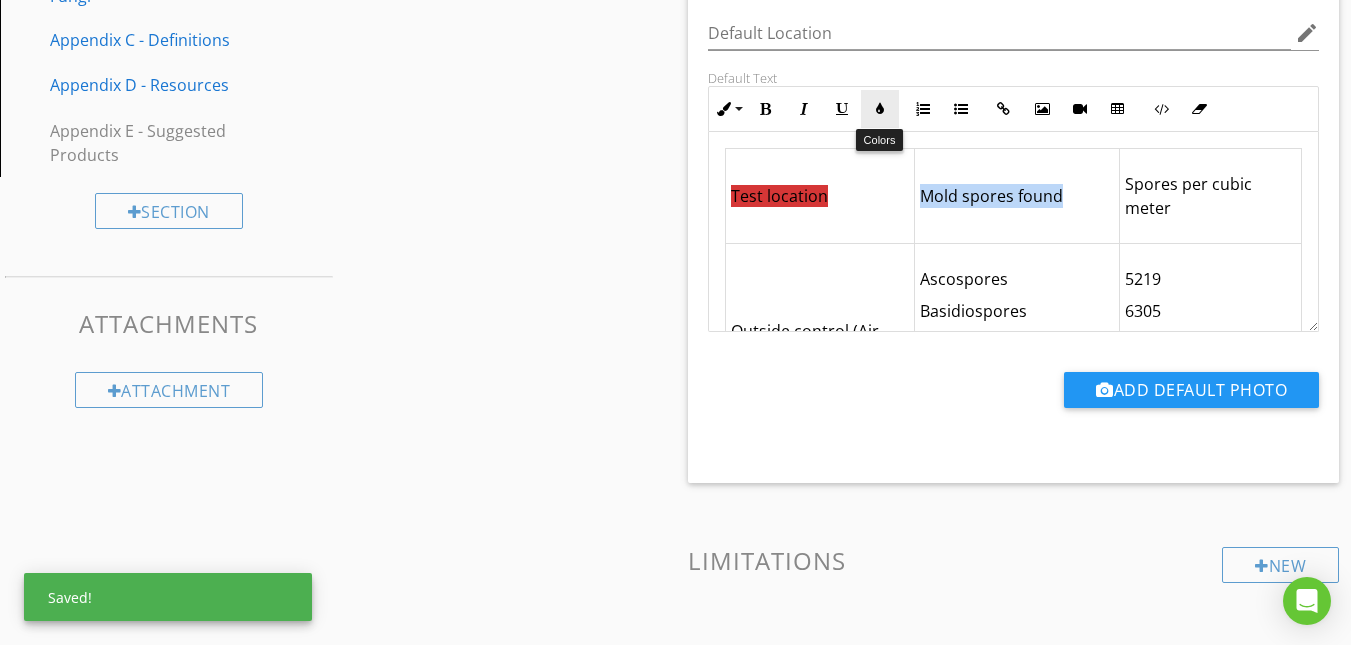 click at bounding box center [880, 109] 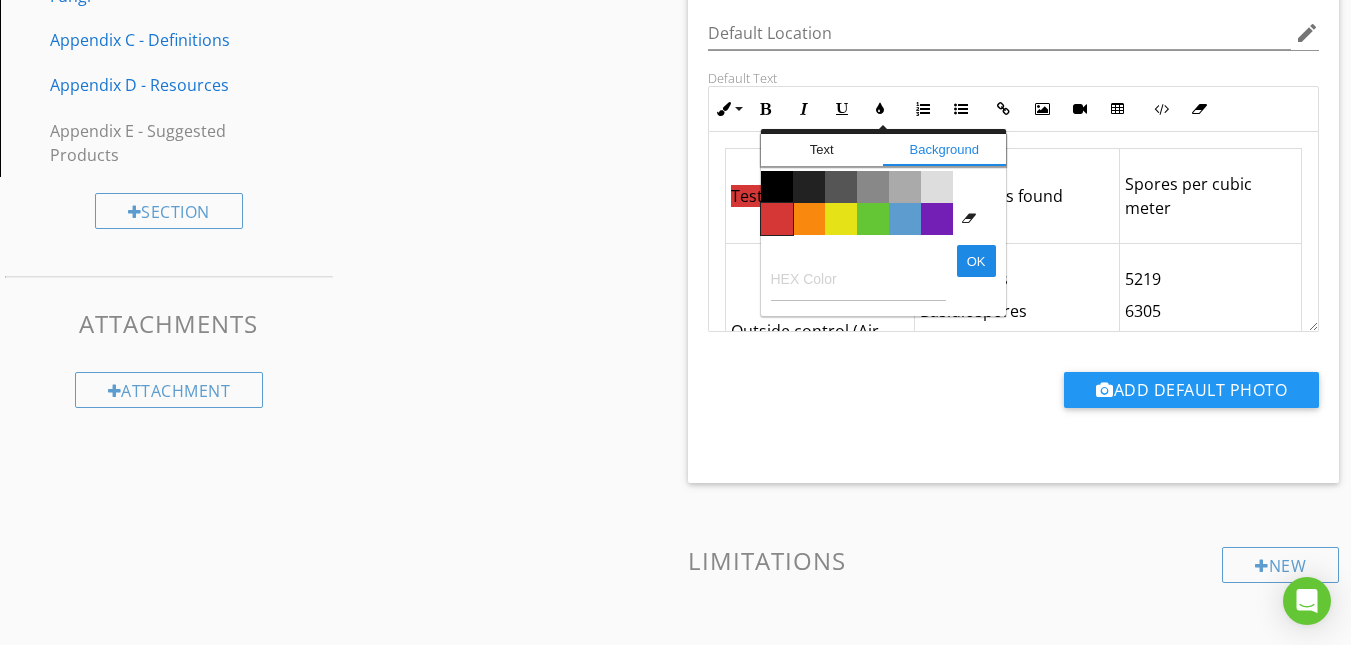 click on "Color #d53636" at bounding box center (777, 219) 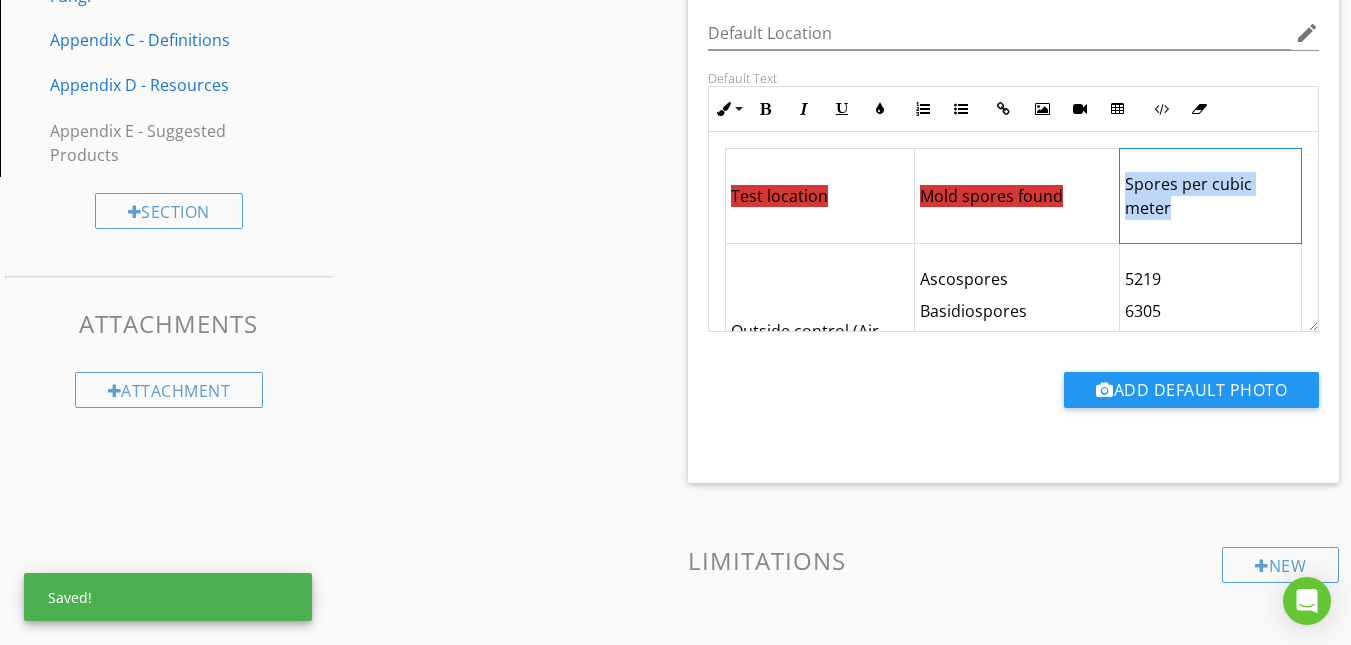 drag, startPoint x: 1170, startPoint y: 210, endPoint x: 1115, endPoint y: 180, distance: 62.649822 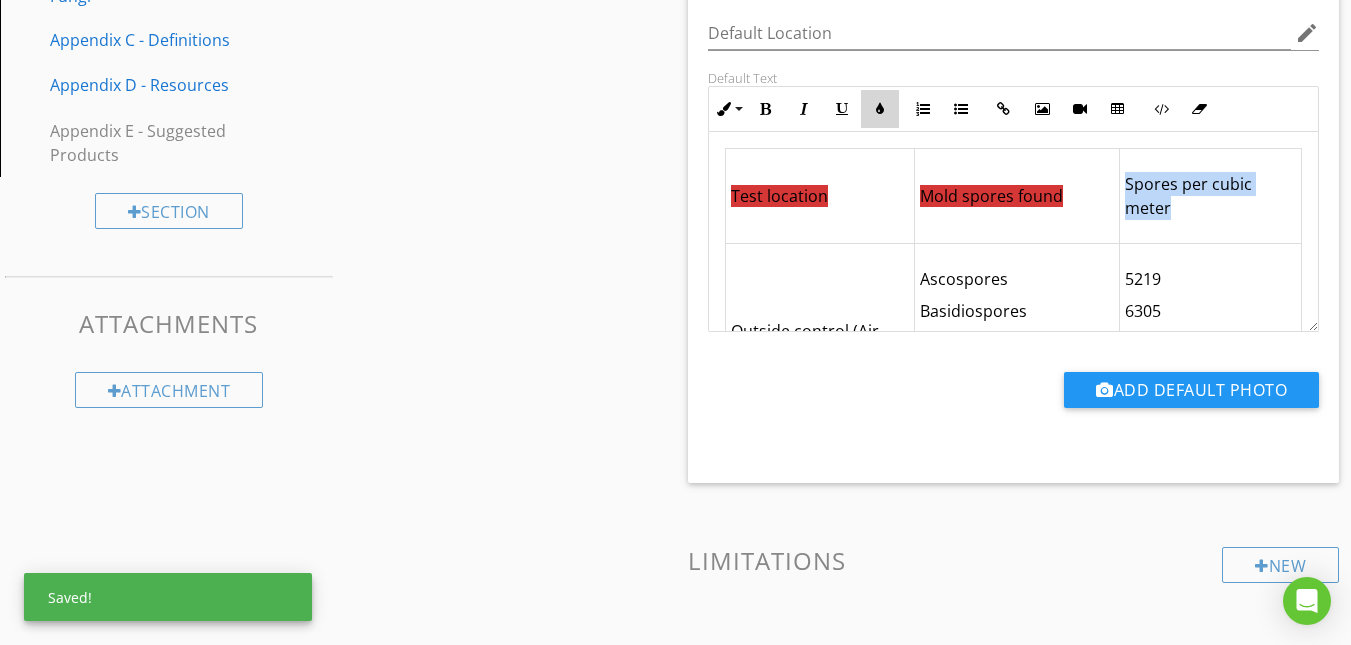 click at bounding box center (880, 109) 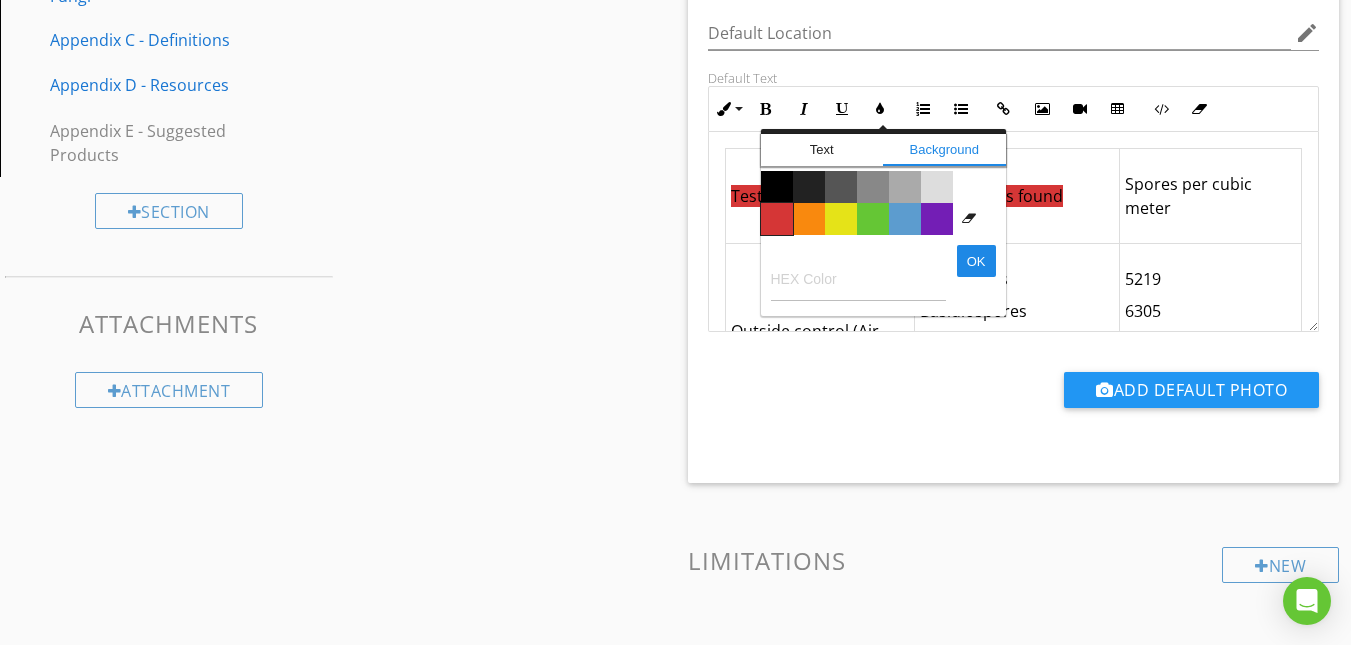 click on "Color #d53636" at bounding box center [777, 219] 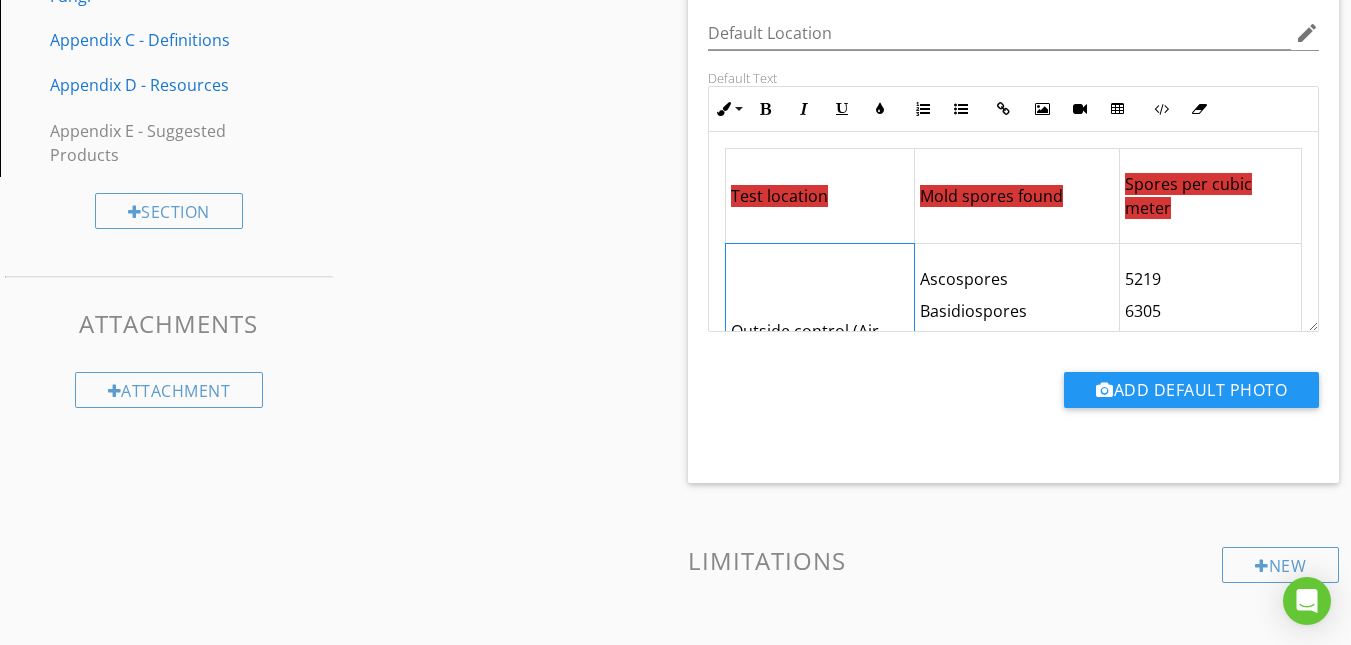 click on "Outside control (Air sample)" at bounding box center (819, 343) 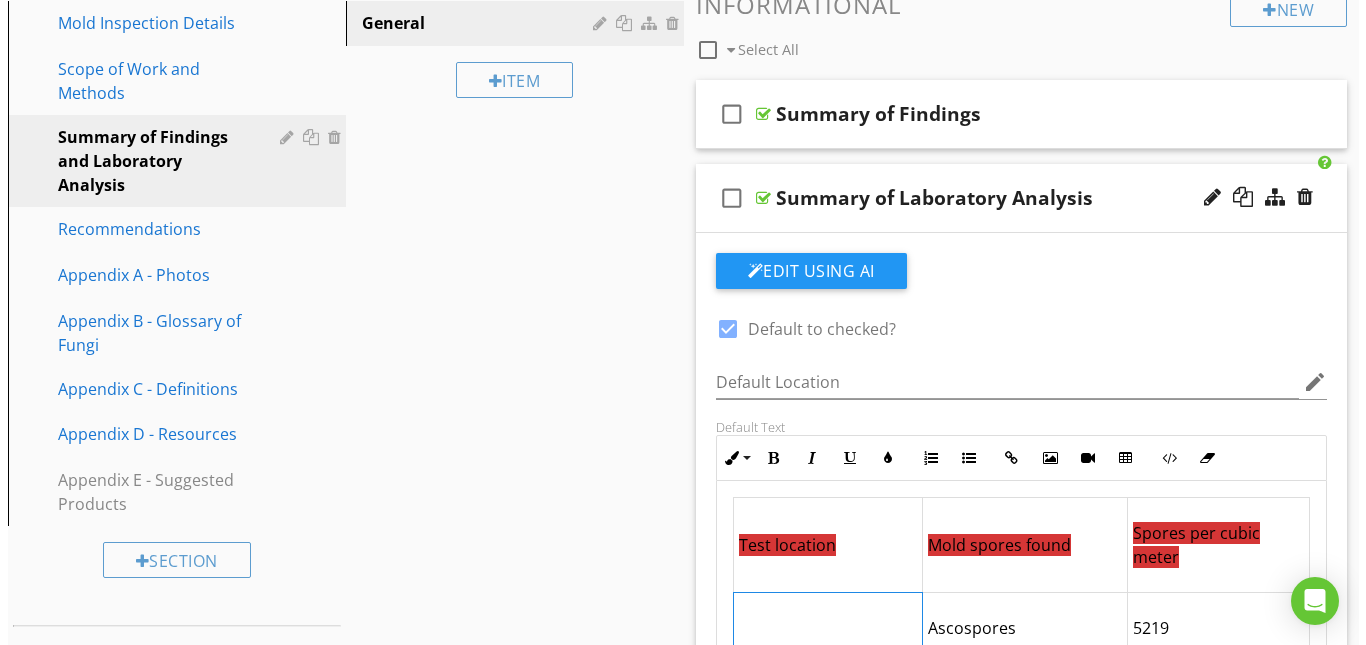 scroll, scrollTop: 272, scrollLeft: 0, axis: vertical 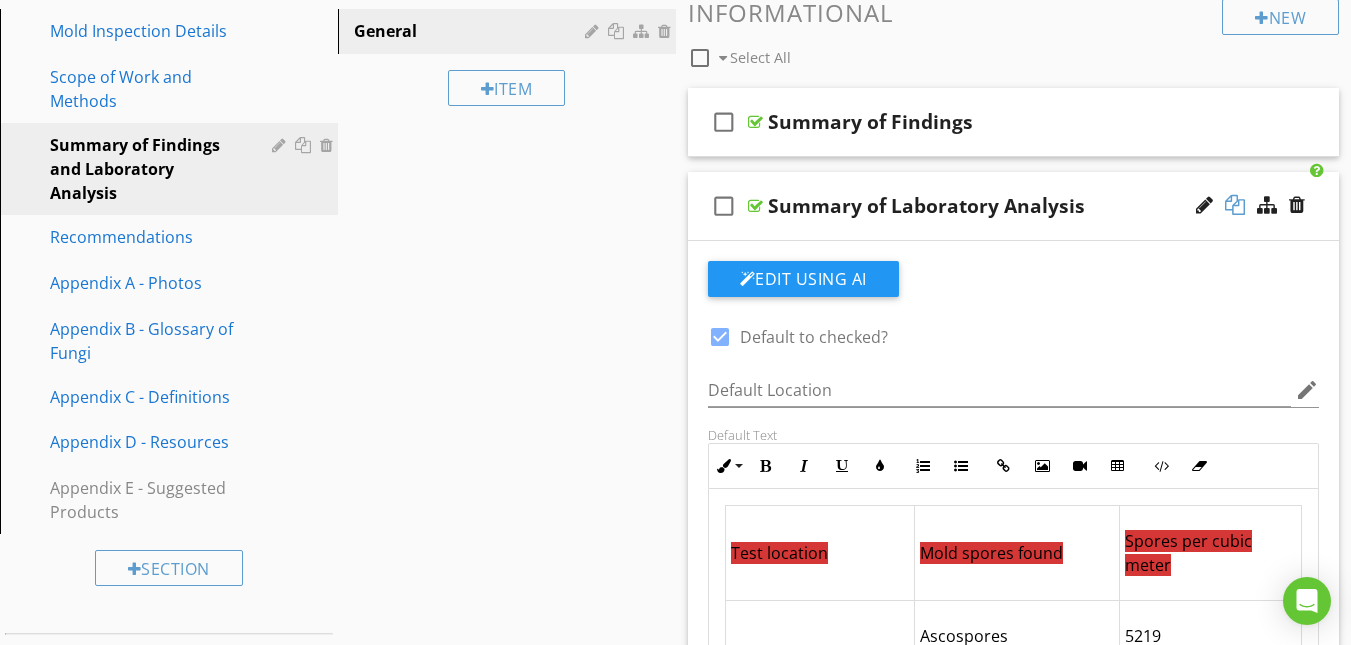 click at bounding box center [1235, 205] 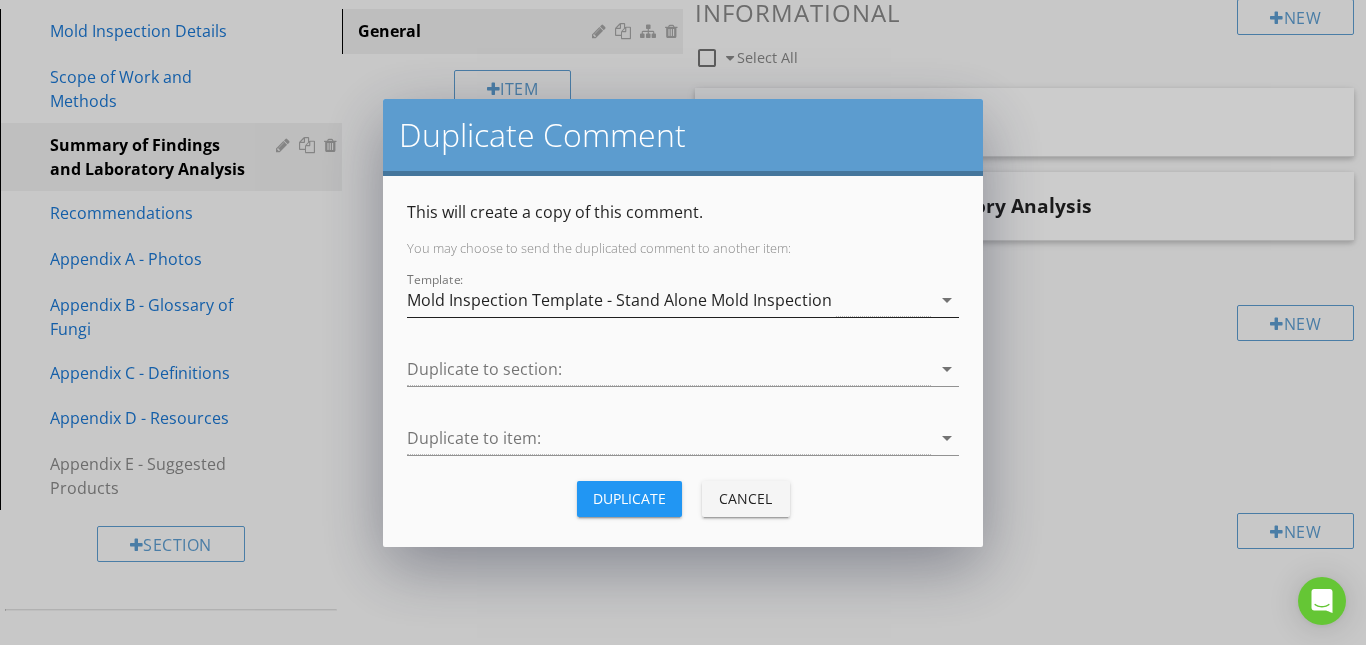 click on "arrow_drop_down" at bounding box center (947, 300) 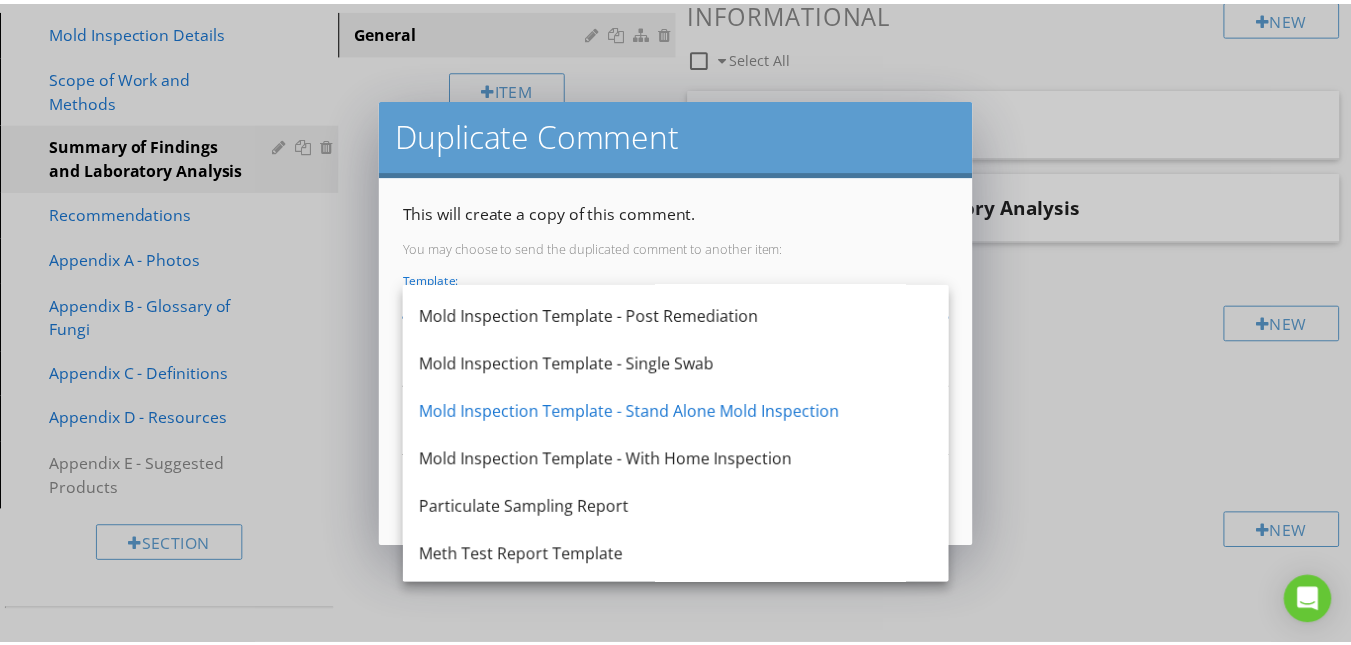 scroll, scrollTop: 529, scrollLeft: 0, axis: vertical 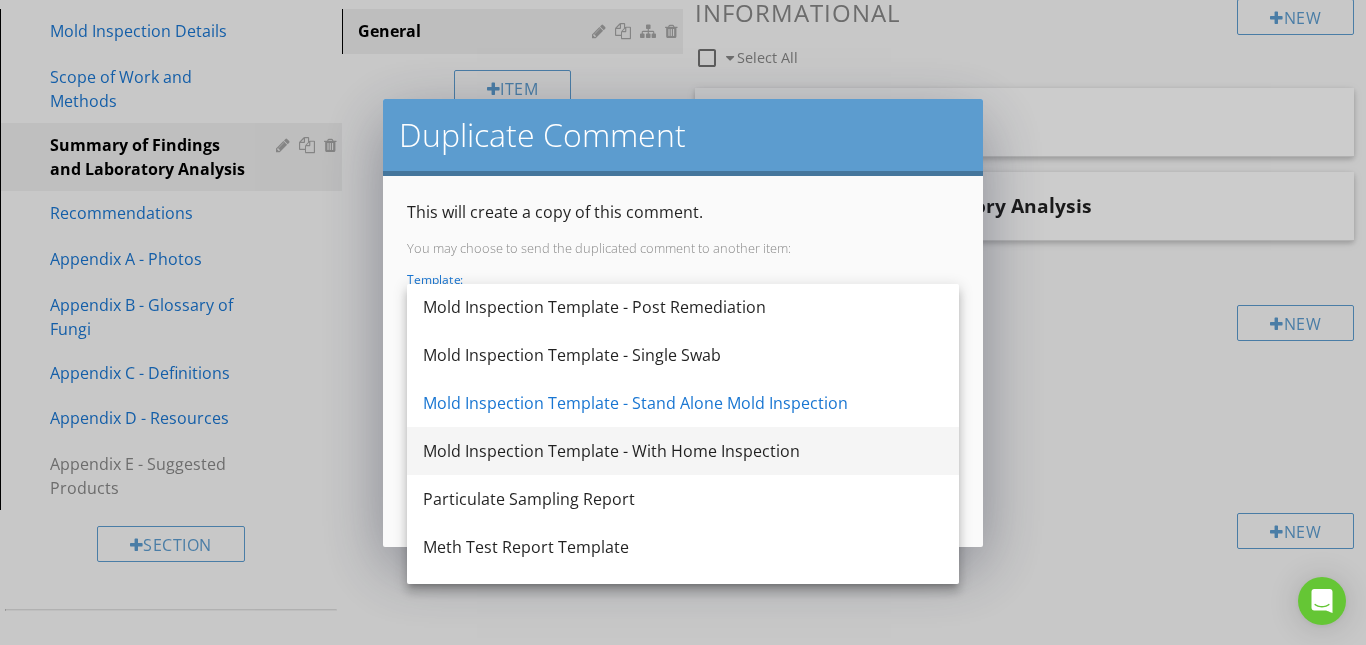 click on "Mold Inspection Template - With Home Inspection" at bounding box center [683, 451] 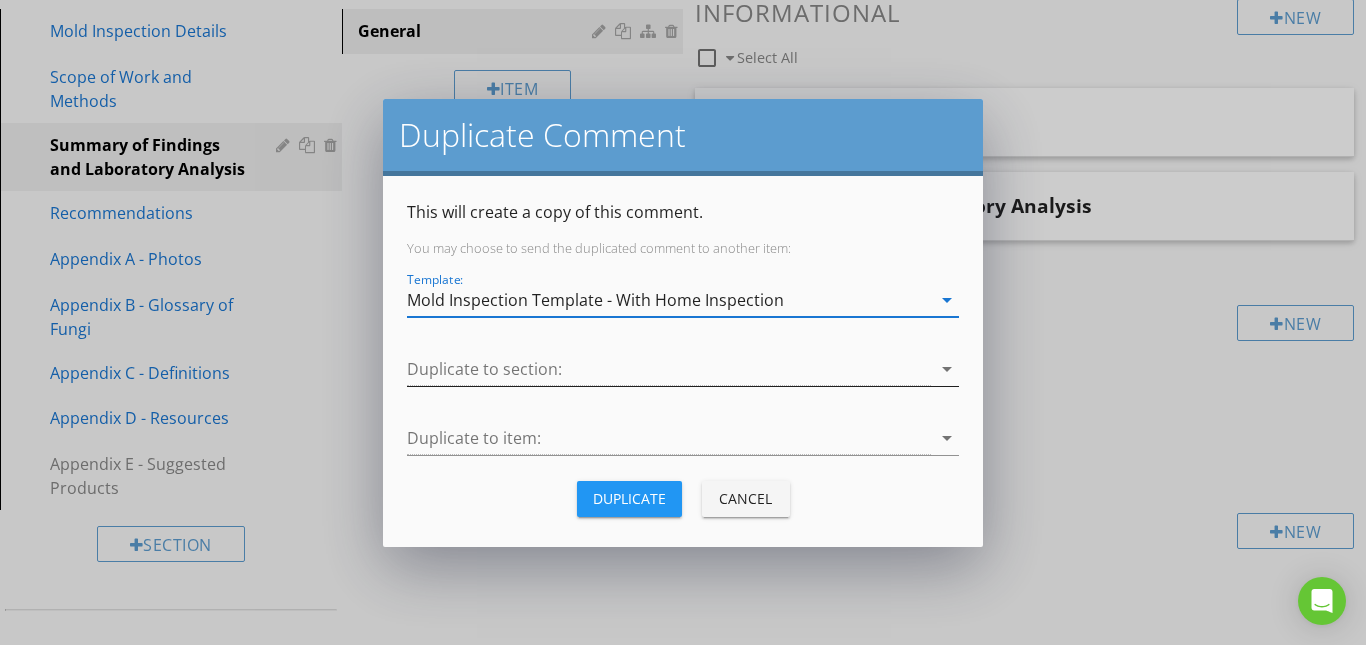 click at bounding box center [669, 369] 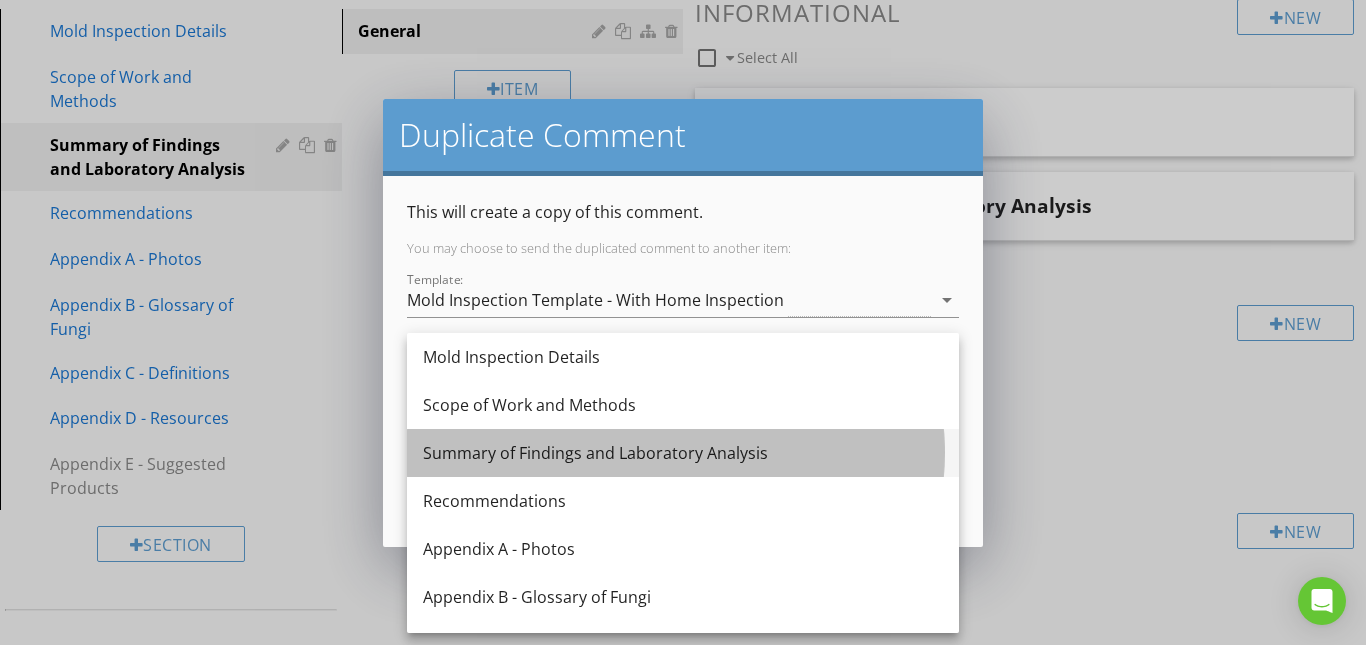 click on "Summary of Findings and Laboratory Analysis" at bounding box center [683, 453] 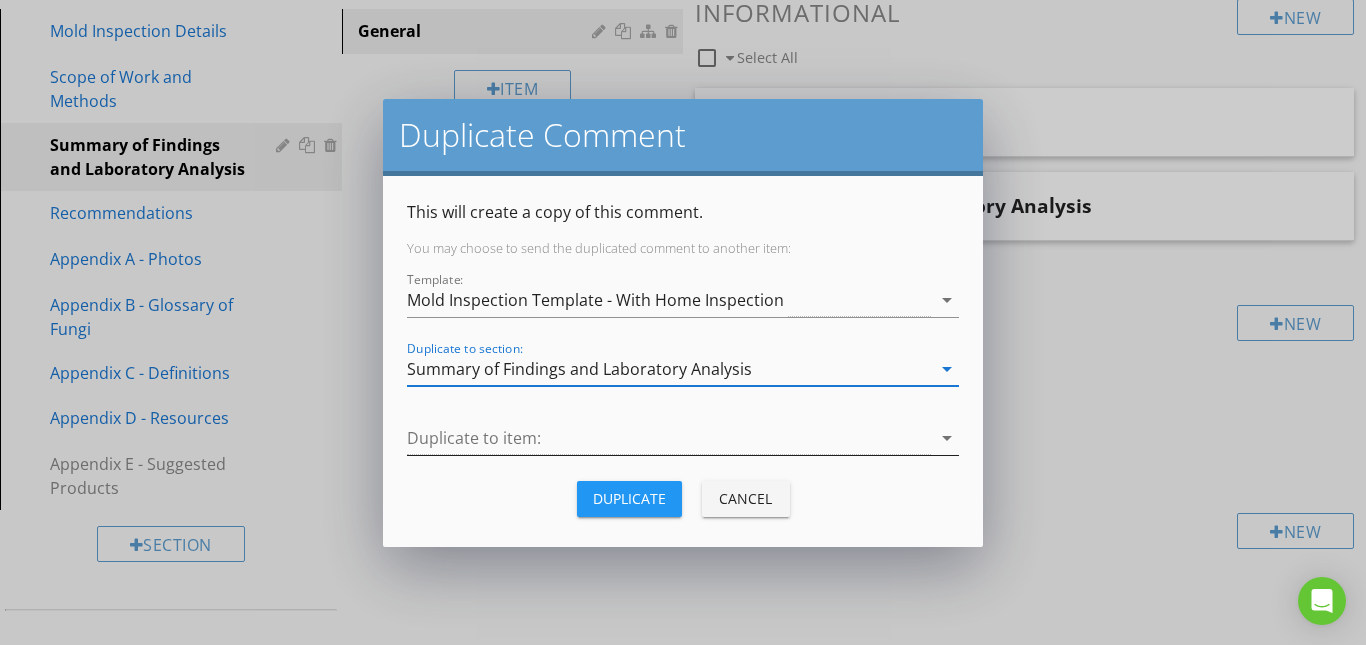 click on "arrow_drop_down" at bounding box center (947, 438) 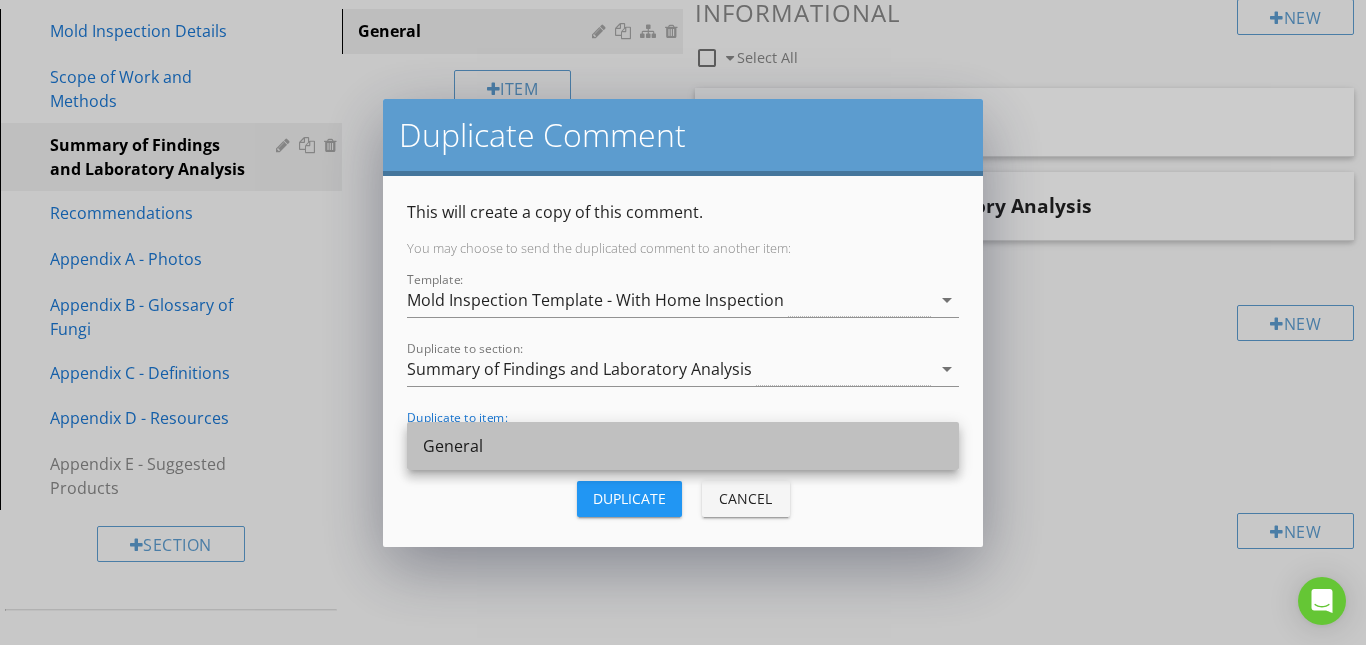 click on "General" at bounding box center (683, 446) 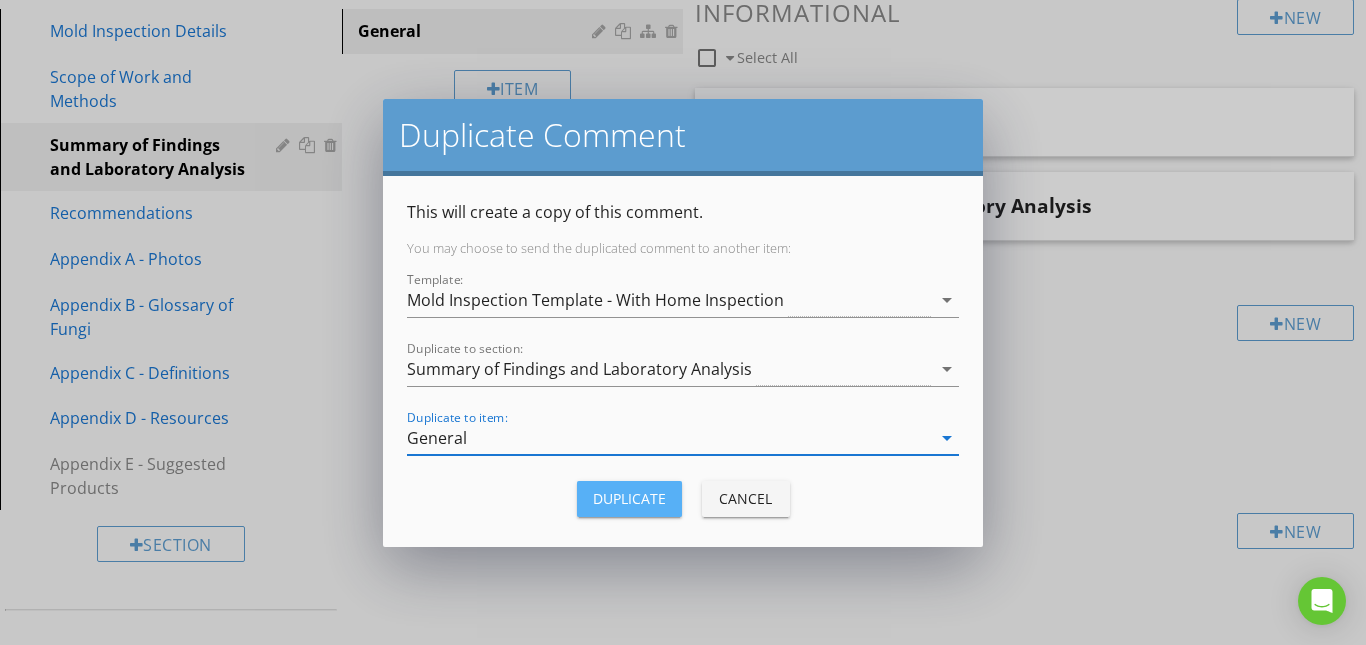 click on "Duplicate" at bounding box center [629, 498] 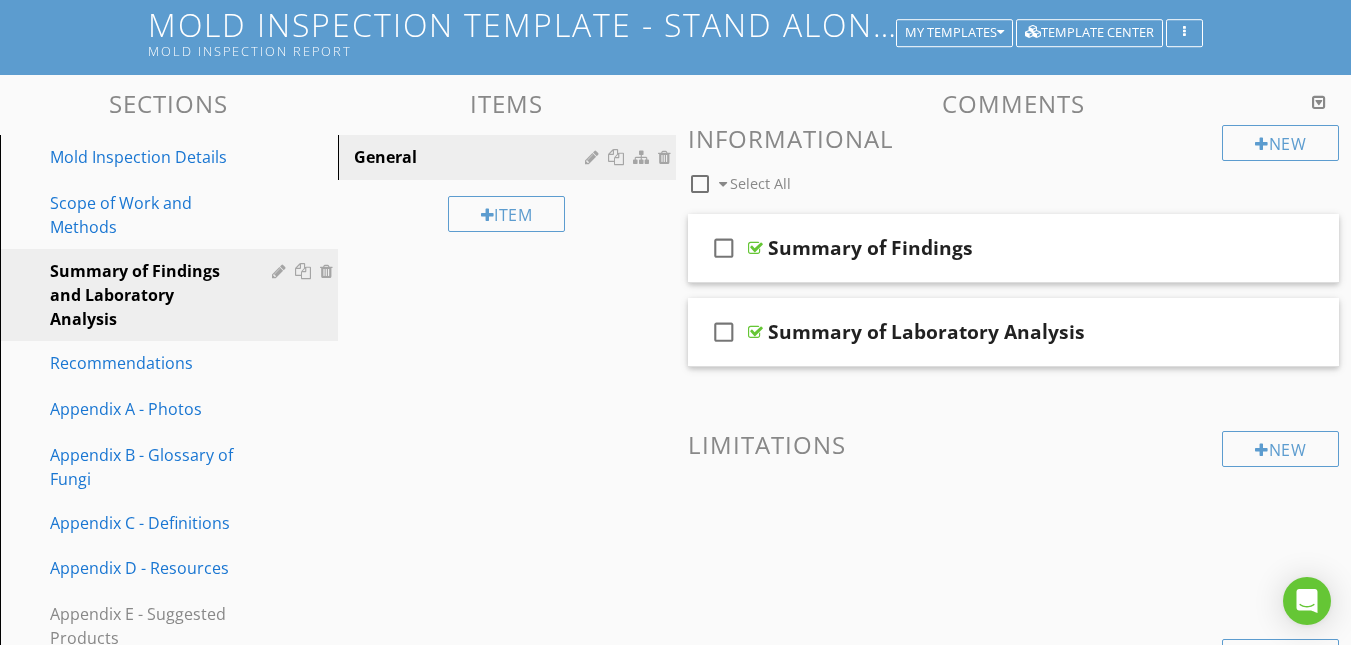 scroll, scrollTop: 72, scrollLeft: 0, axis: vertical 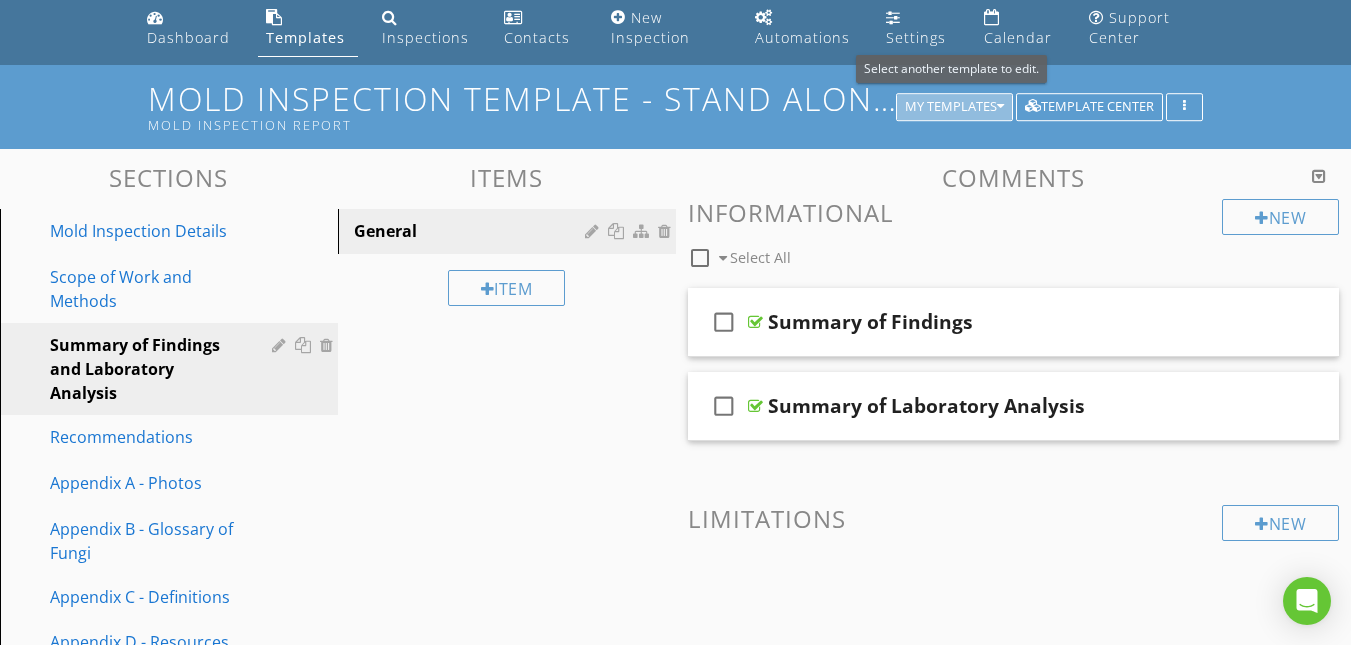 click on "My Templates" at bounding box center (954, 107) 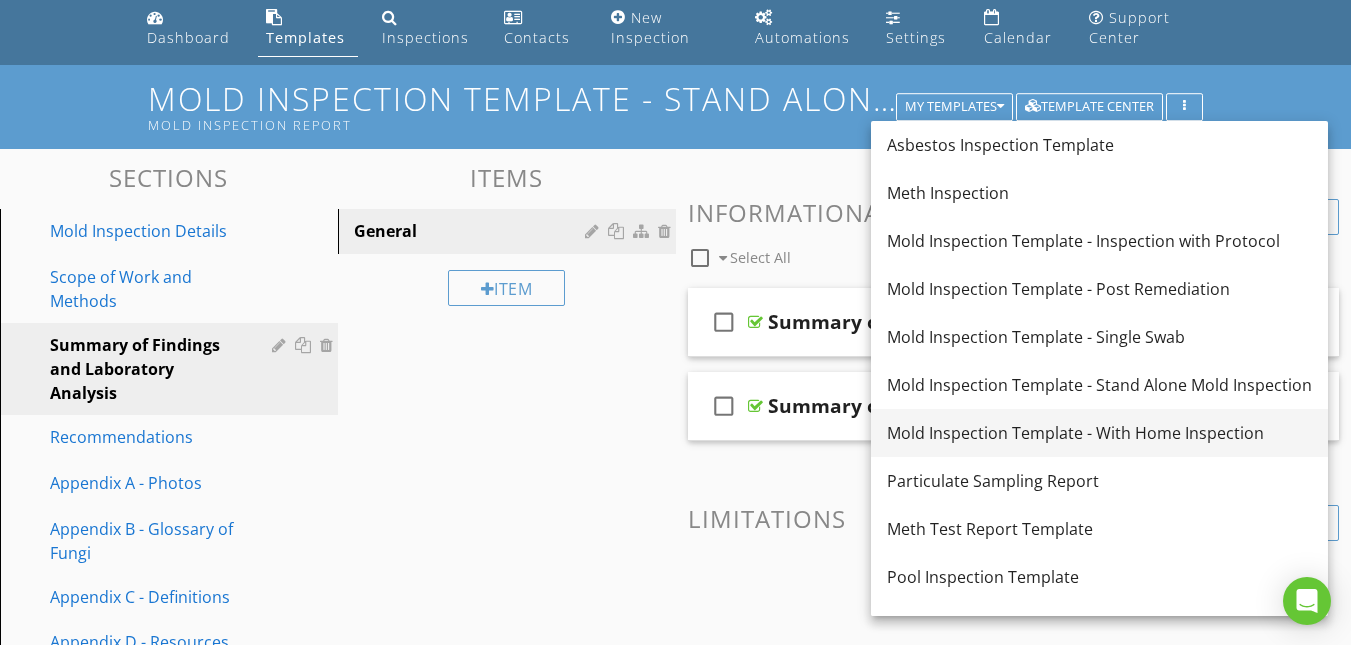 click on "Mold Inspection Template - With Home Inspection" at bounding box center [1099, 433] 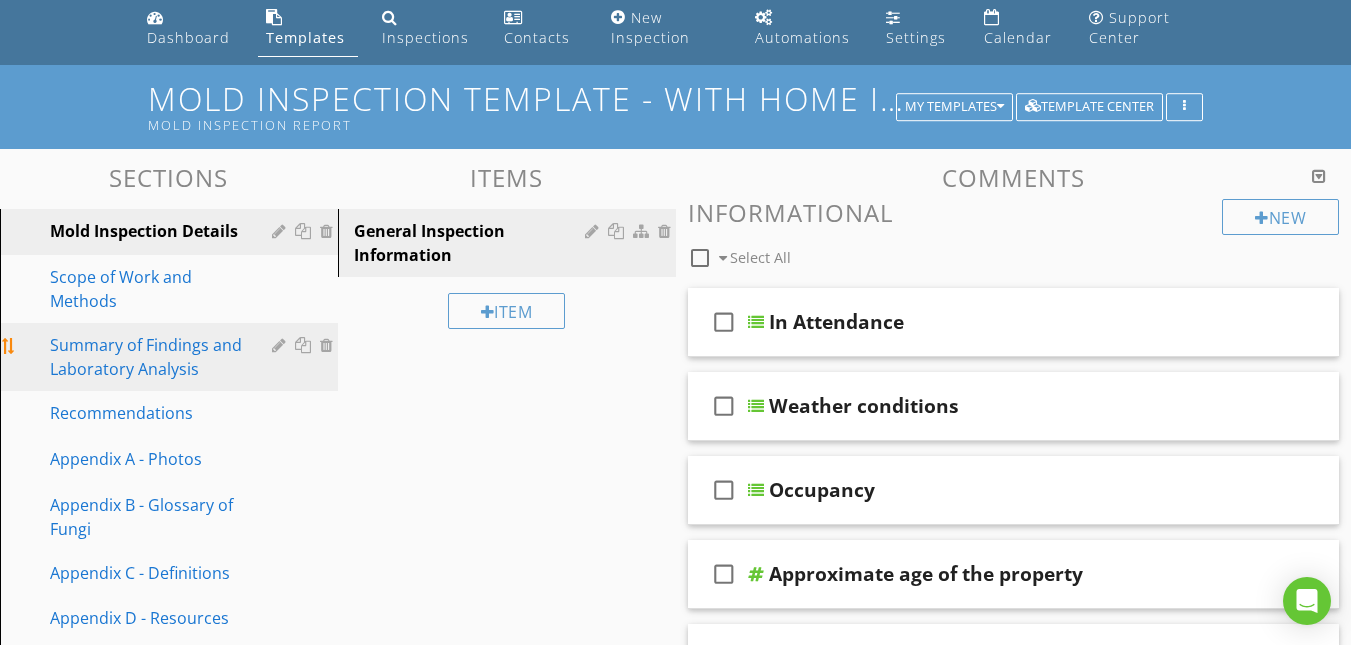 click on "Summary of Findings and Laboratory Analysis" at bounding box center (146, 357) 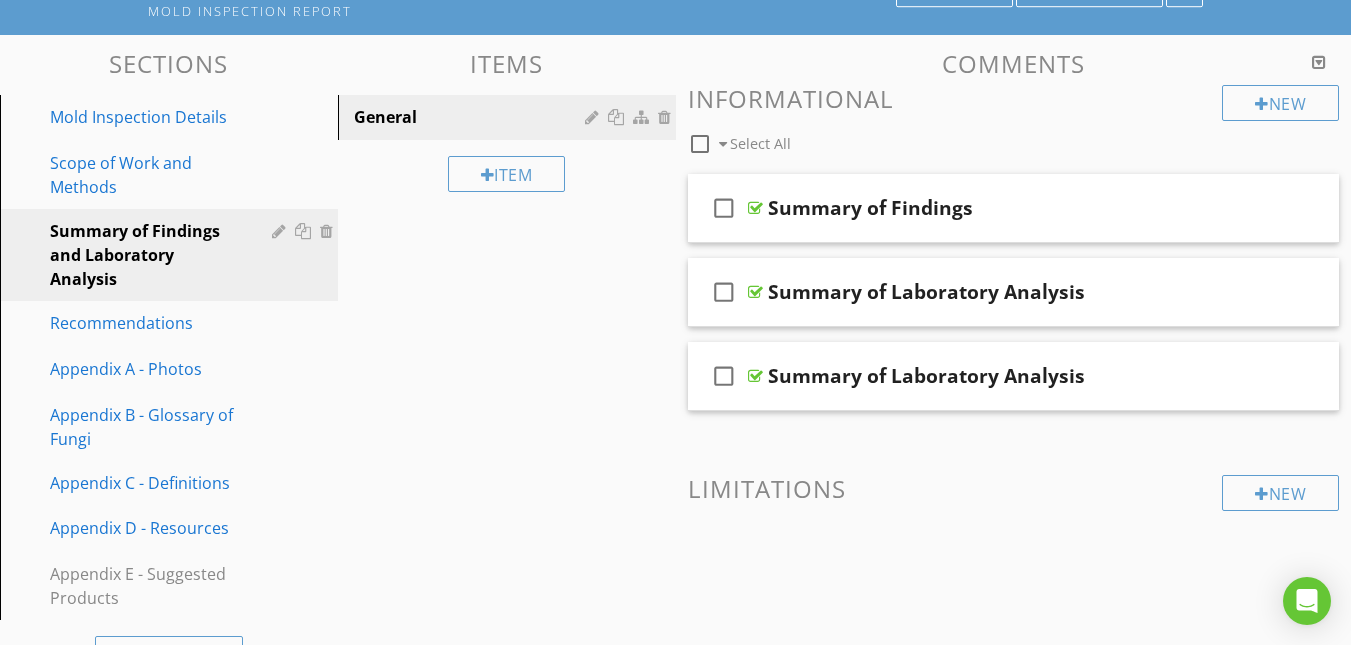scroll, scrollTop: 211, scrollLeft: 0, axis: vertical 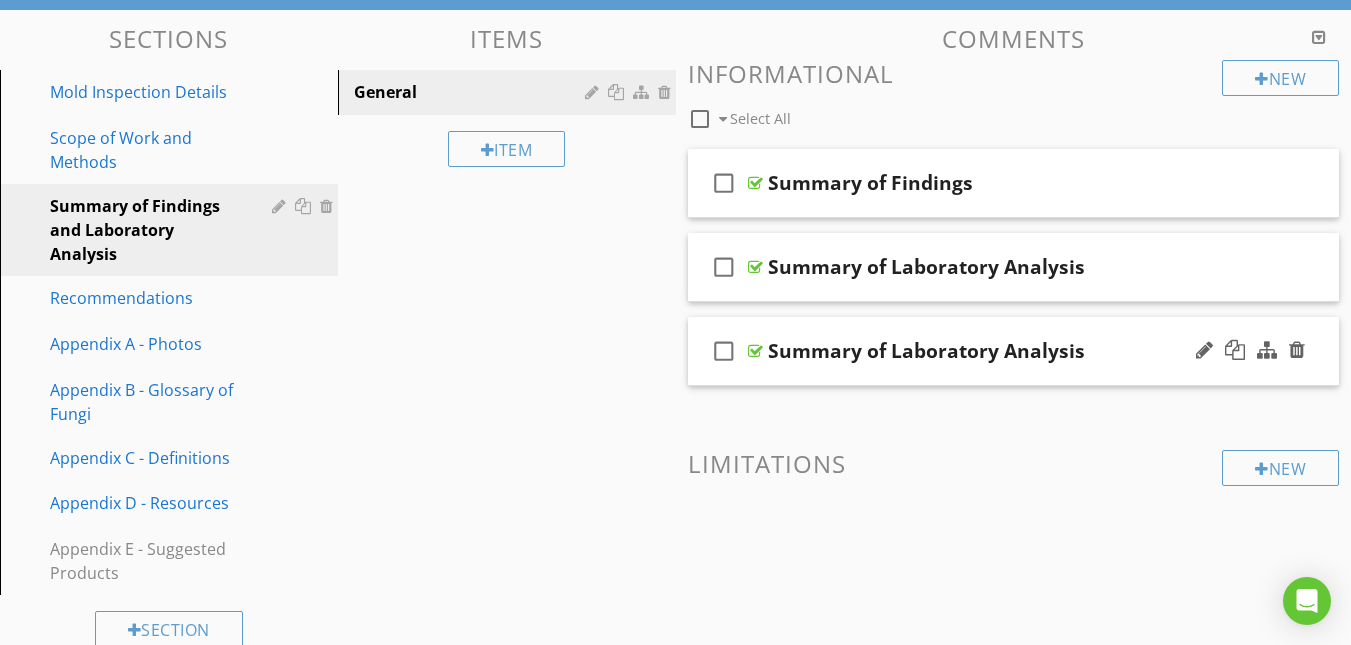 click on "check_box_outline_blank
Summary of Laboratory Analysis" at bounding box center (1014, 351) 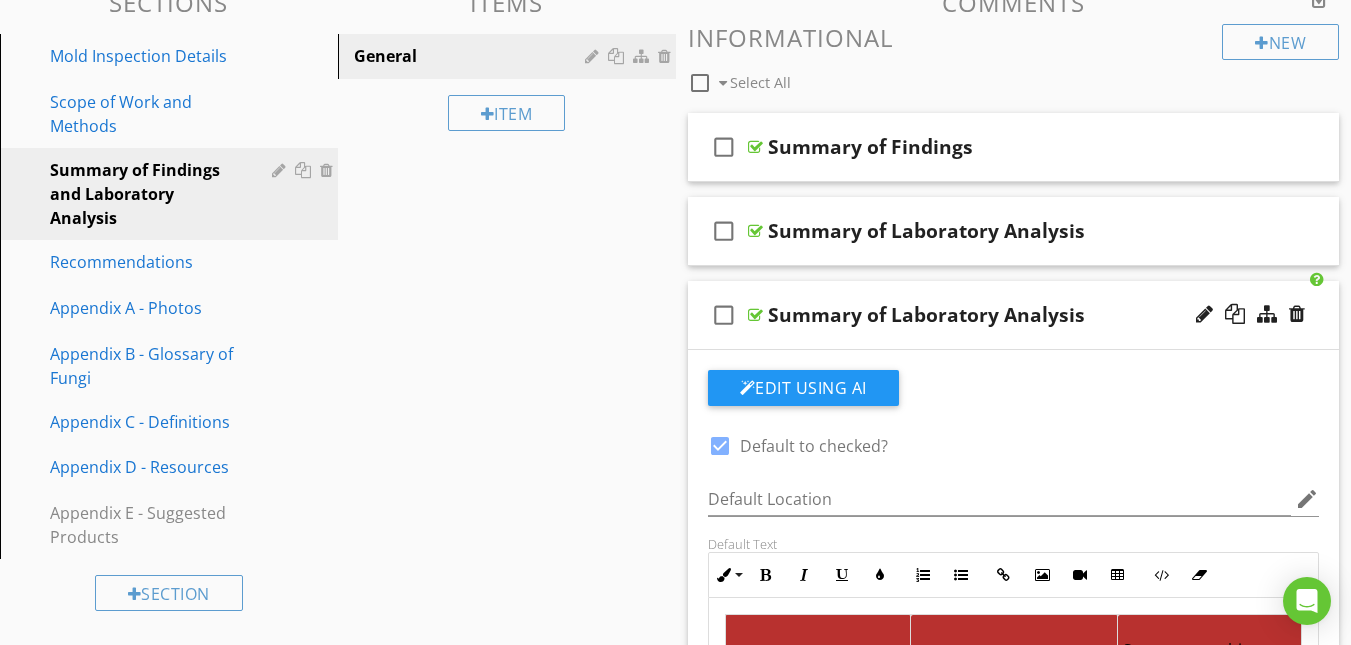 scroll, scrollTop: 240, scrollLeft: 0, axis: vertical 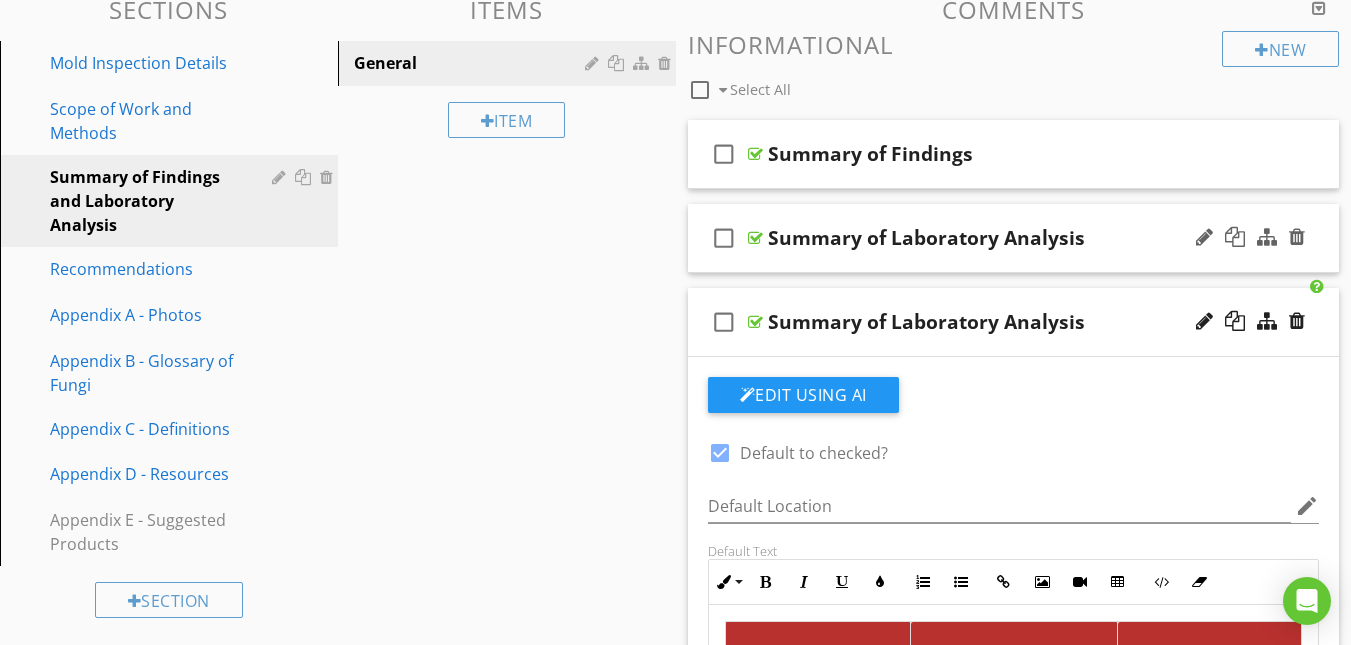 click on "check_box_outline_blank
Summary of Laboratory Analysis" at bounding box center (1014, 238) 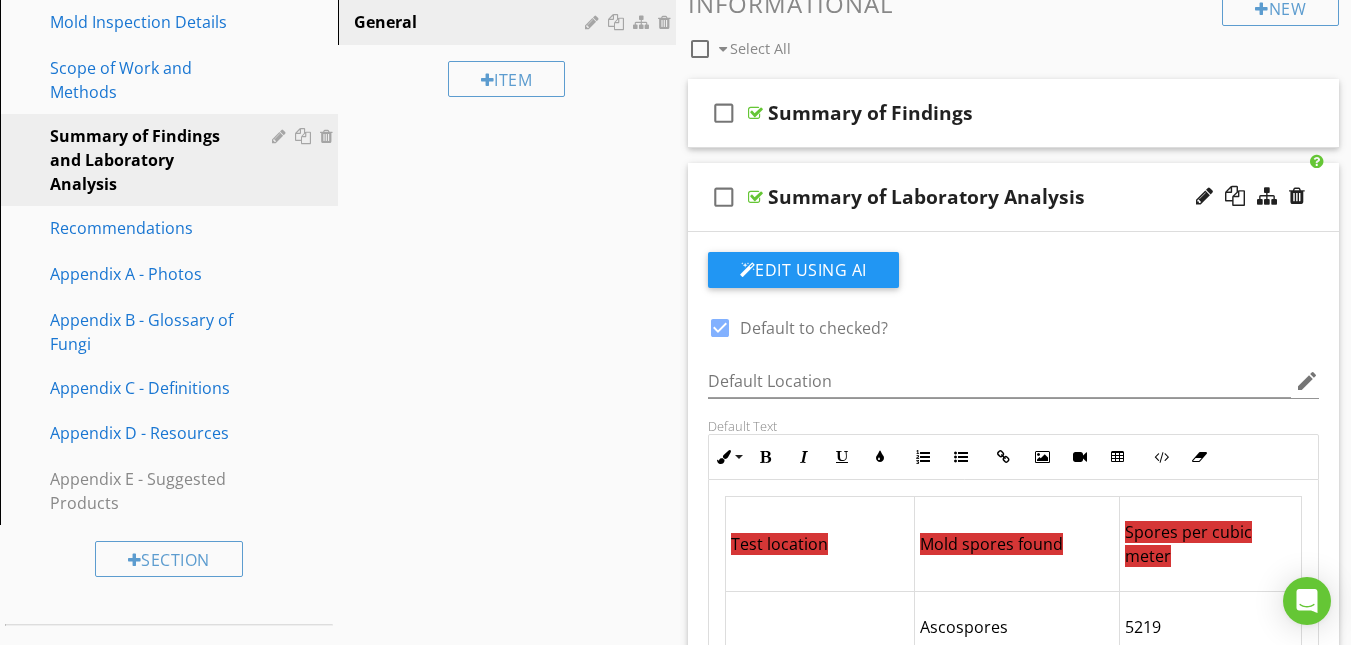 scroll, scrollTop: 226, scrollLeft: 0, axis: vertical 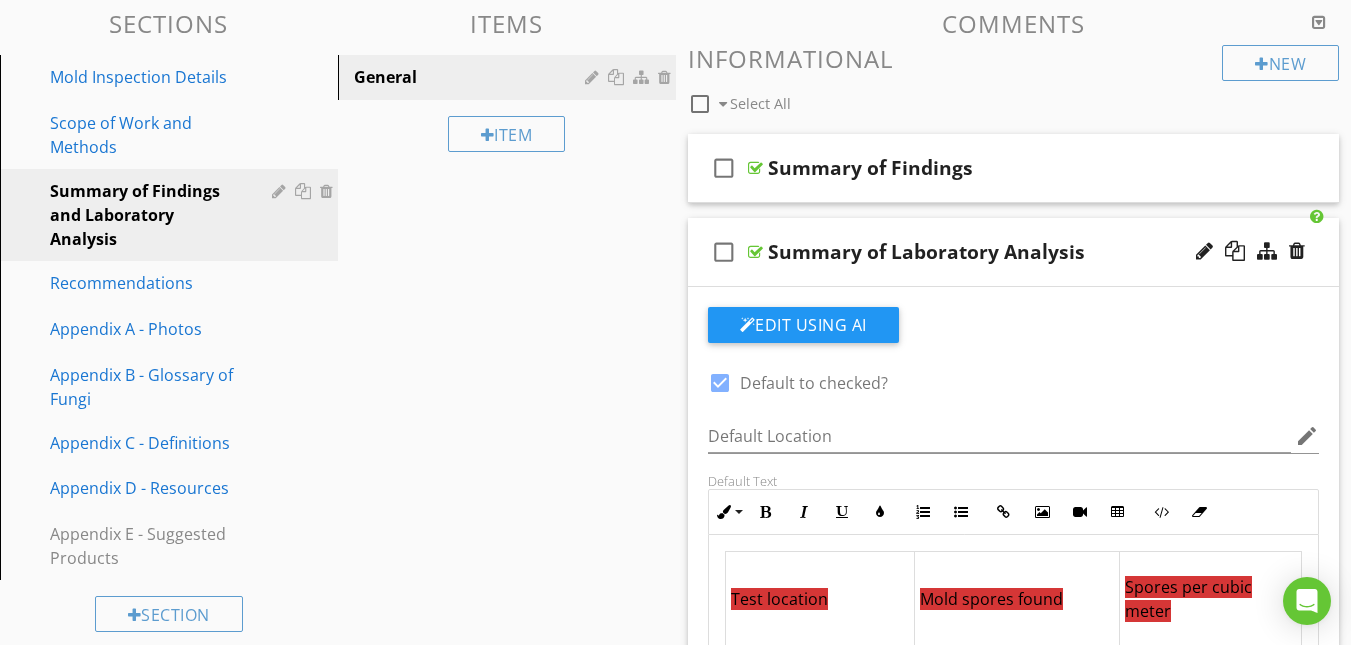 click on "Summary of Laboratory Analysis" at bounding box center (997, 252) 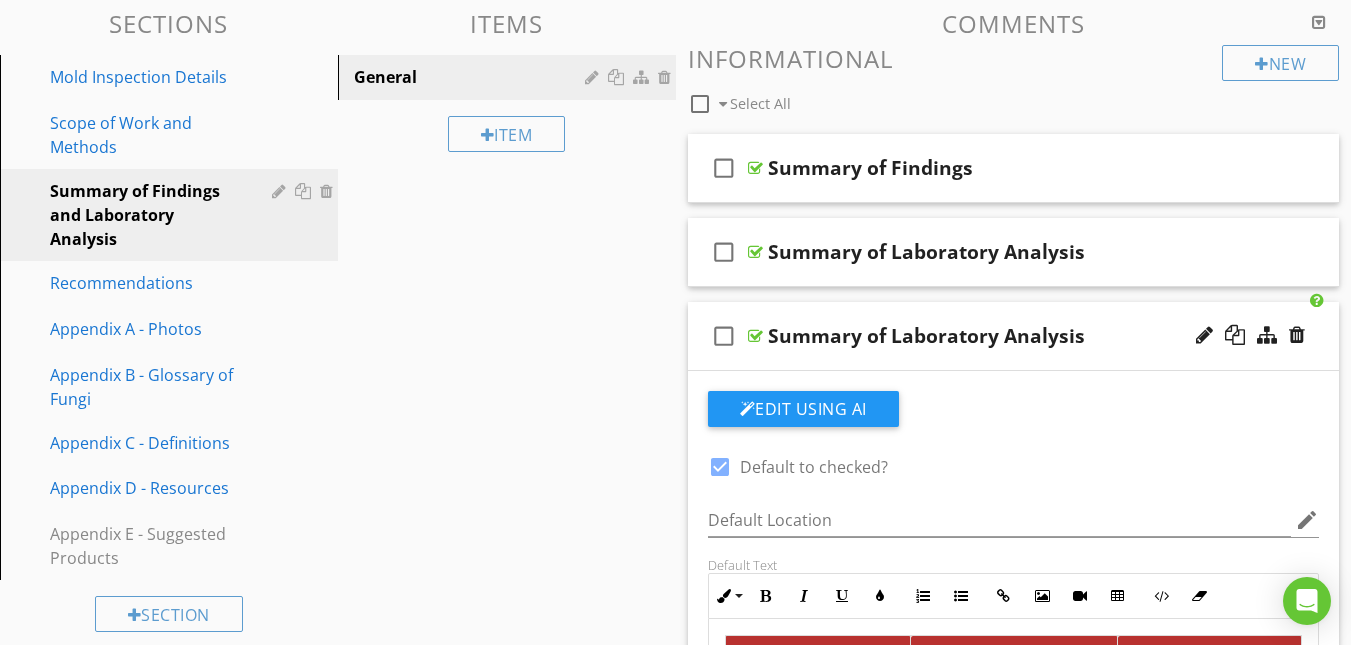 click on "Summary of Laboratory Analysis" at bounding box center (997, 336) 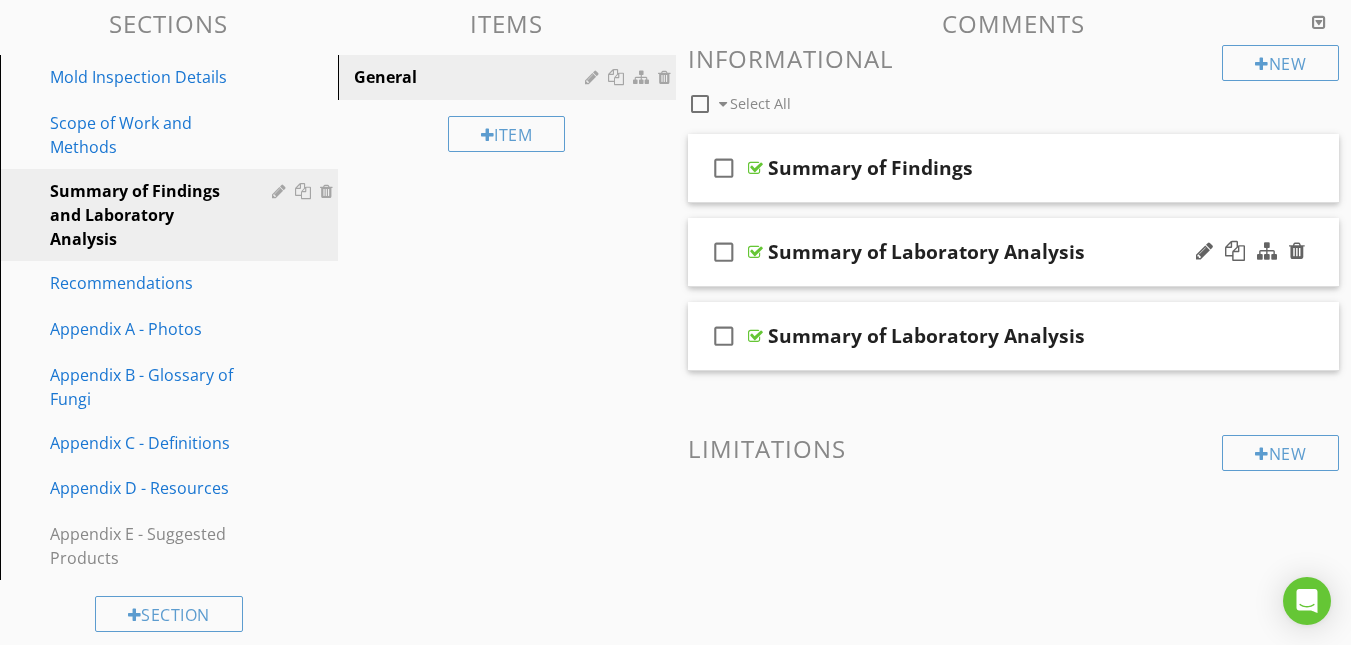 type 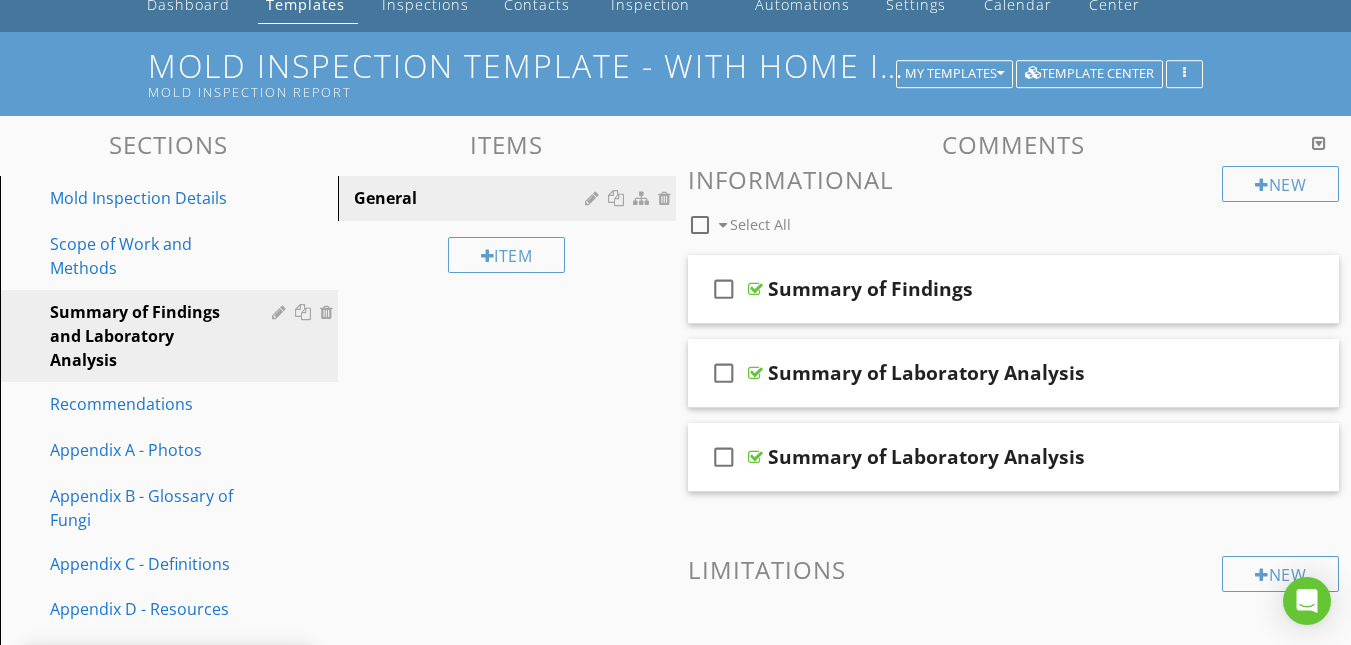 scroll, scrollTop: 103, scrollLeft: 0, axis: vertical 